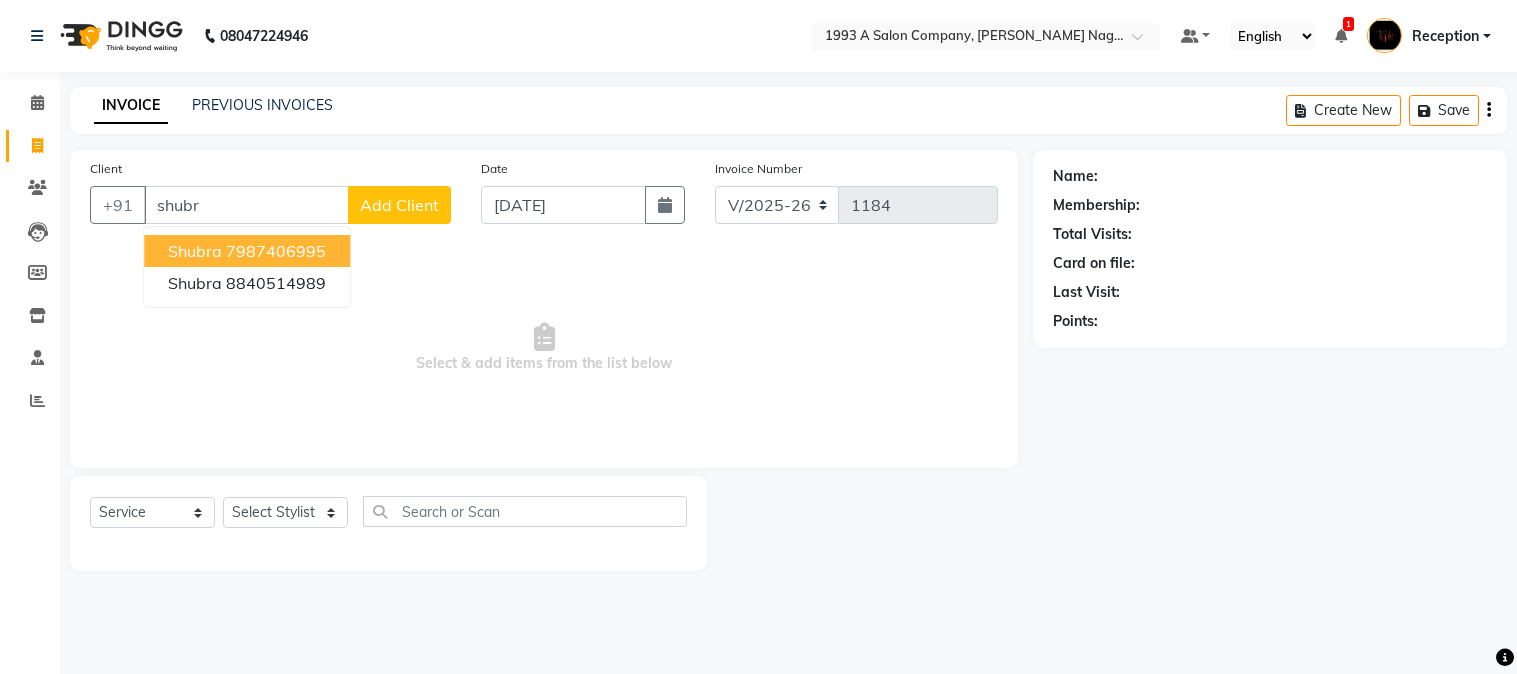 select on "144" 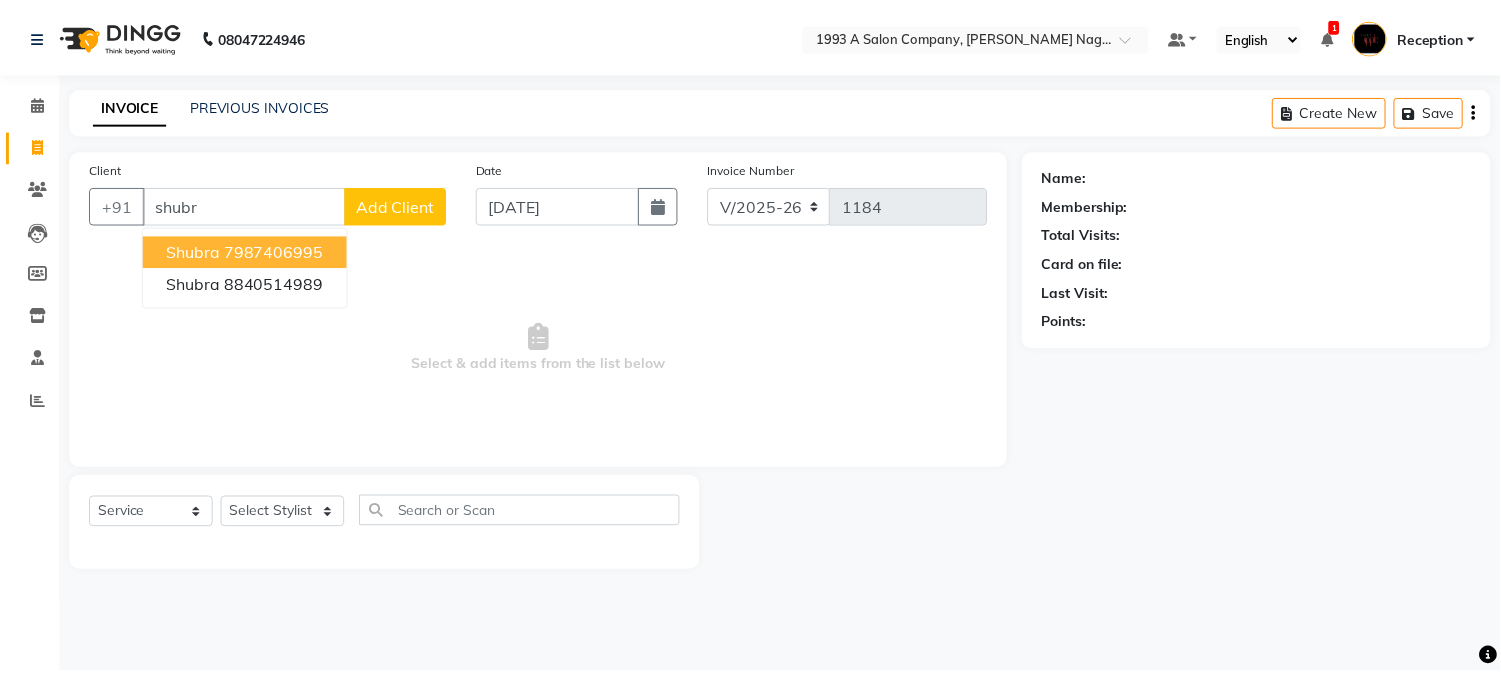 scroll, scrollTop: 0, scrollLeft: 0, axis: both 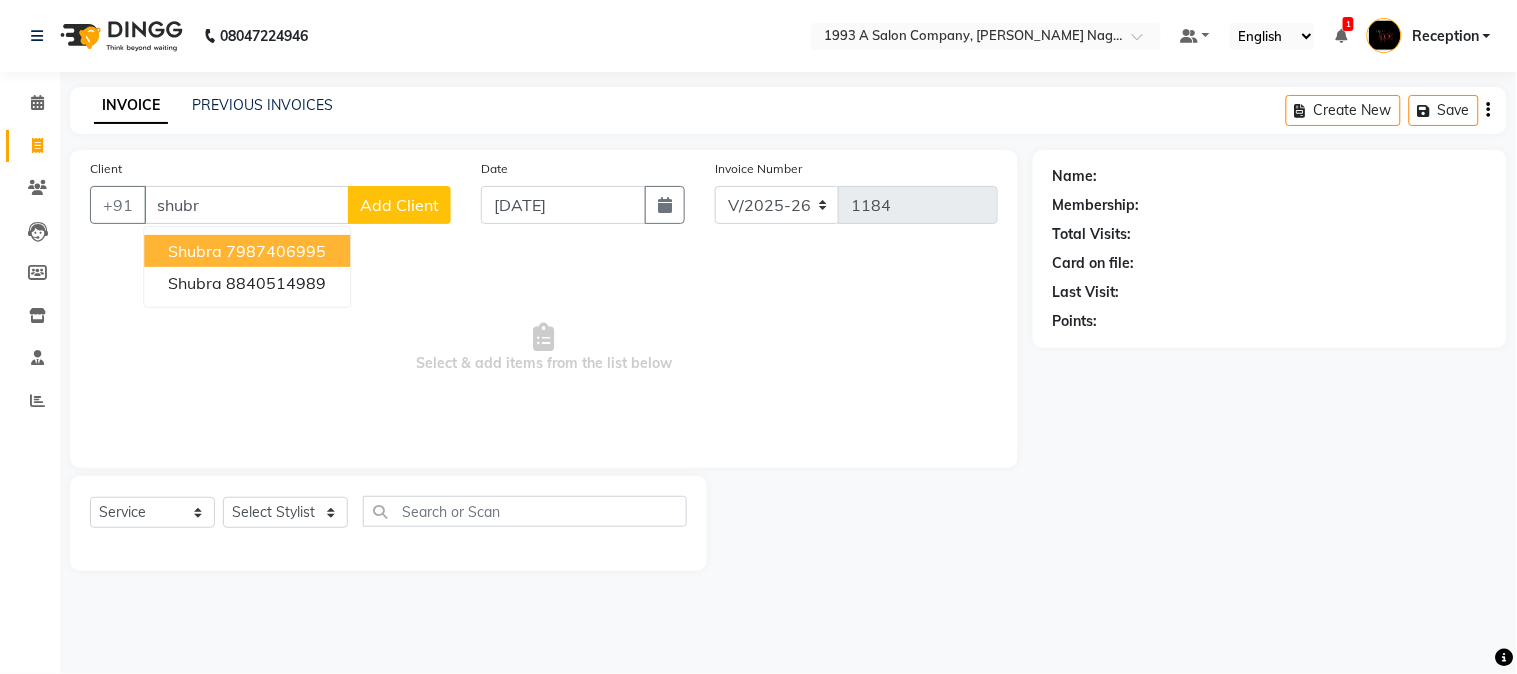 click on "shubra  7987406995" at bounding box center [247, 251] 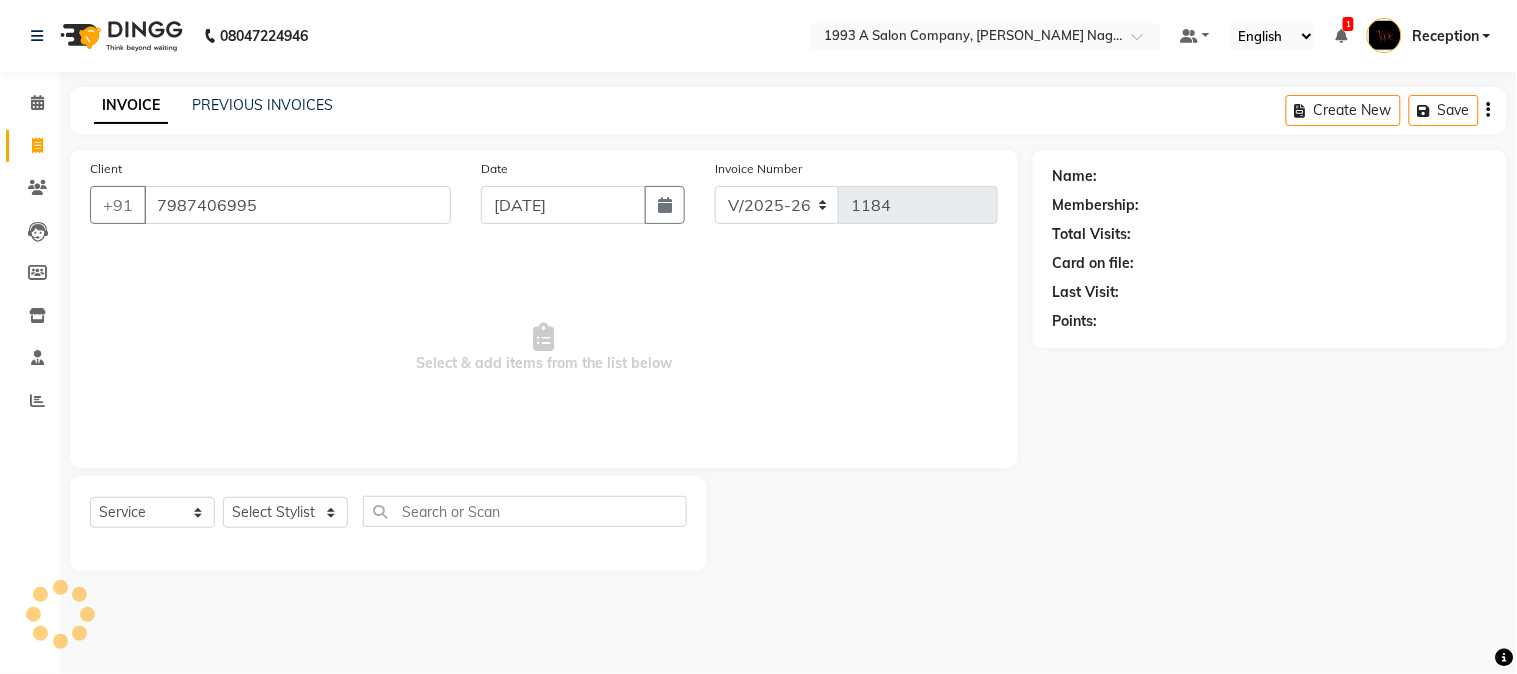 type on "7987406995" 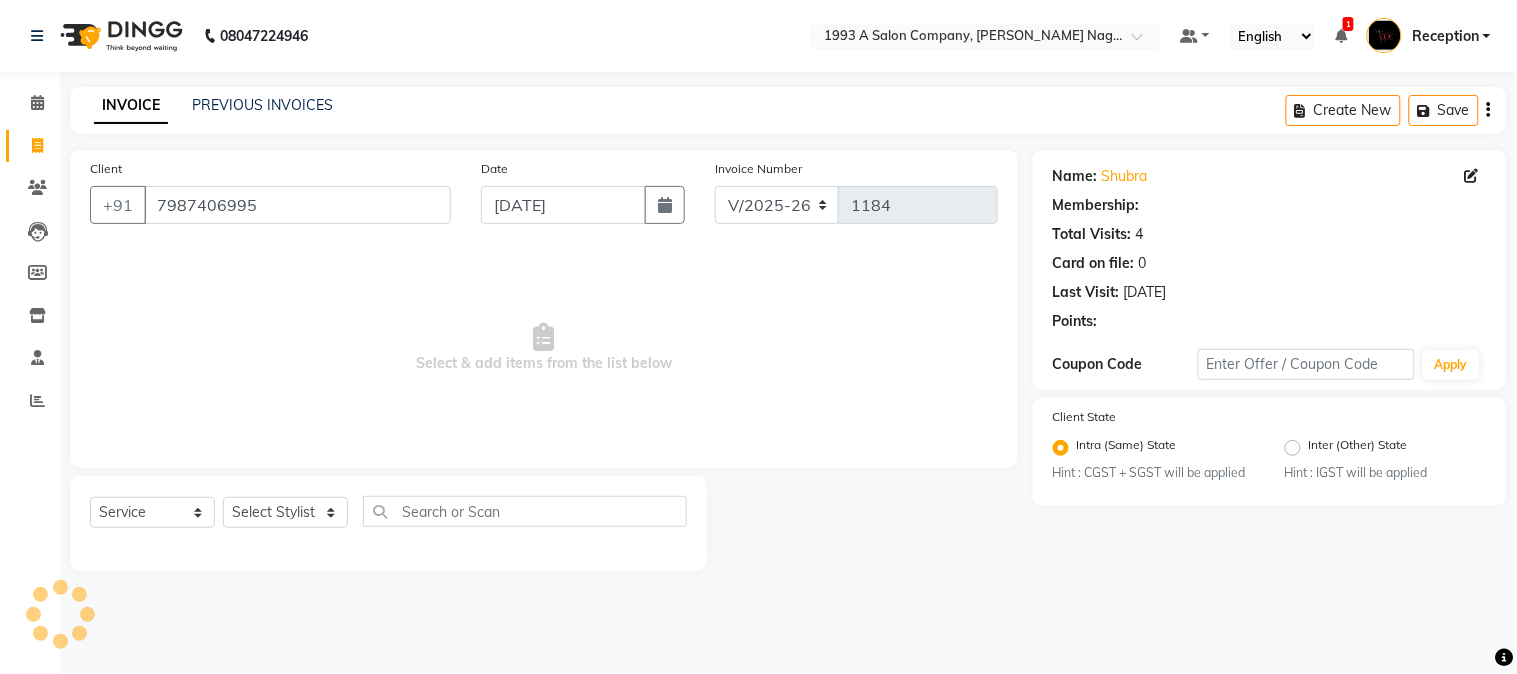 select on "1: Object" 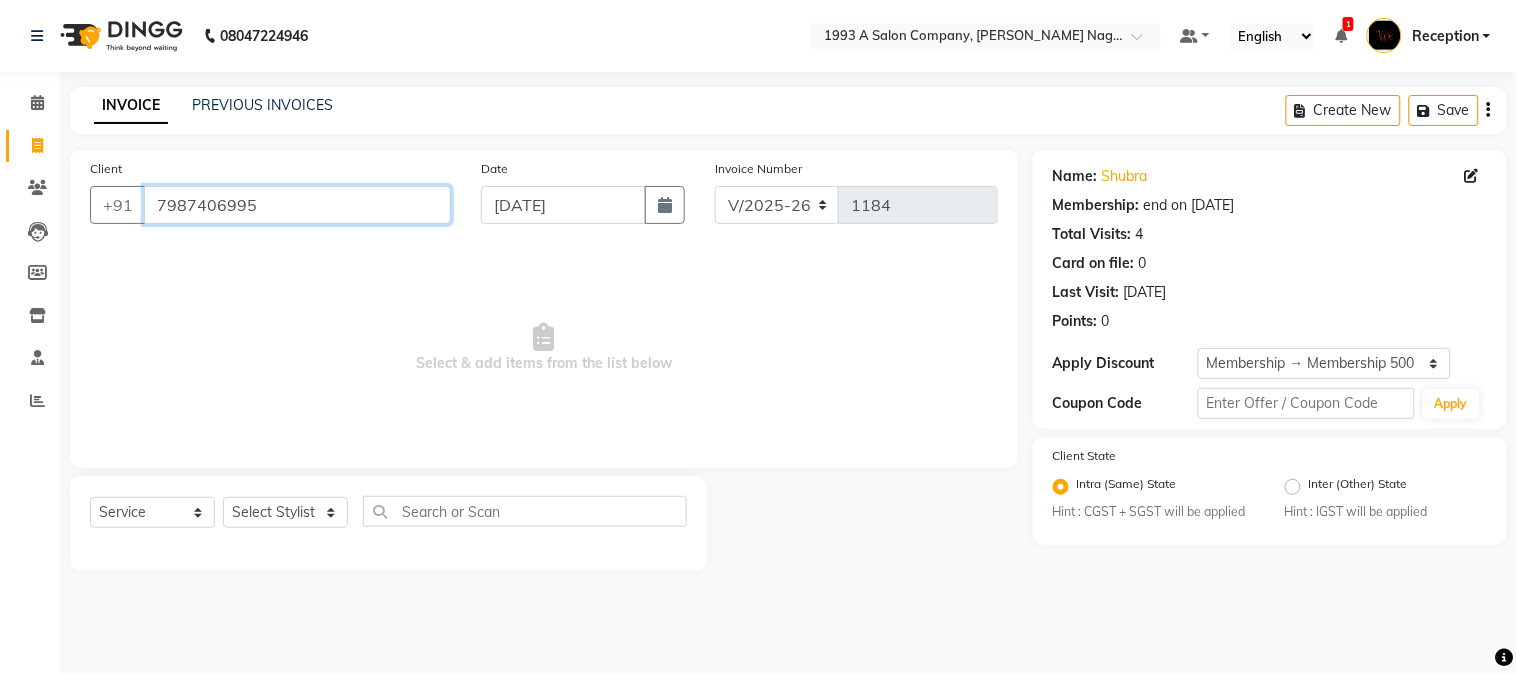 click on "7987406995" at bounding box center (297, 205) 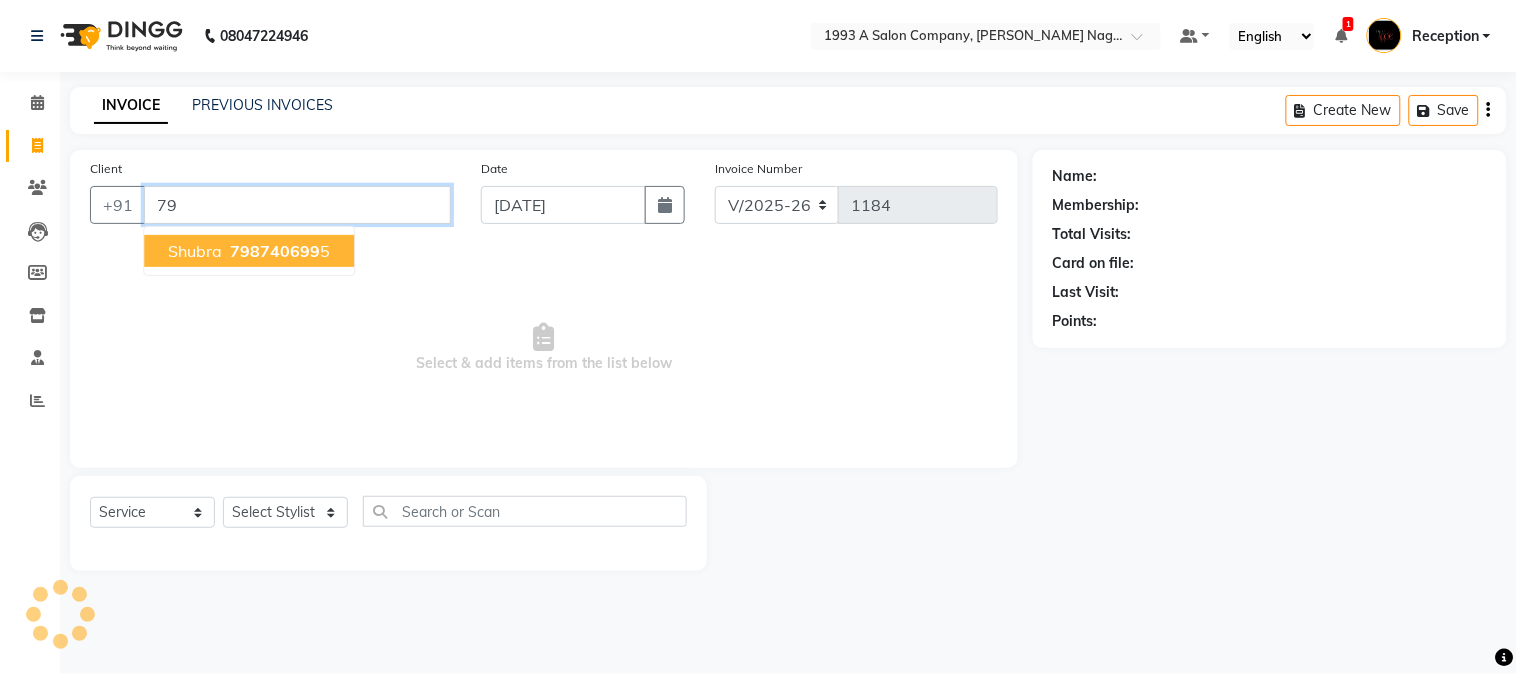 type on "7" 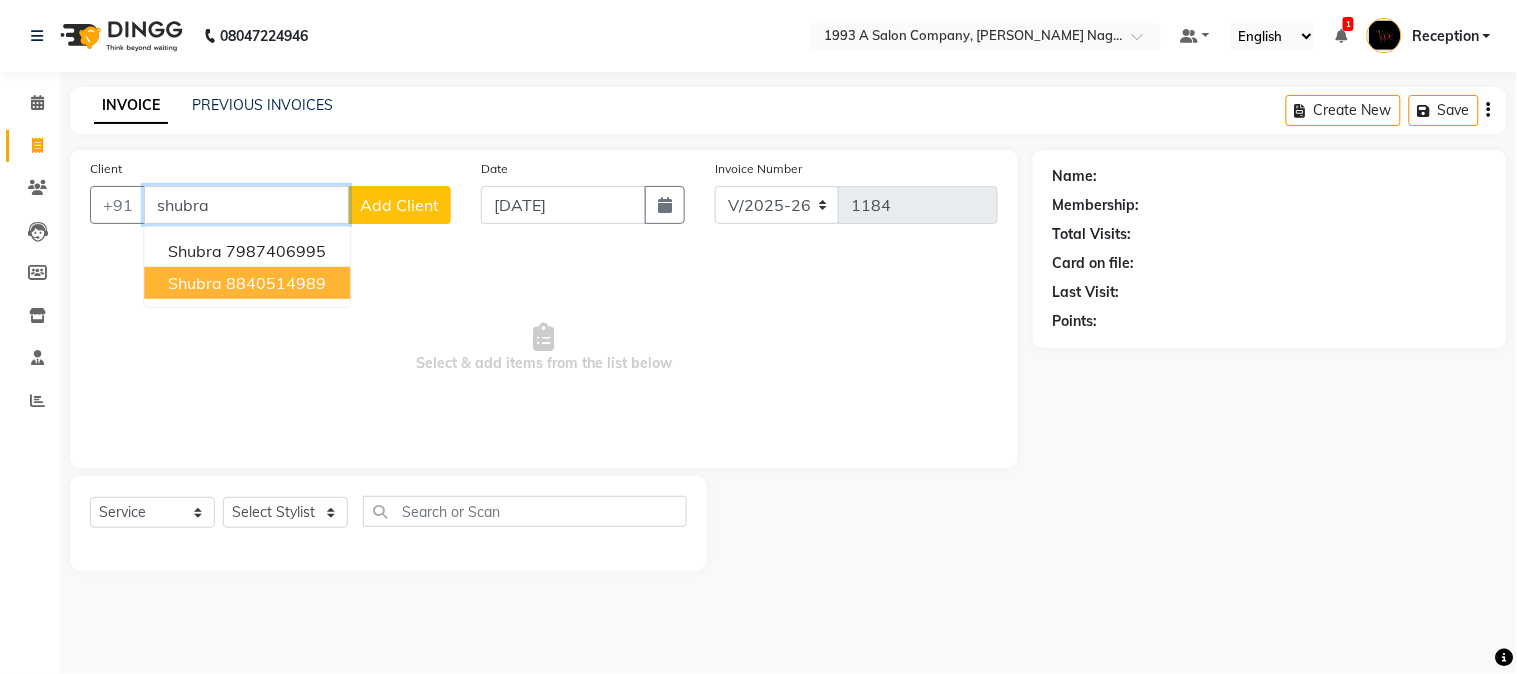 click on "8840514989" at bounding box center [276, 283] 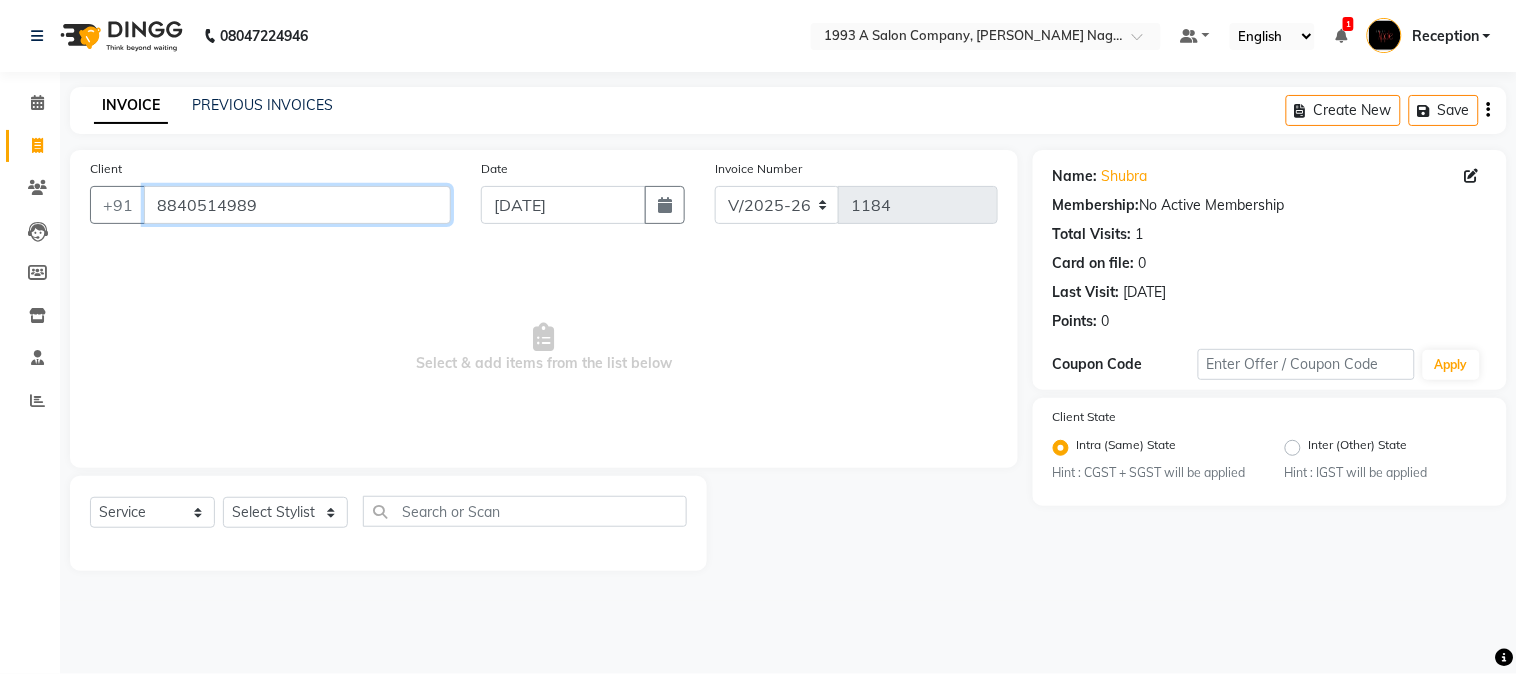 click on "8840514989" at bounding box center [297, 205] 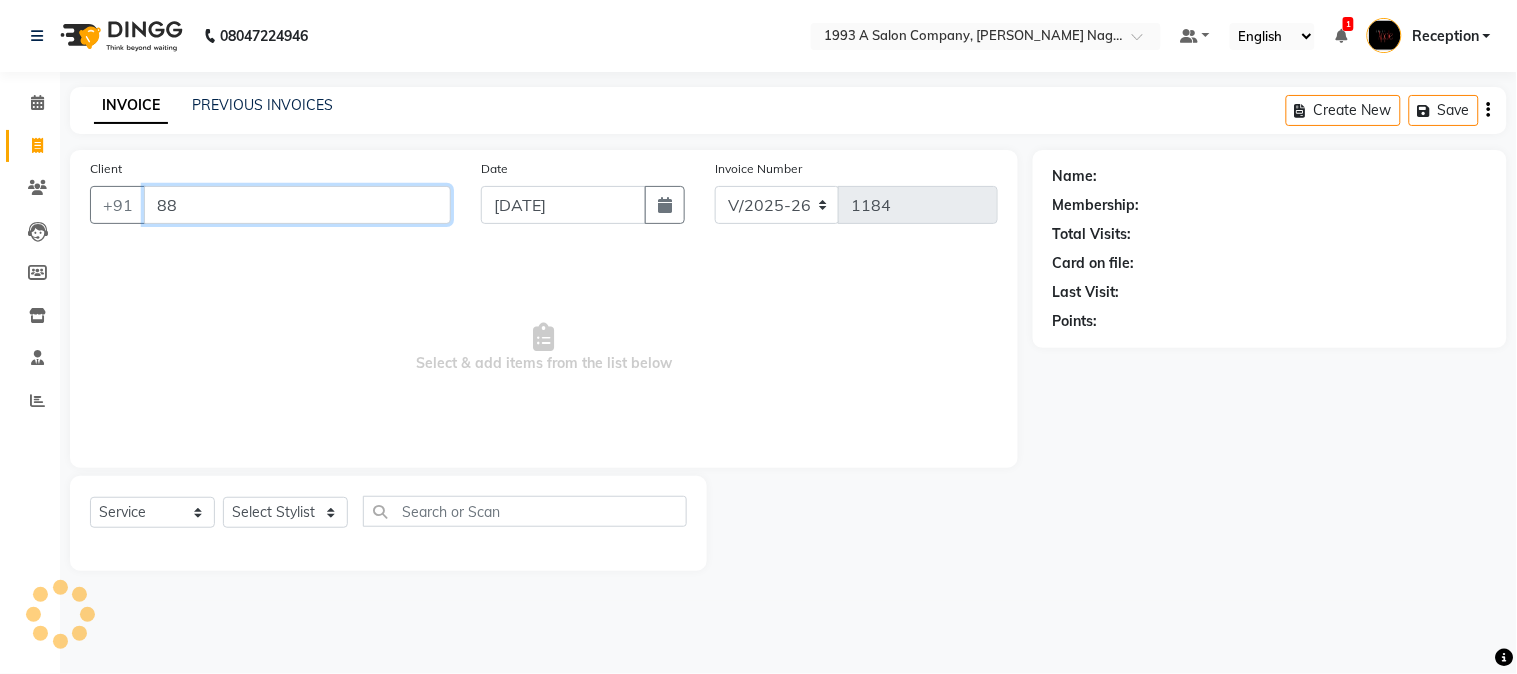 type on "8" 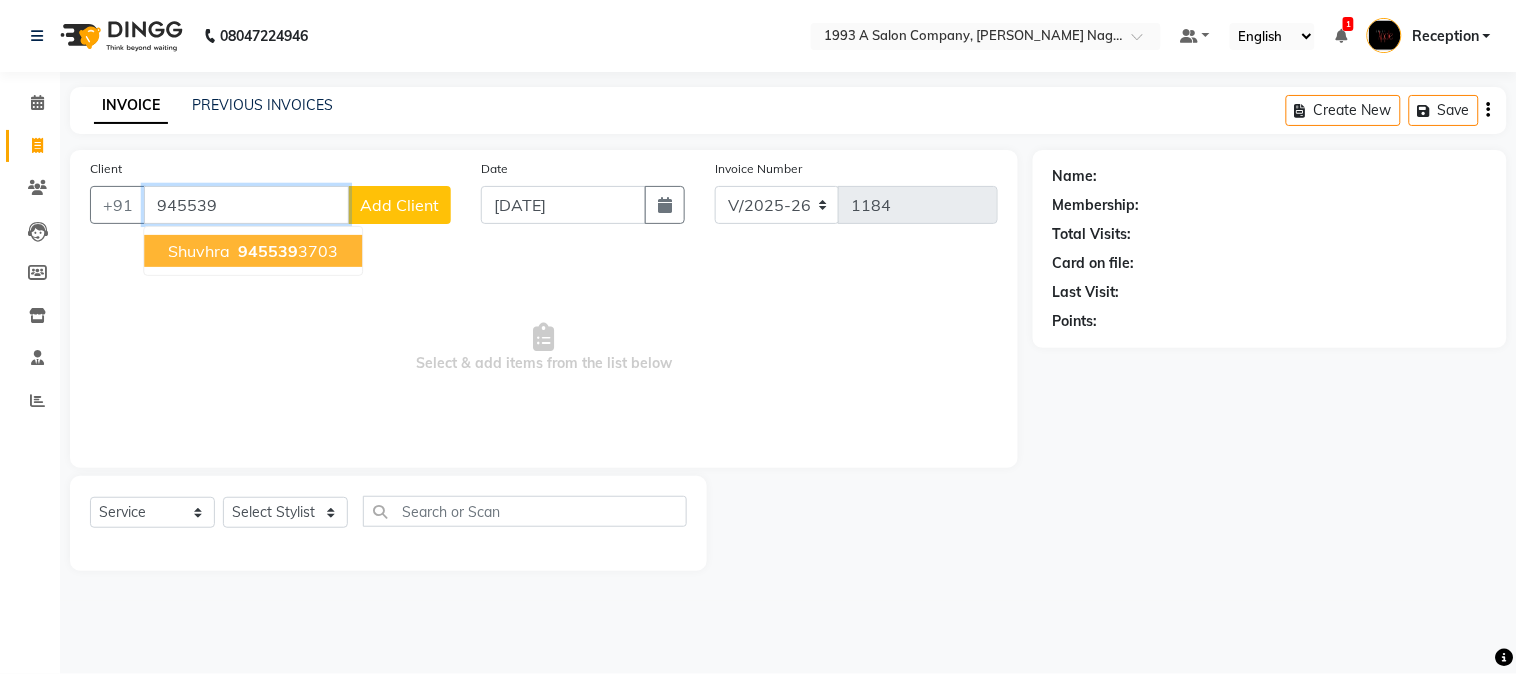 click on "945539" at bounding box center (268, 251) 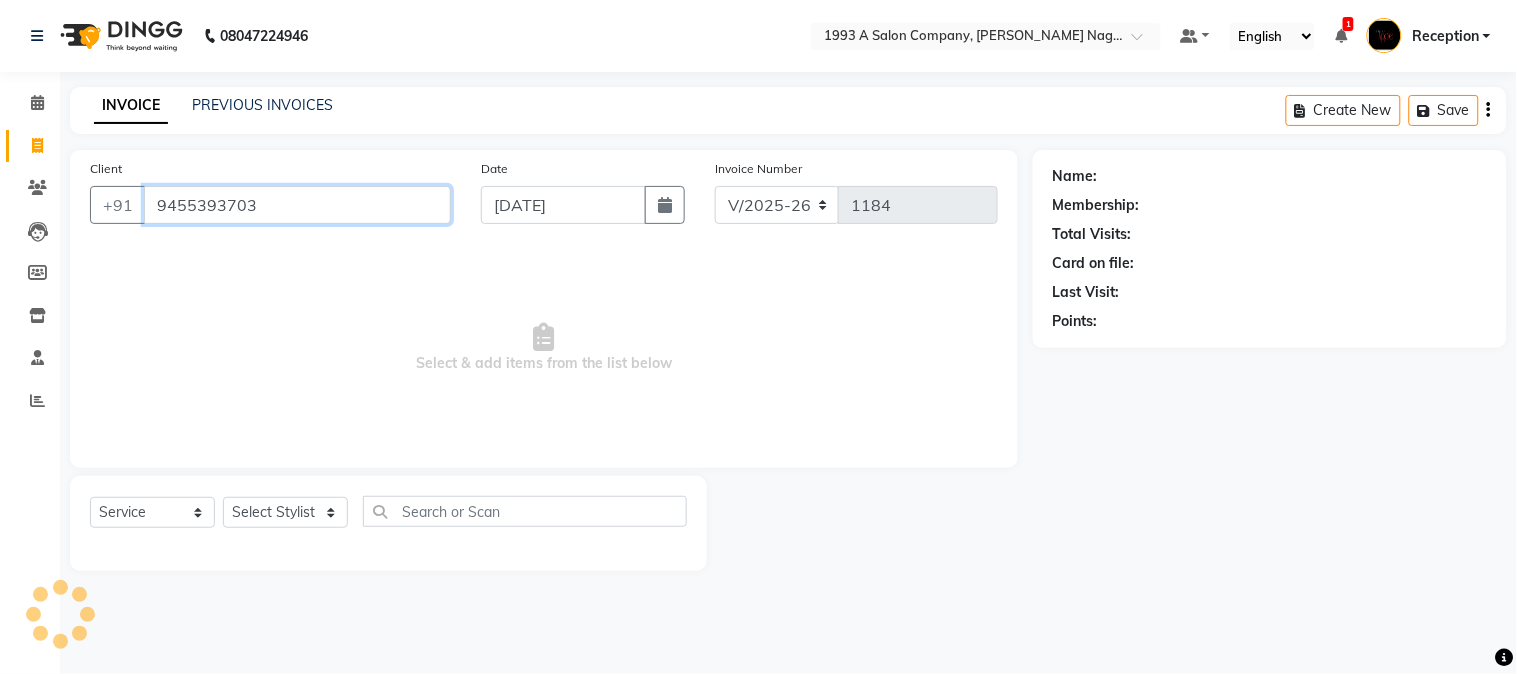 type on "9455393703" 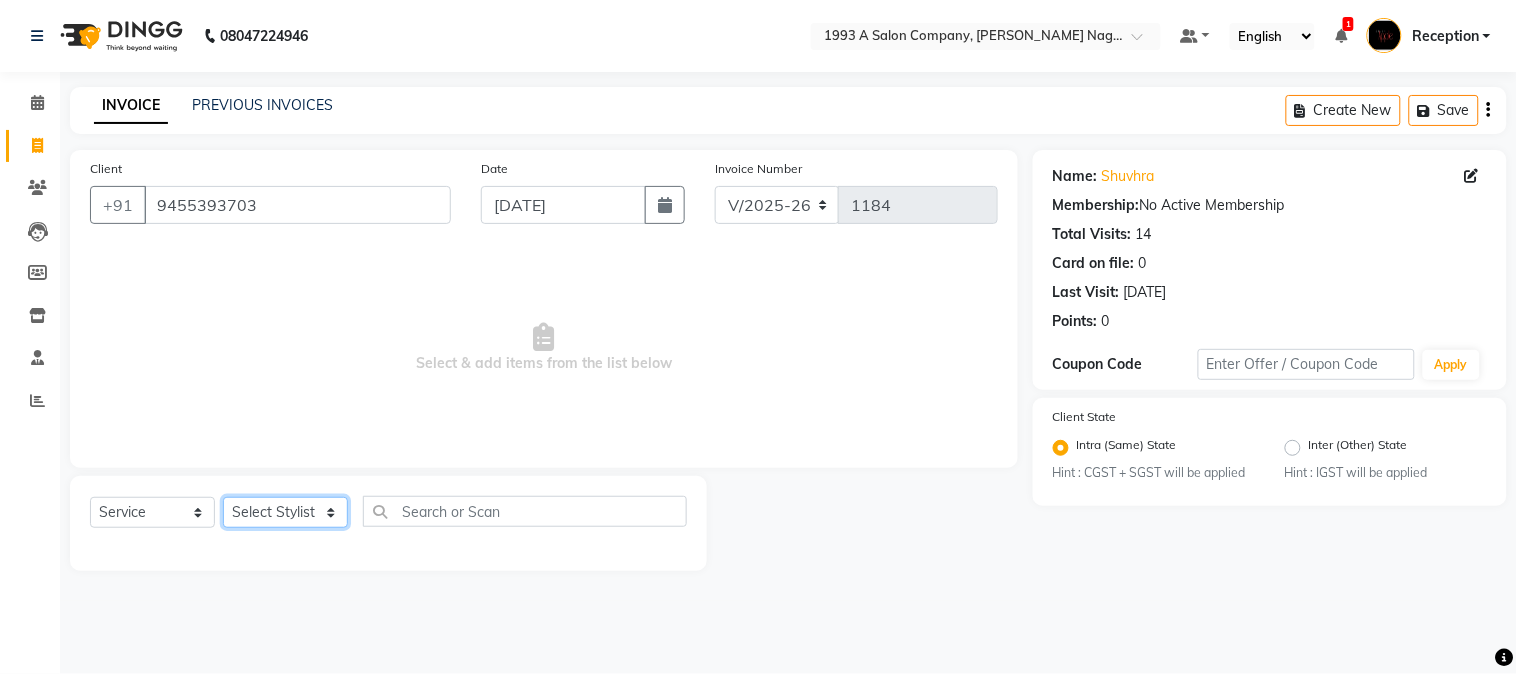 click on "Select Stylist [PERSON_NAME] Mane [PERSON_NAME] [PERSON_NAME]  Reception  [PERSON_NAME] Training Department [PERSON_NAME] [PERSON_NAME] Sir" 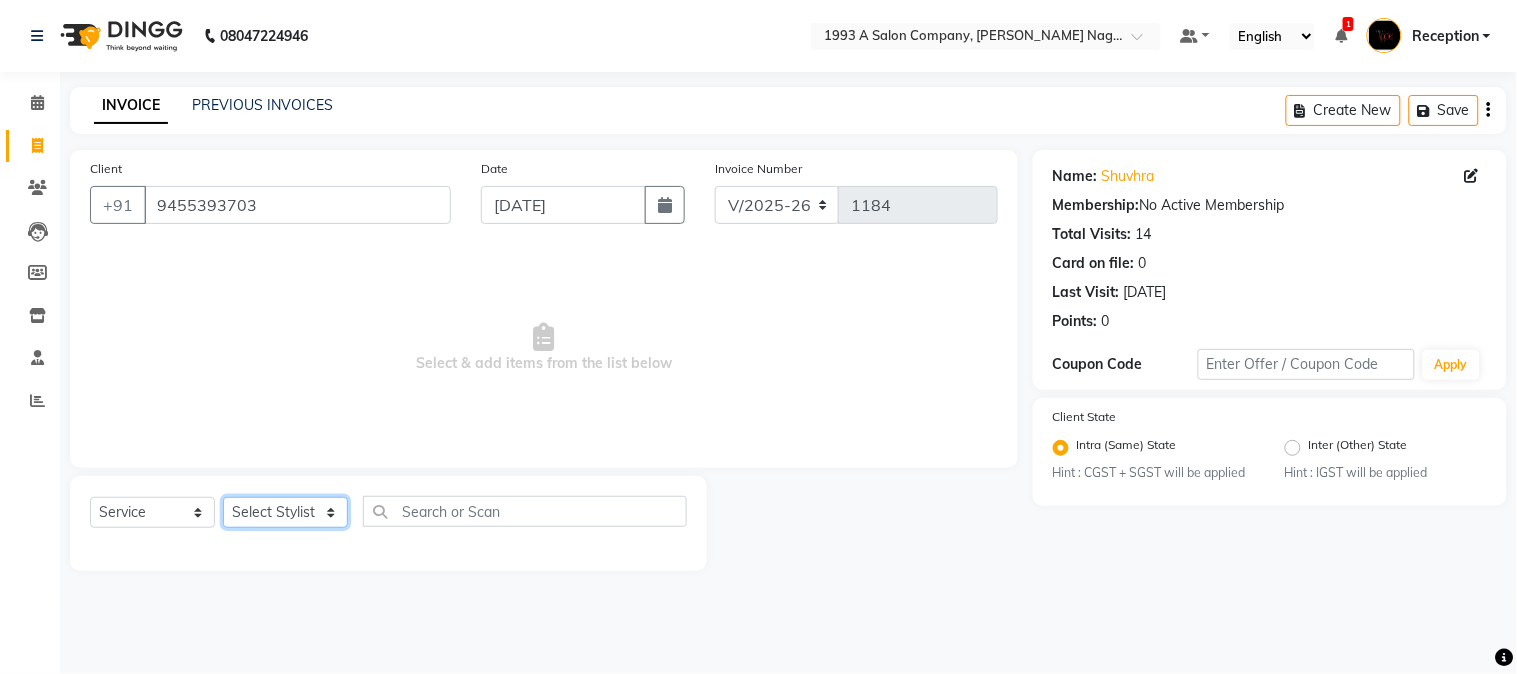 select on "48179" 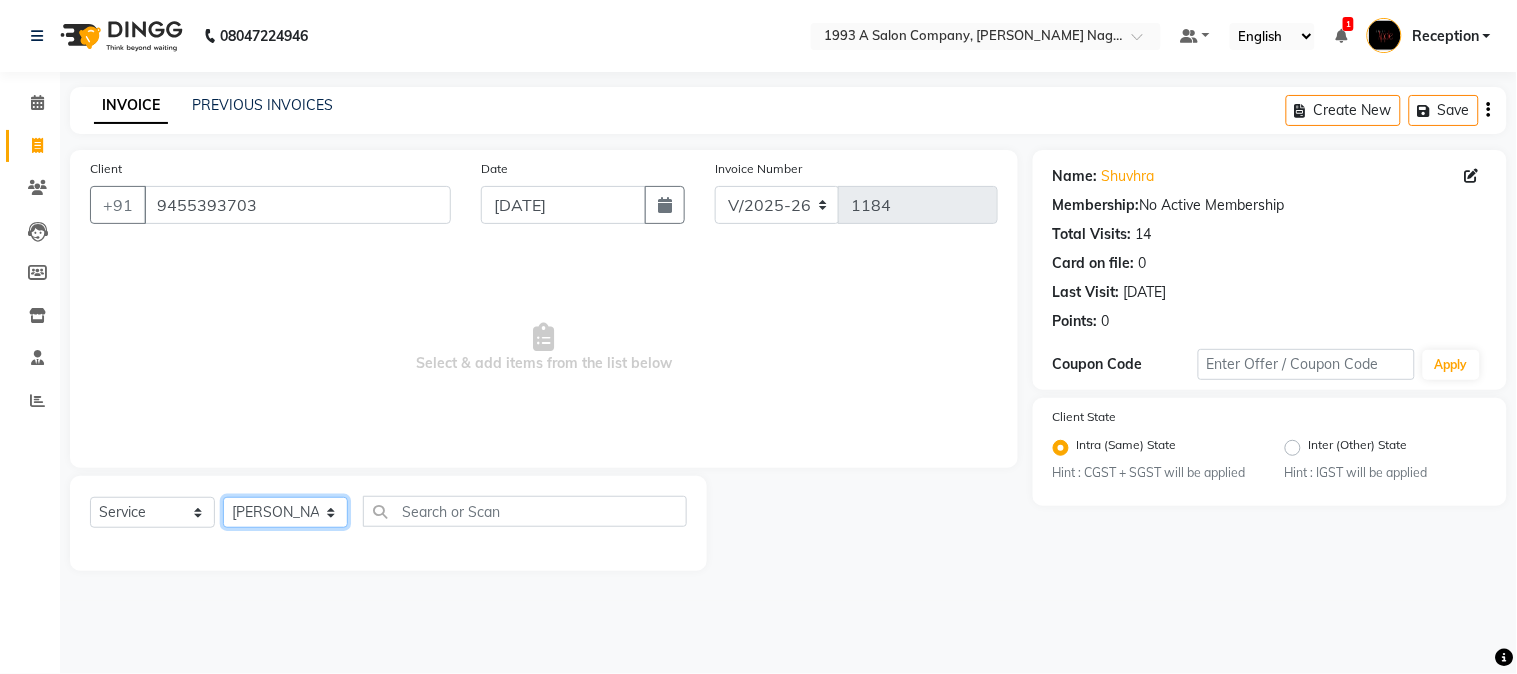 click on "Select Stylist [PERSON_NAME] Mane [PERSON_NAME] [PERSON_NAME]  Reception  [PERSON_NAME] Training Department [PERSON_NAME] [PERSON_NAME] Sir" 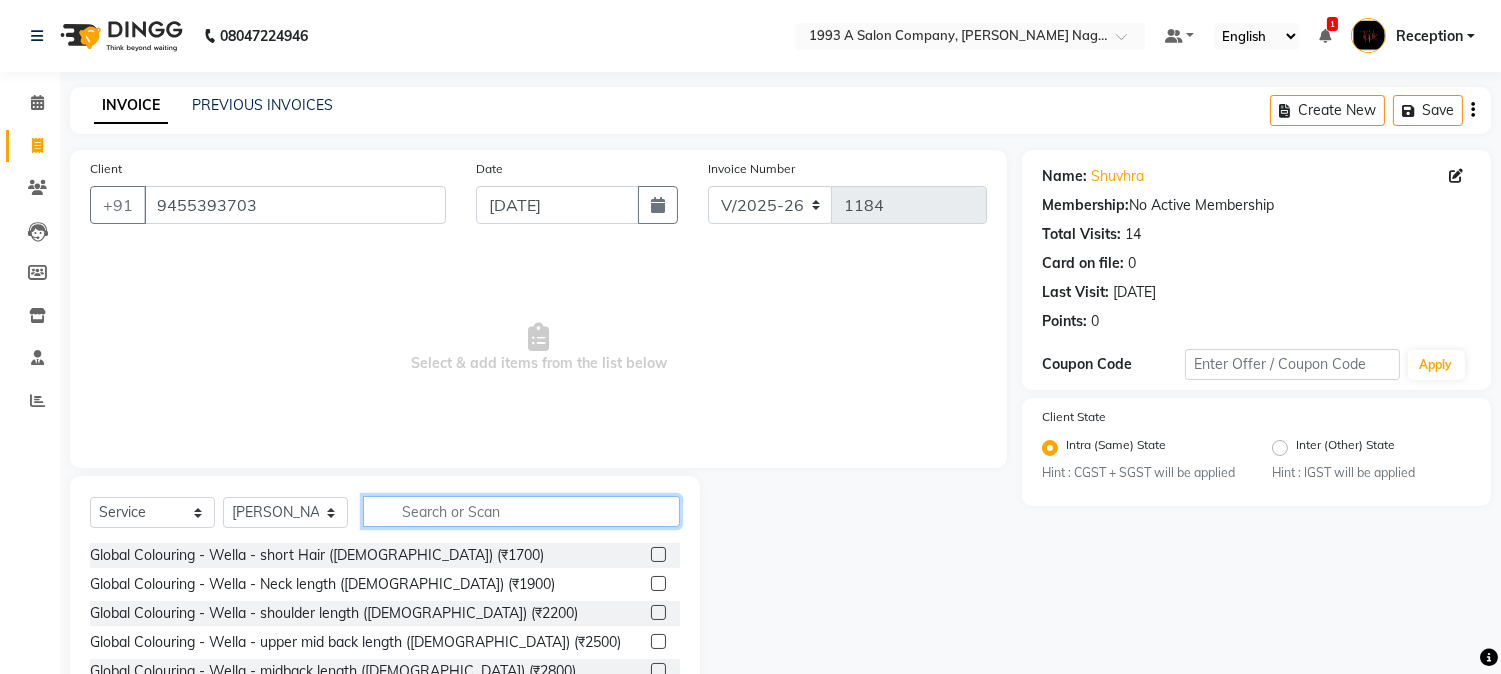 click 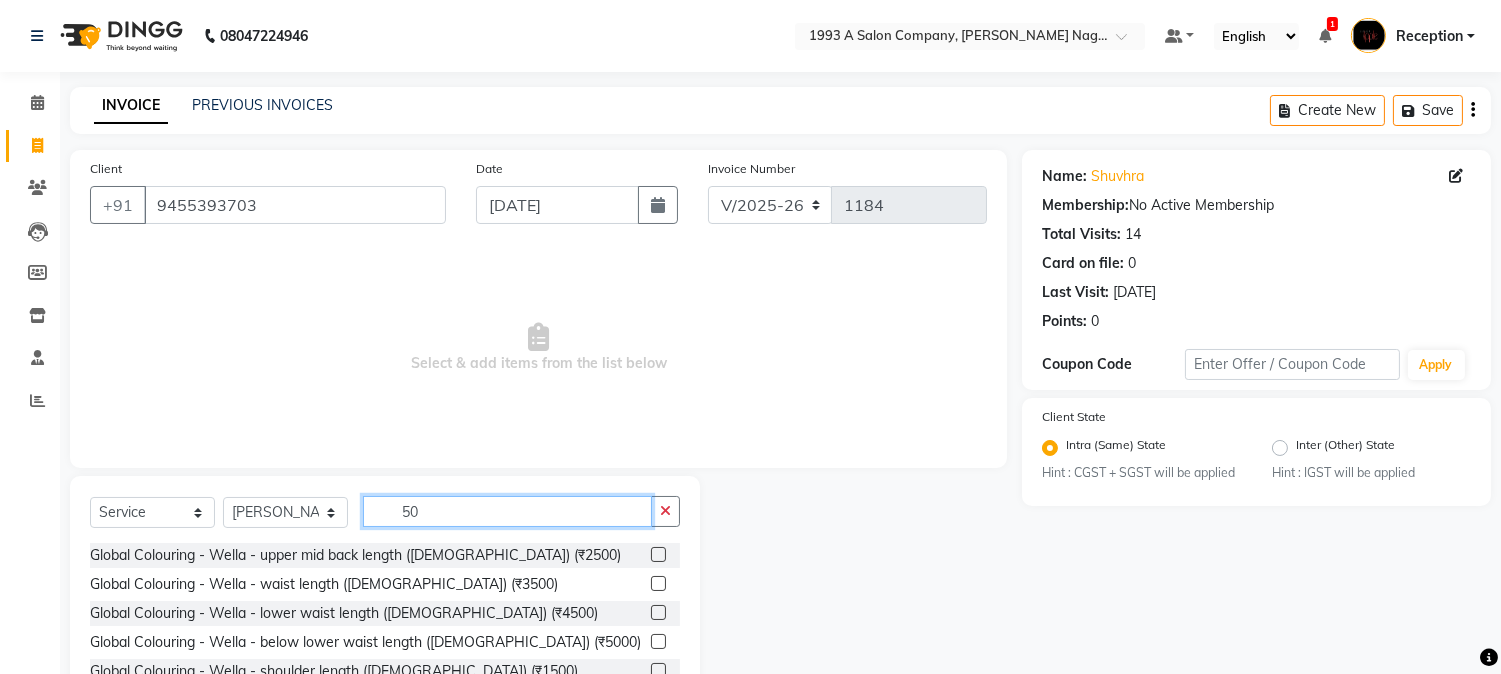 type on "5" 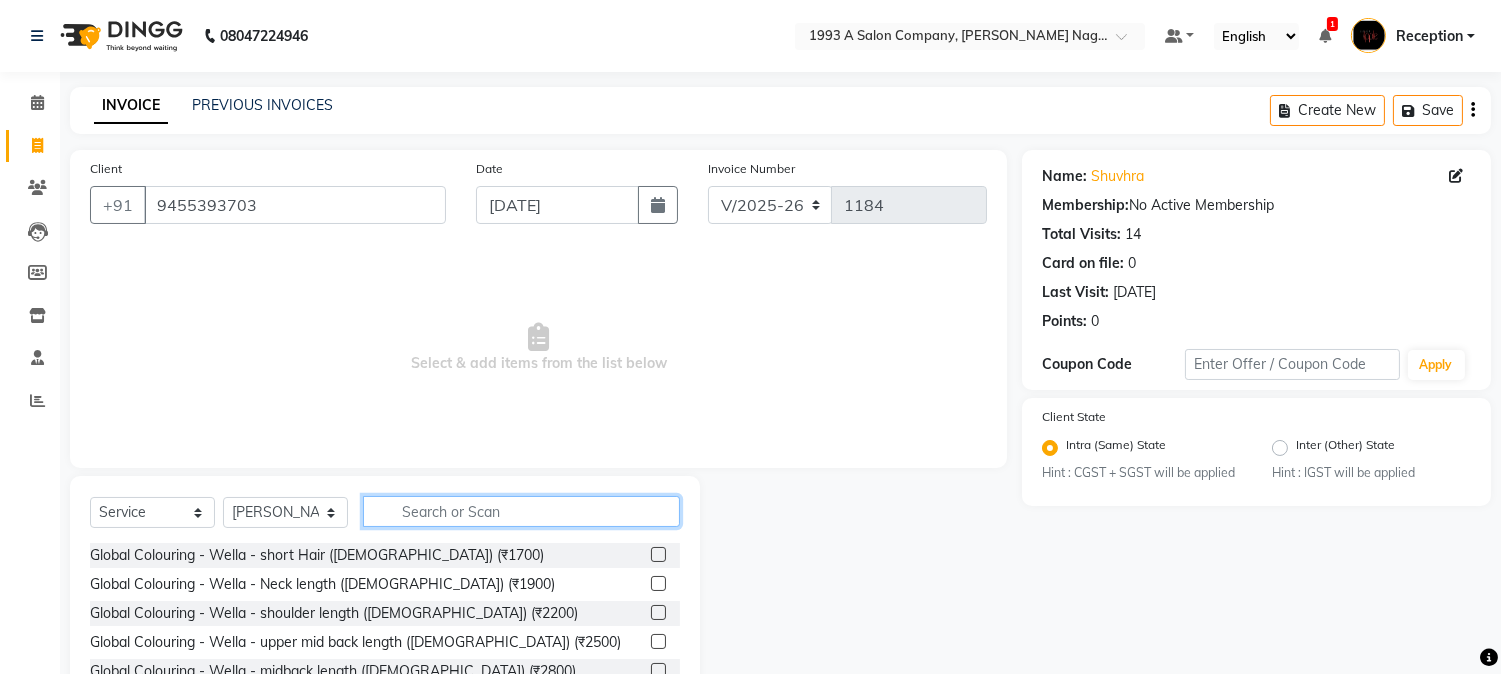 click 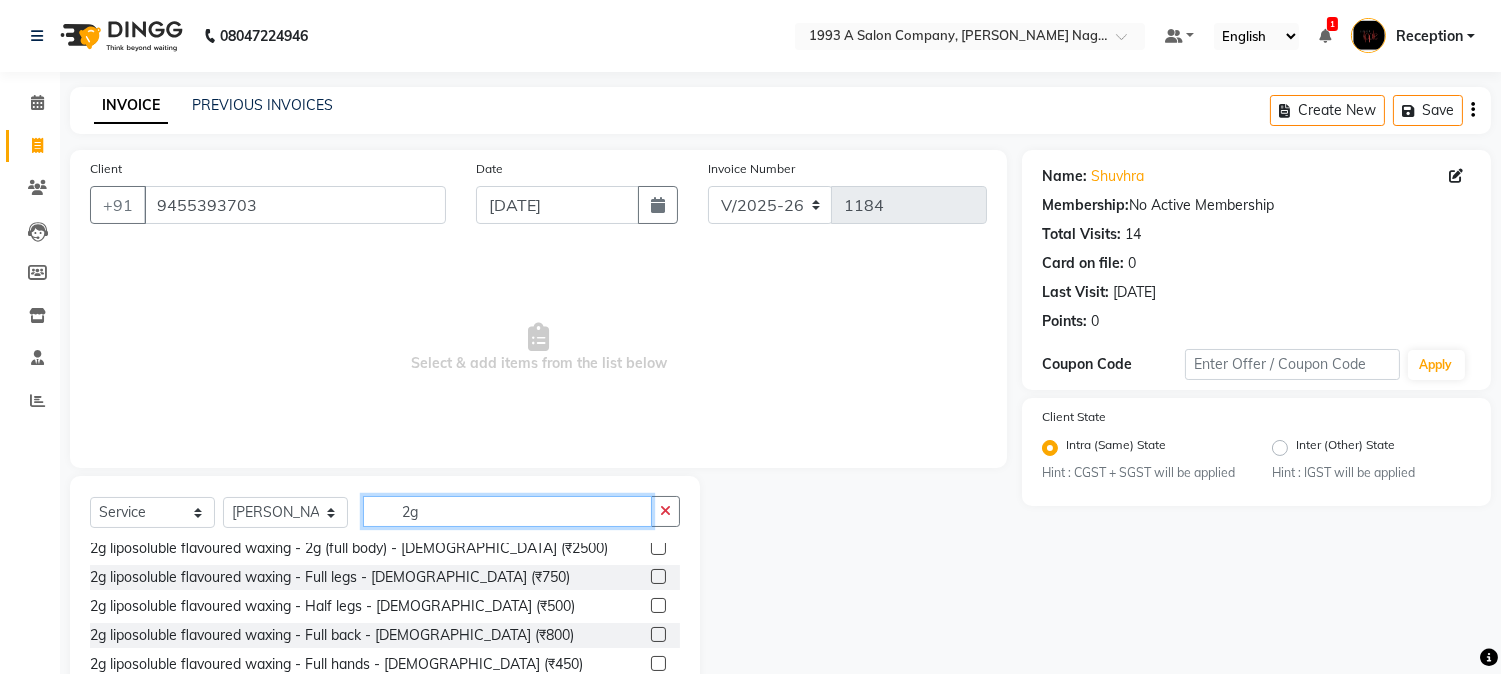 scroll, scrollTop: 0, scrollLeft: 0, axis: both 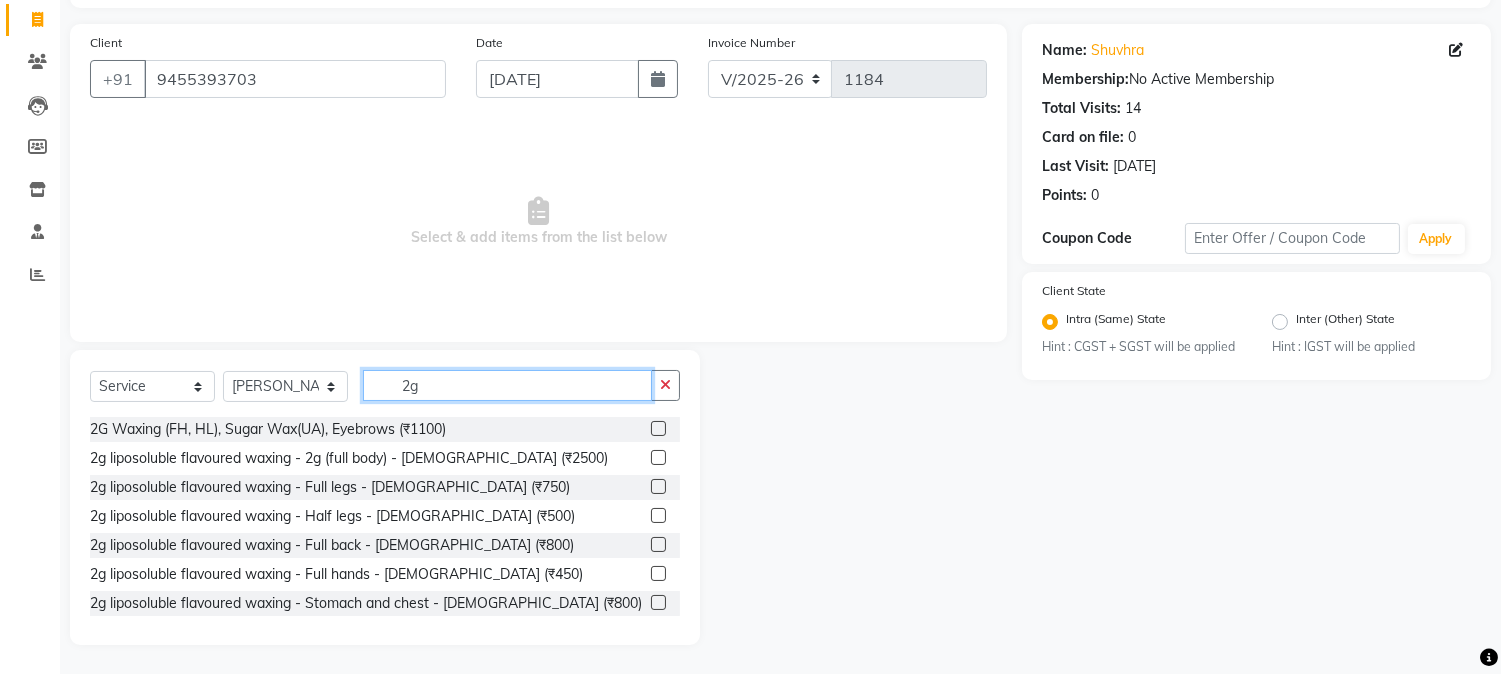 type on "2g" 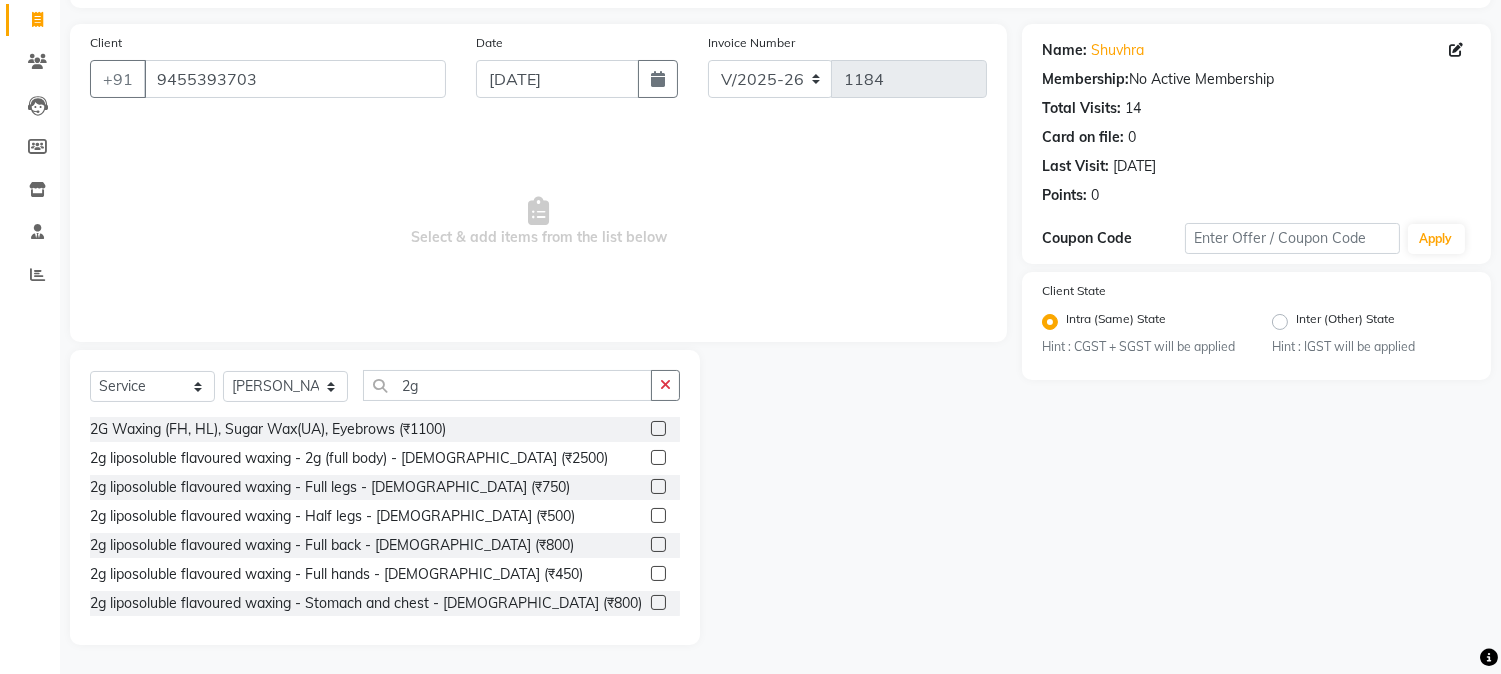 click 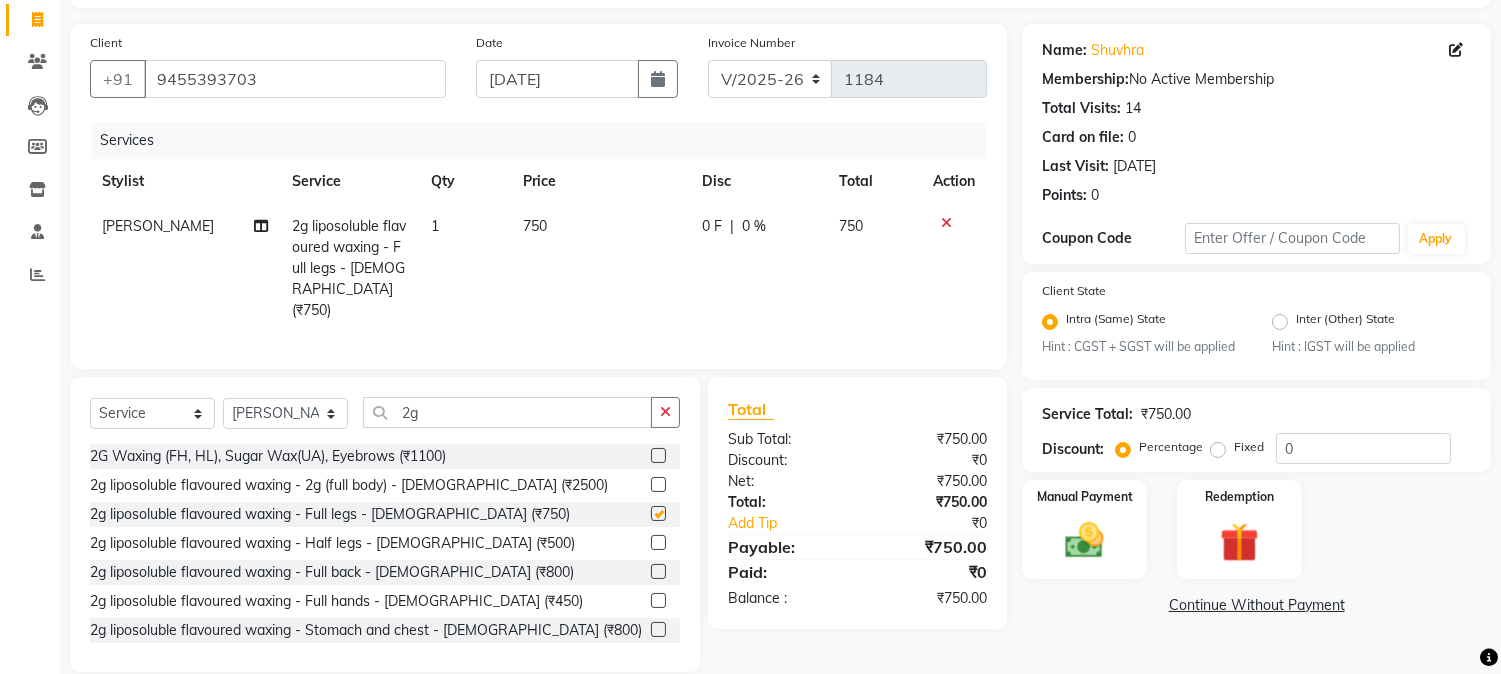 checkbox on "false" 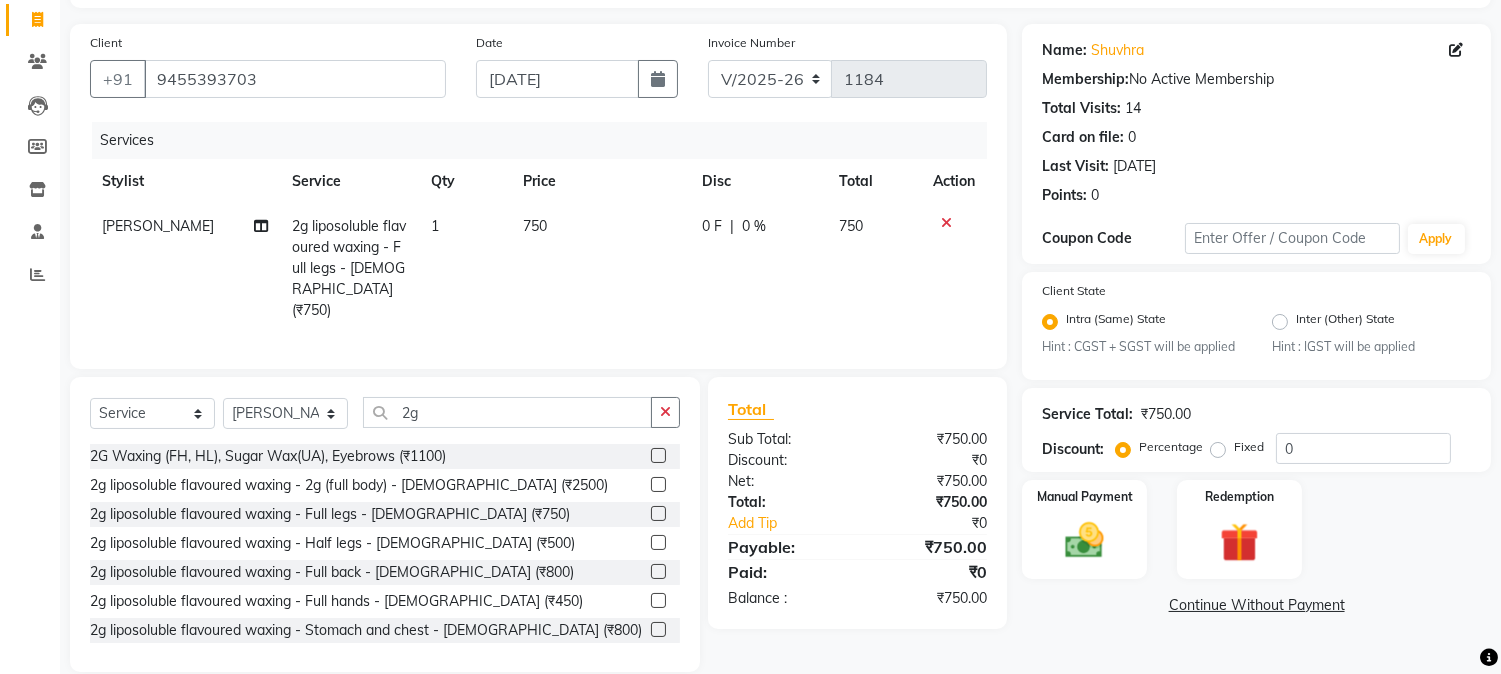 click 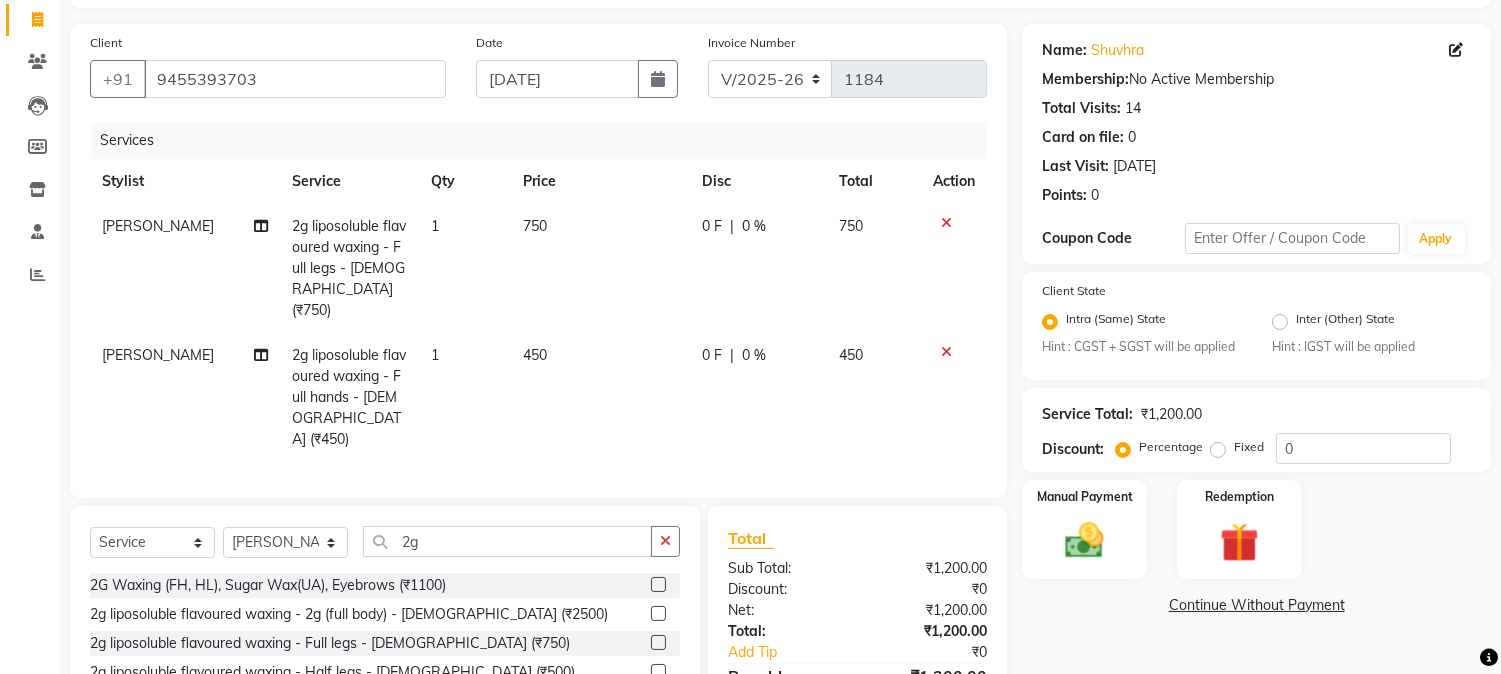 checkbox on "false" 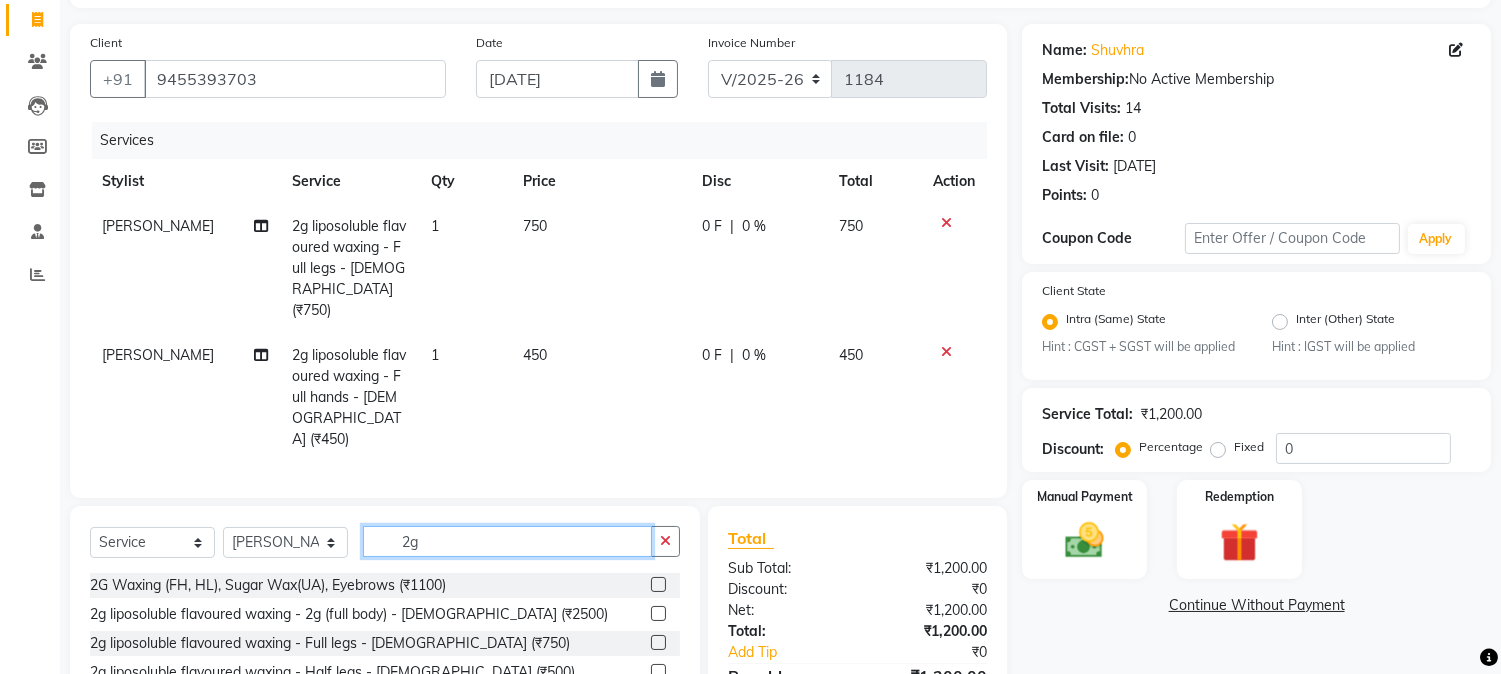 click on "2g" 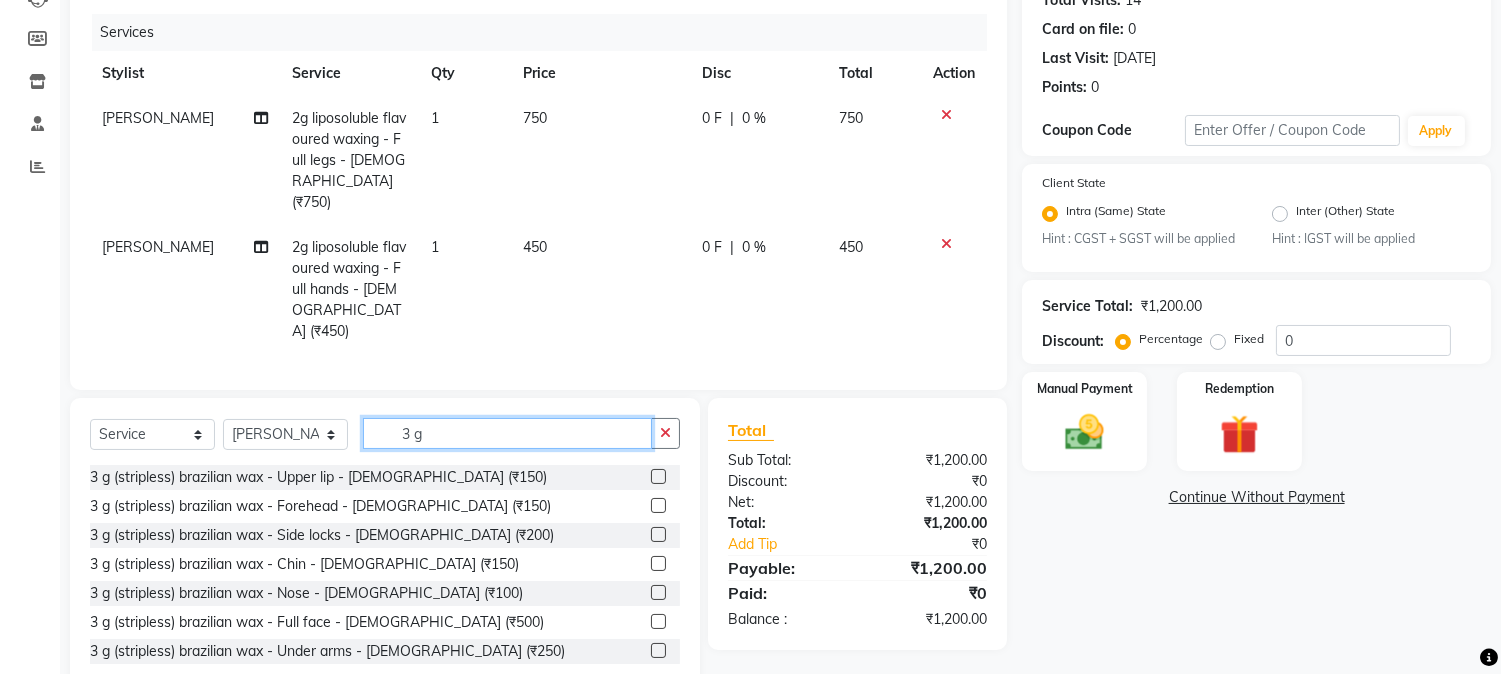 scroll, scrollTop: 257, scrollLeft: 0, axis: vertical 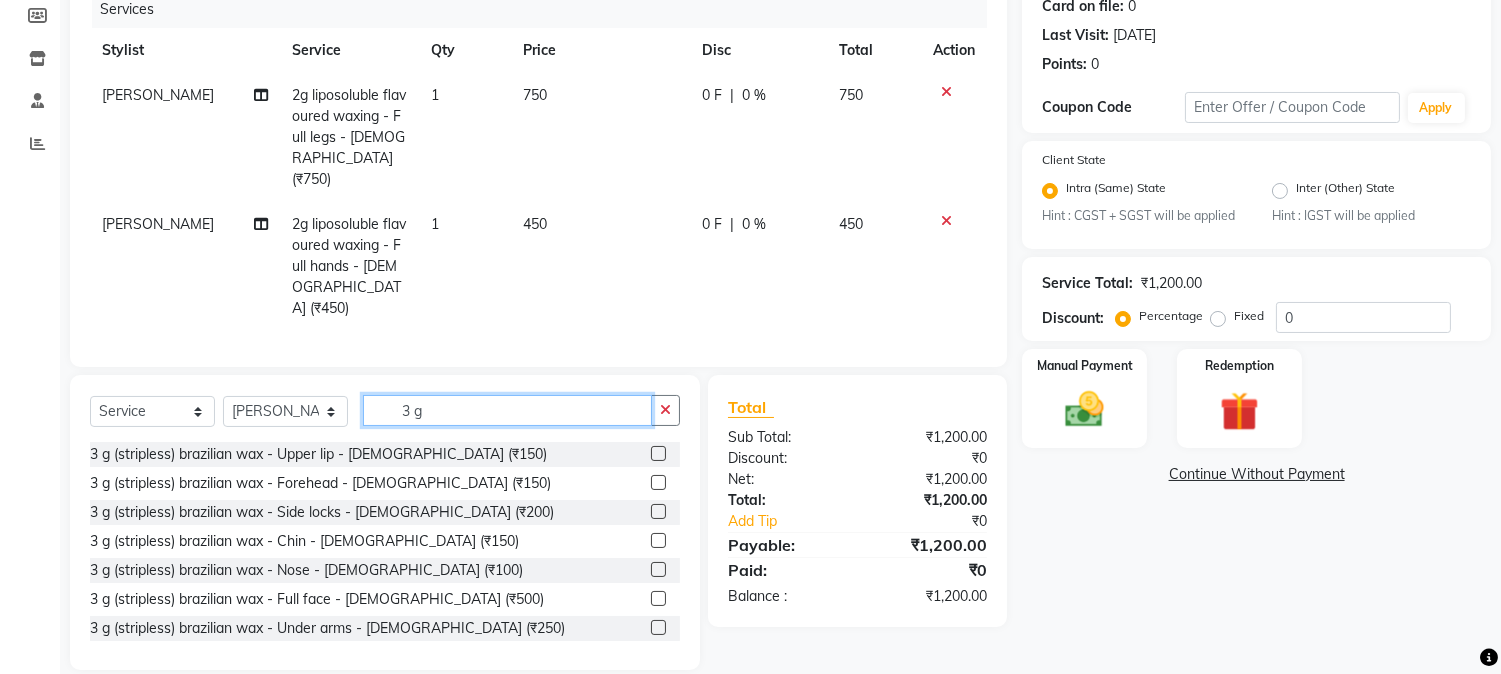 type on "3 g" 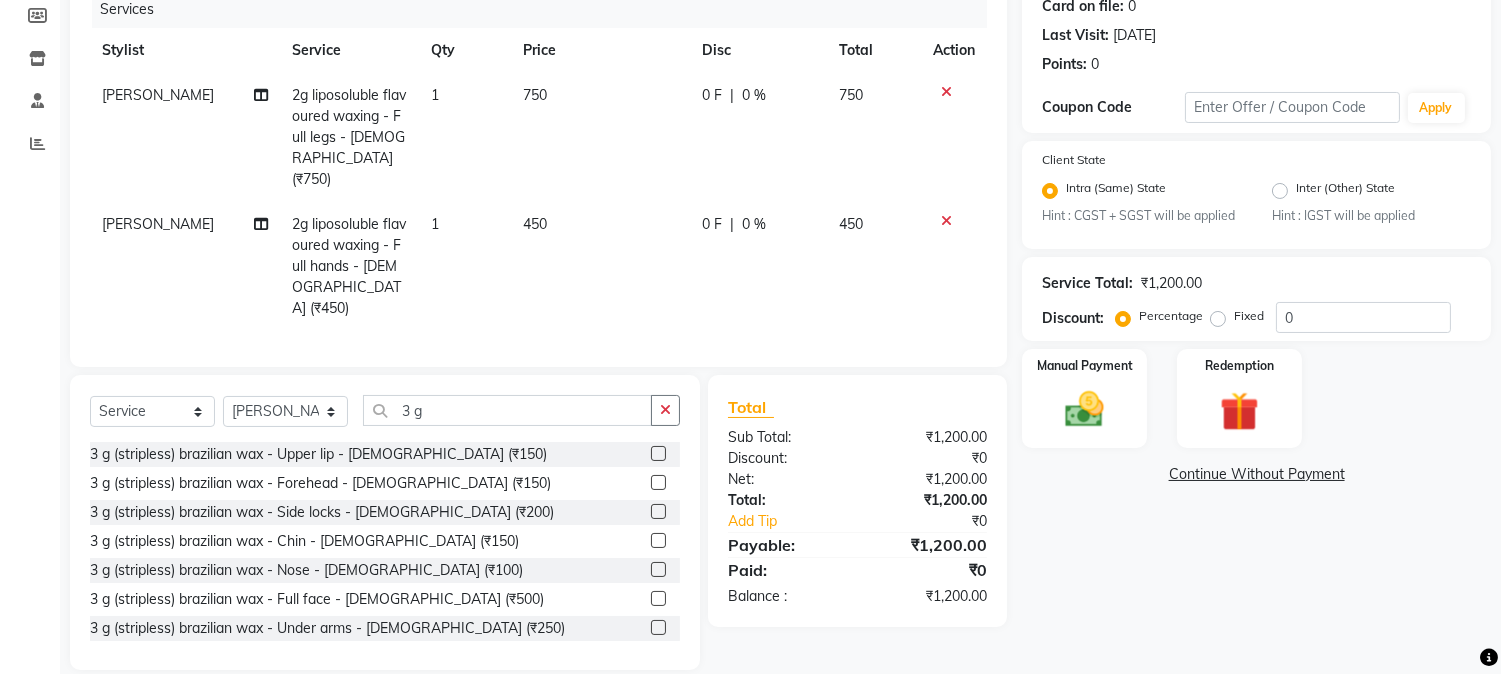 click 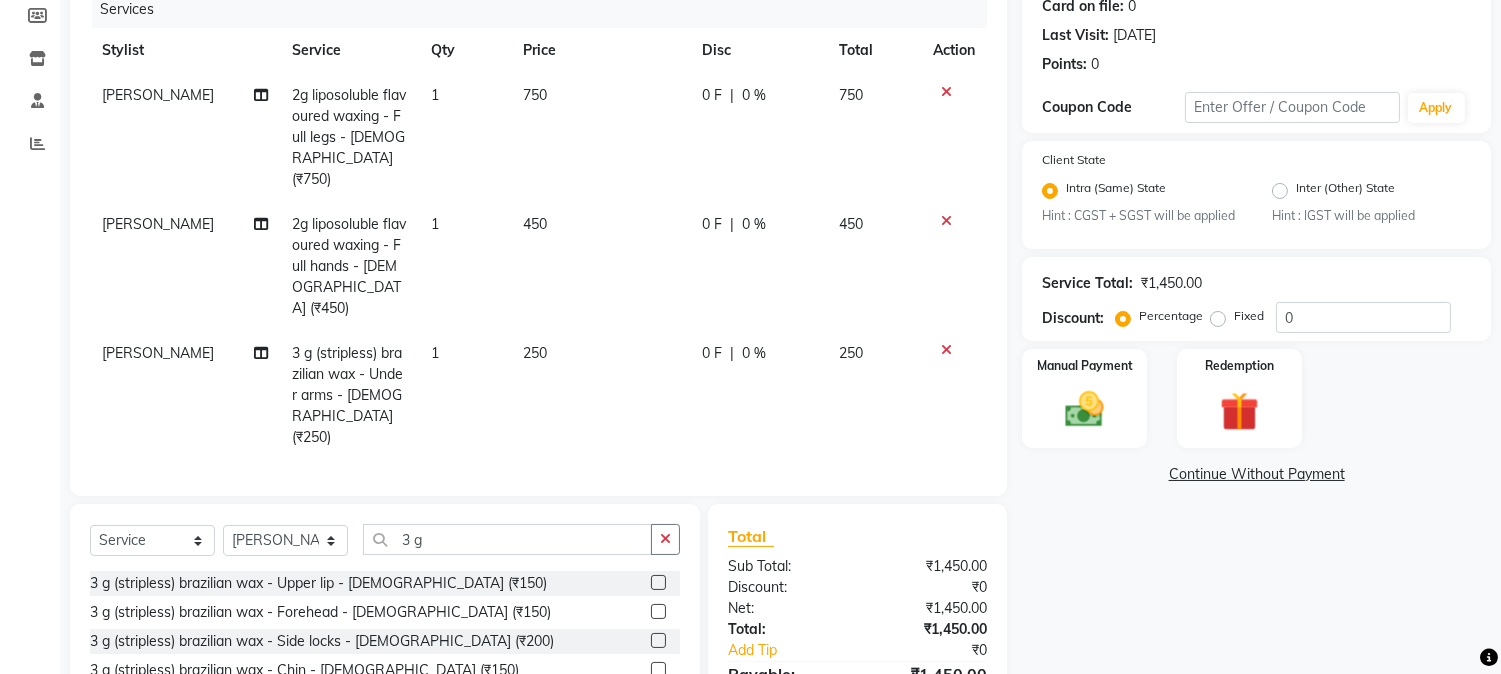 checkbox on "false" 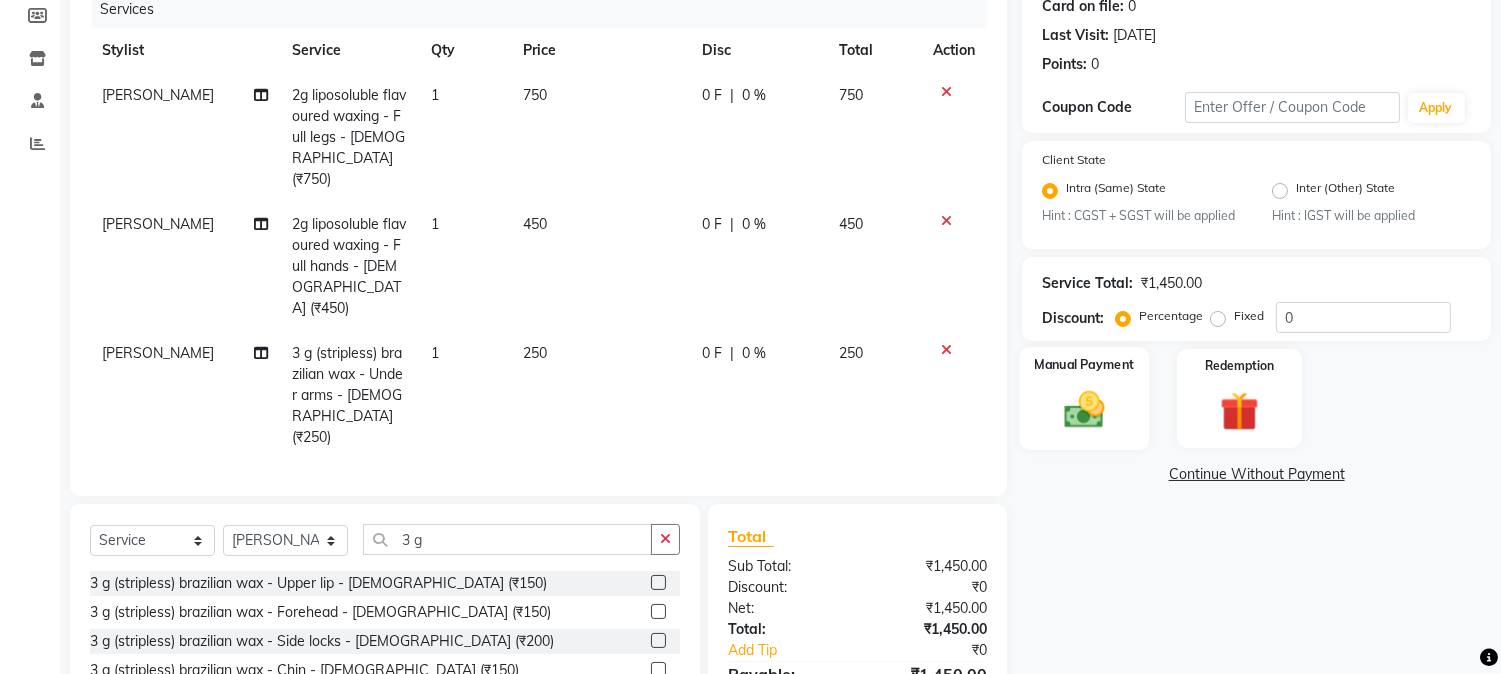 click 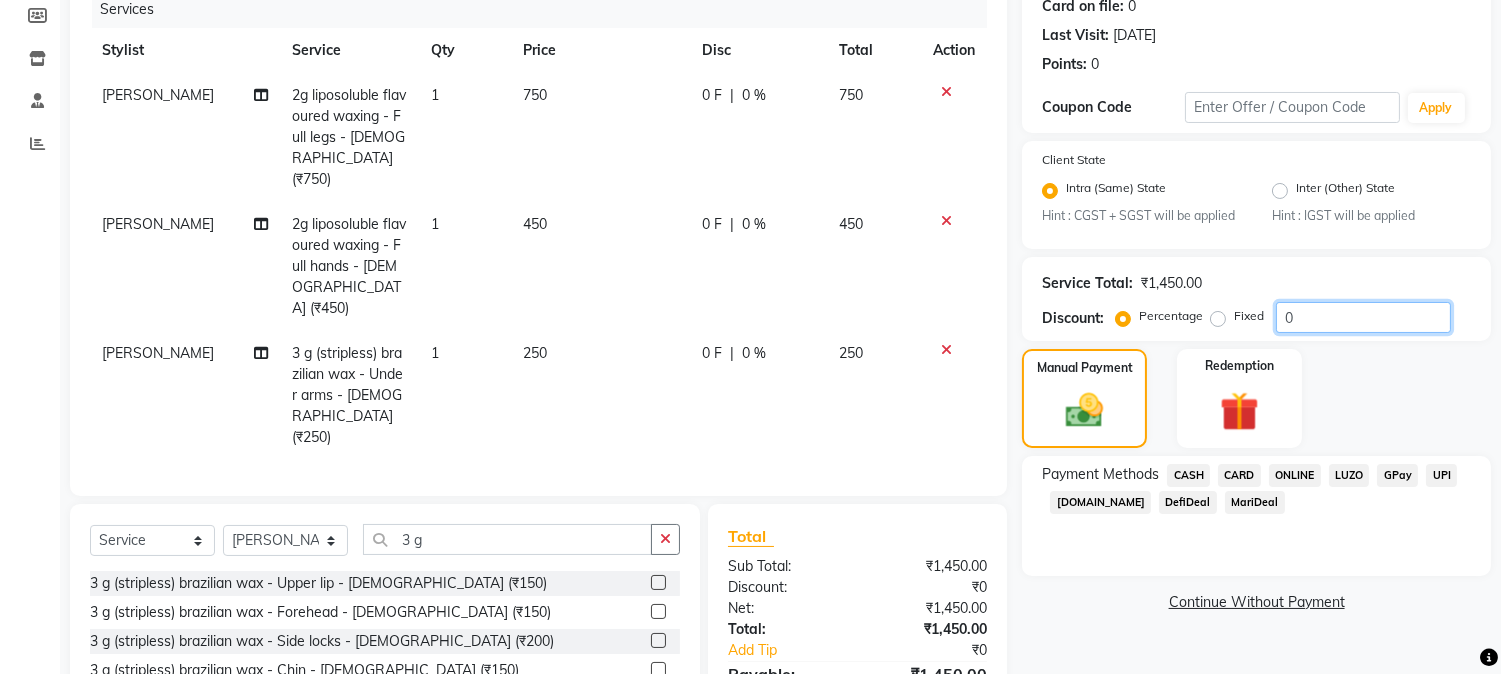 click on "0" 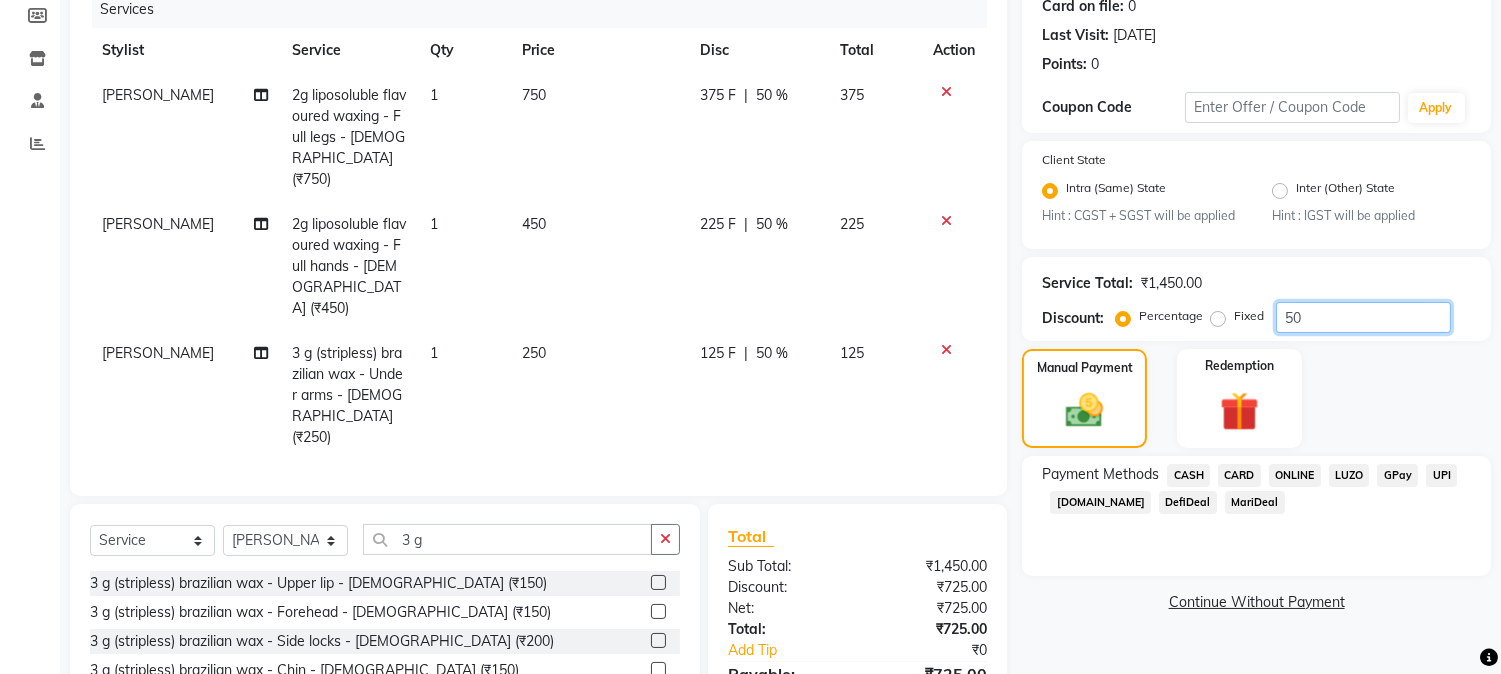 type on "50" 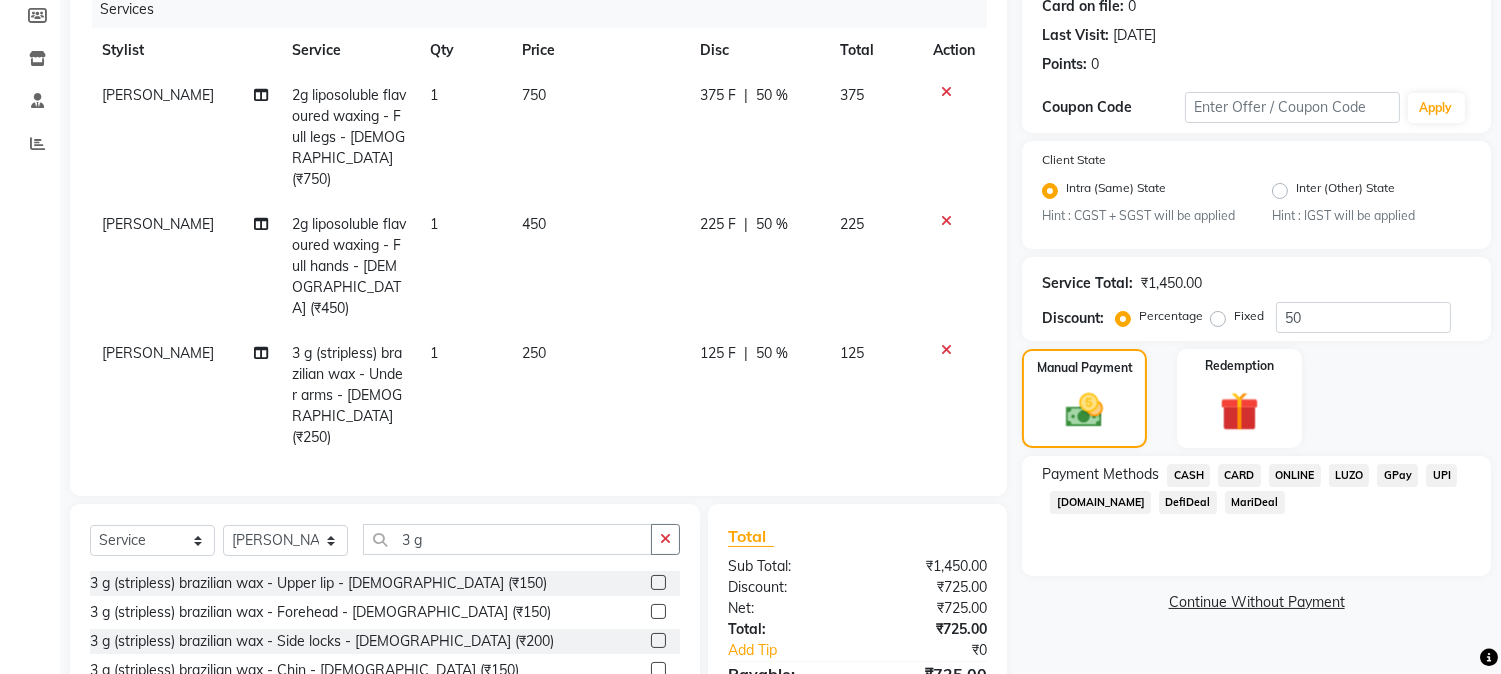 click on "ONLINE" 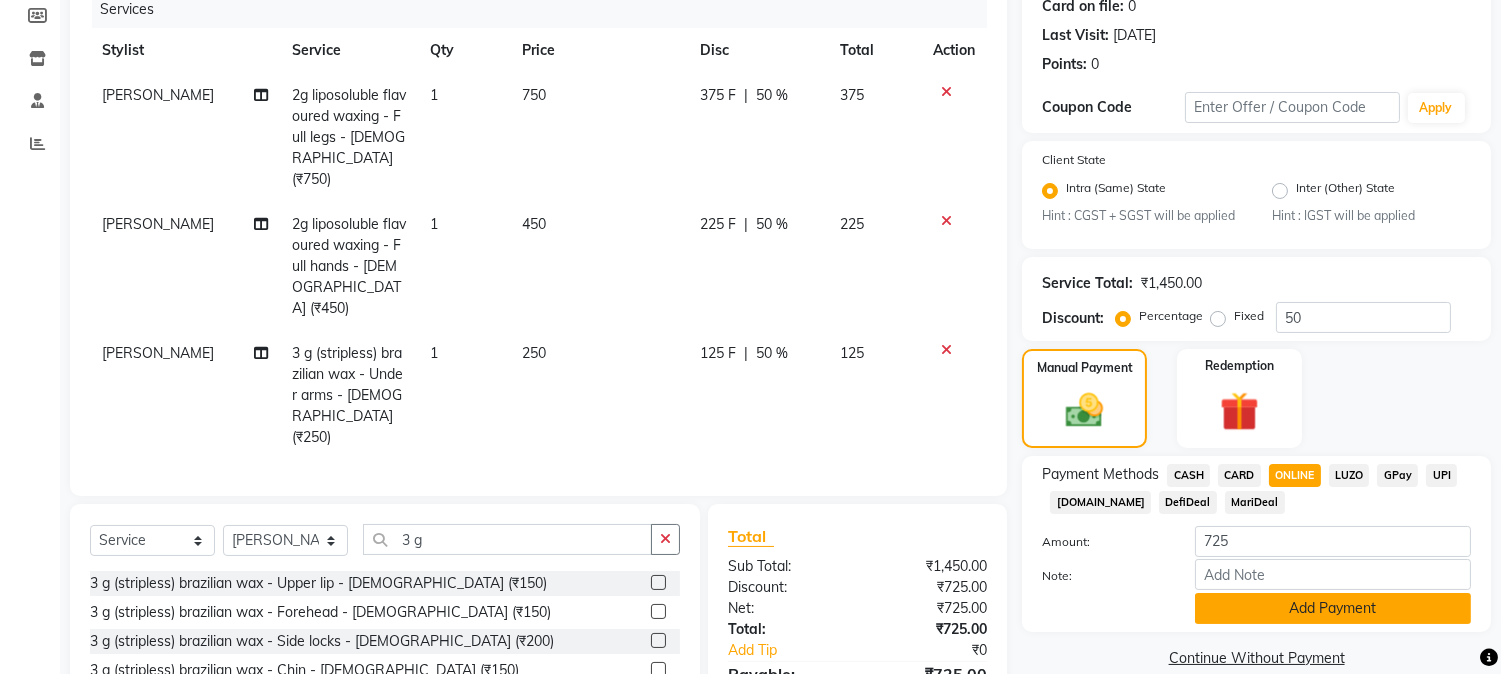 click on "Add Payment" 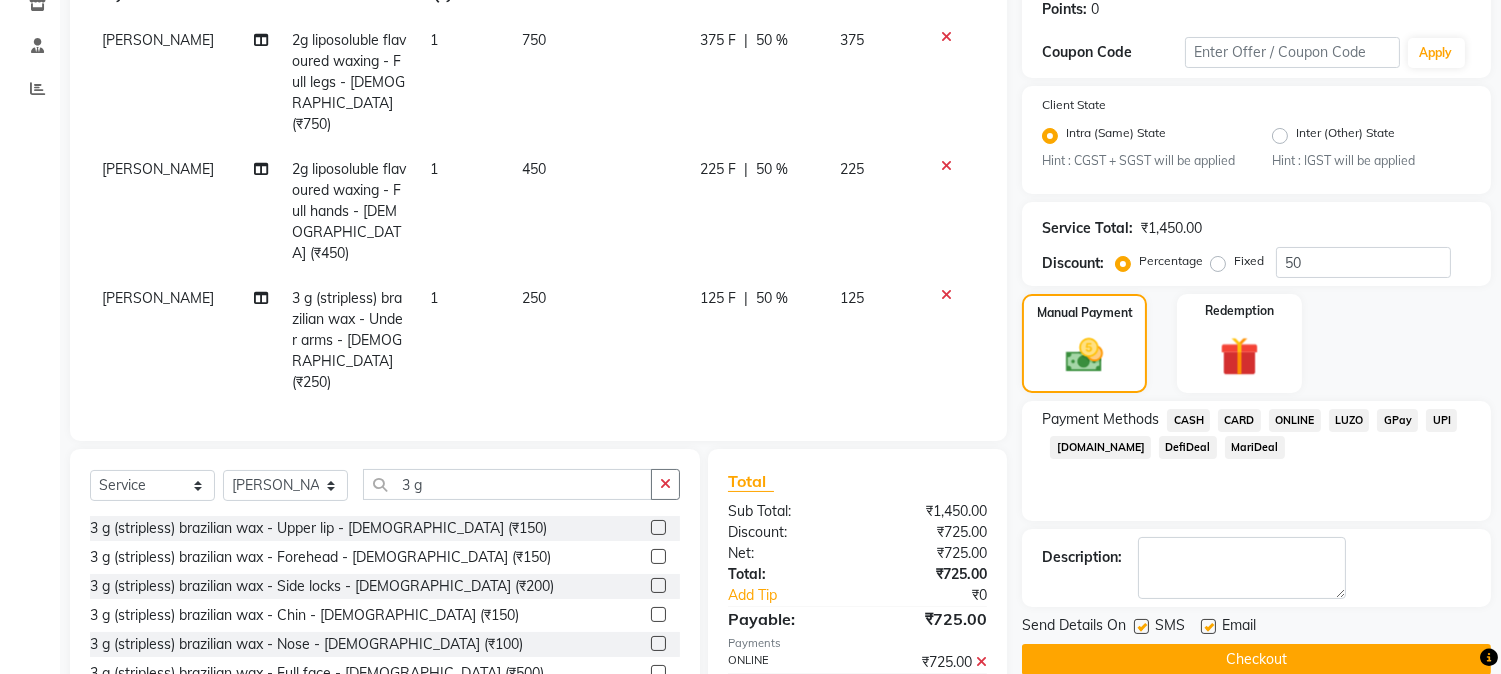 scroll, scrollTop: 365, scrollLeft: 0, axis: vertical 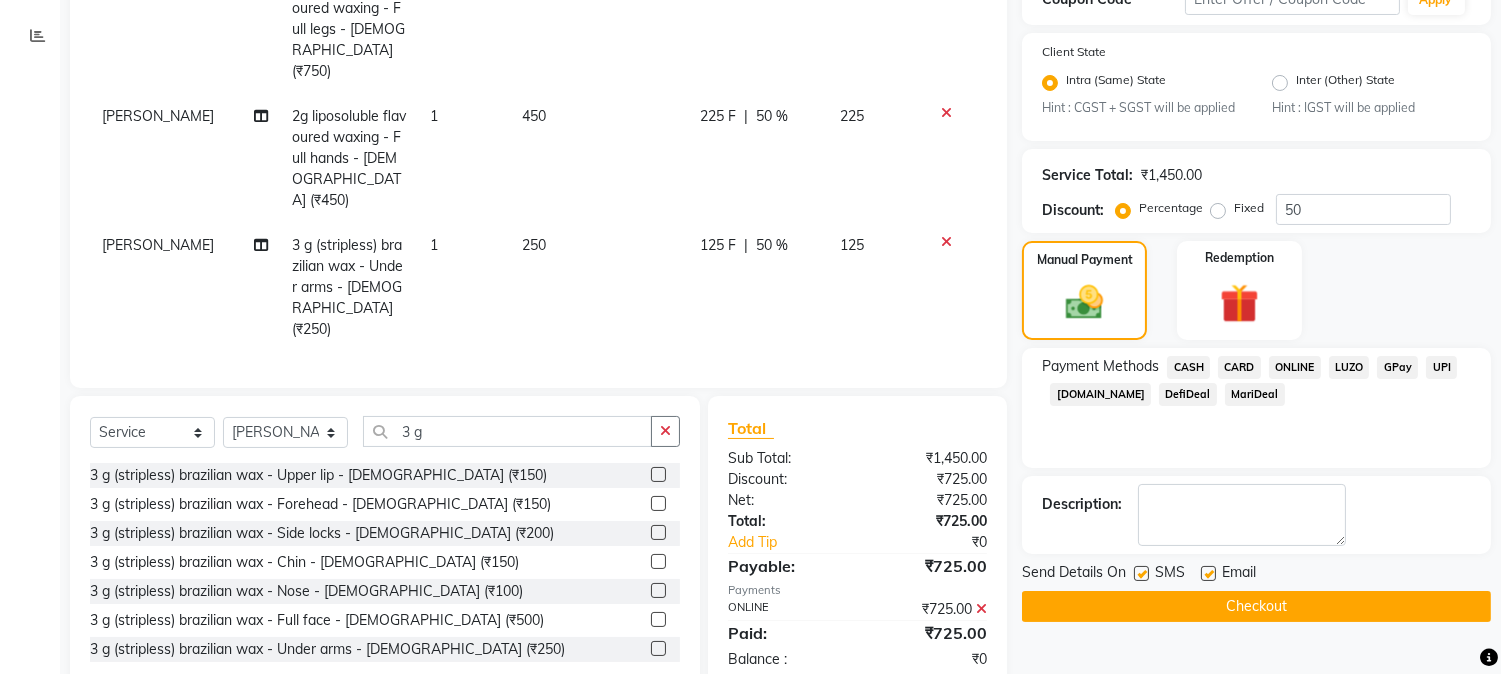 click on "Checkout" 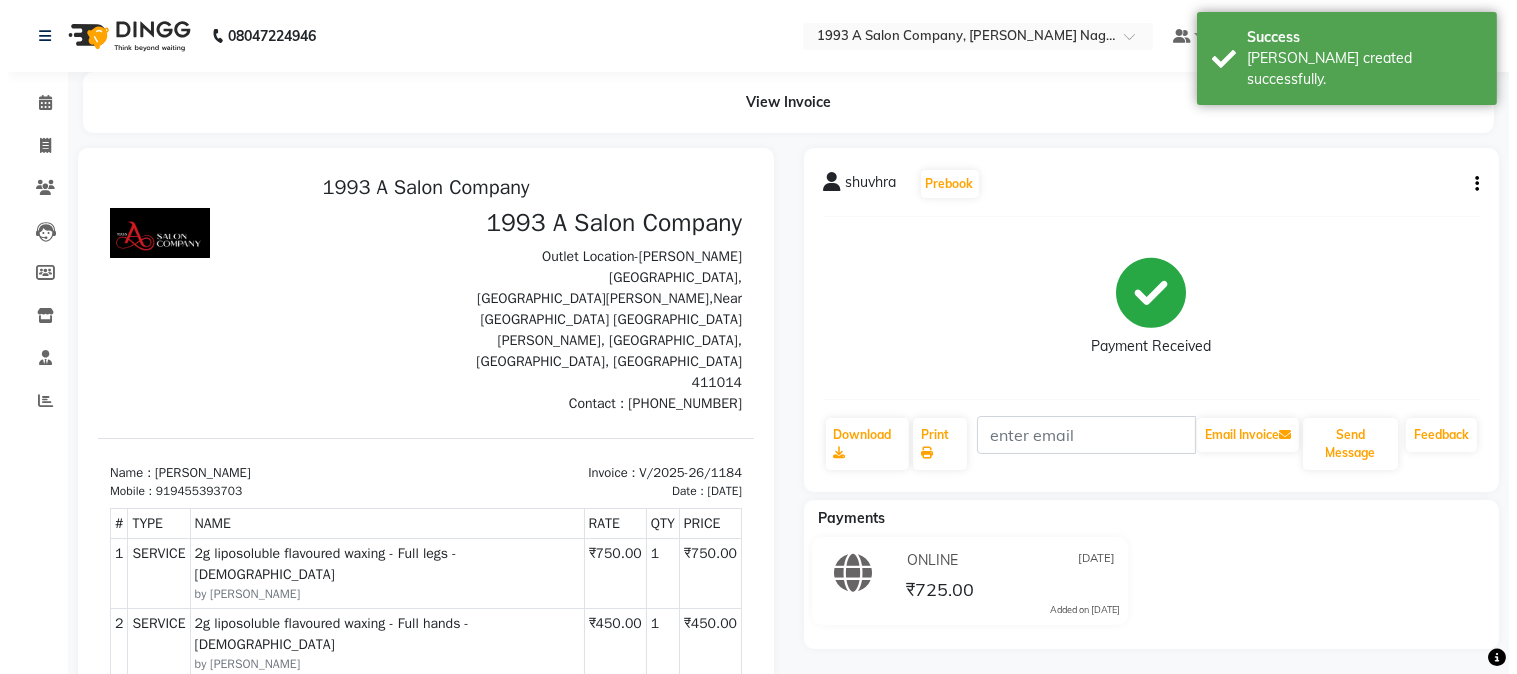 scroll, scrollTop: 0, scrollLeft: 0, axis: both 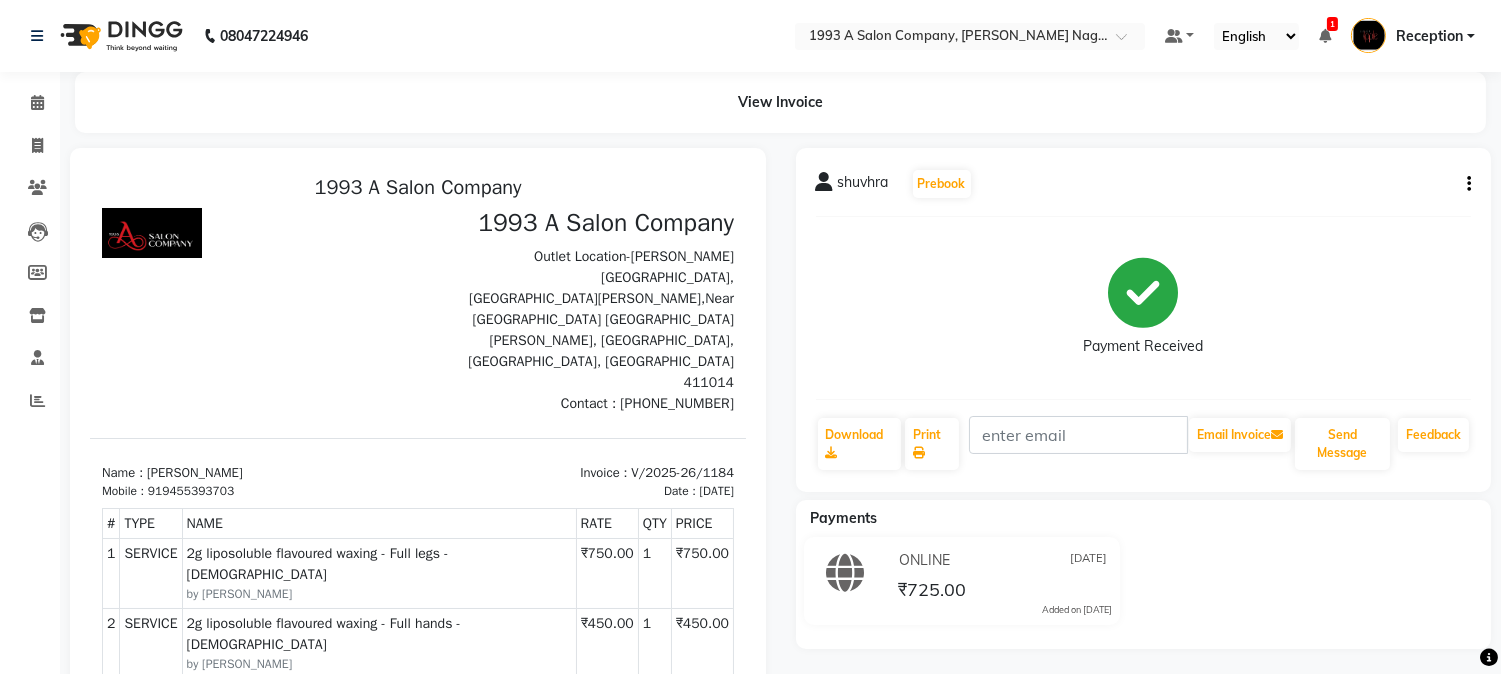 drag, startPoint x: 161, startPoint y: 425, endPoint x: 182, endPoint y: 429, distance: 21.377558 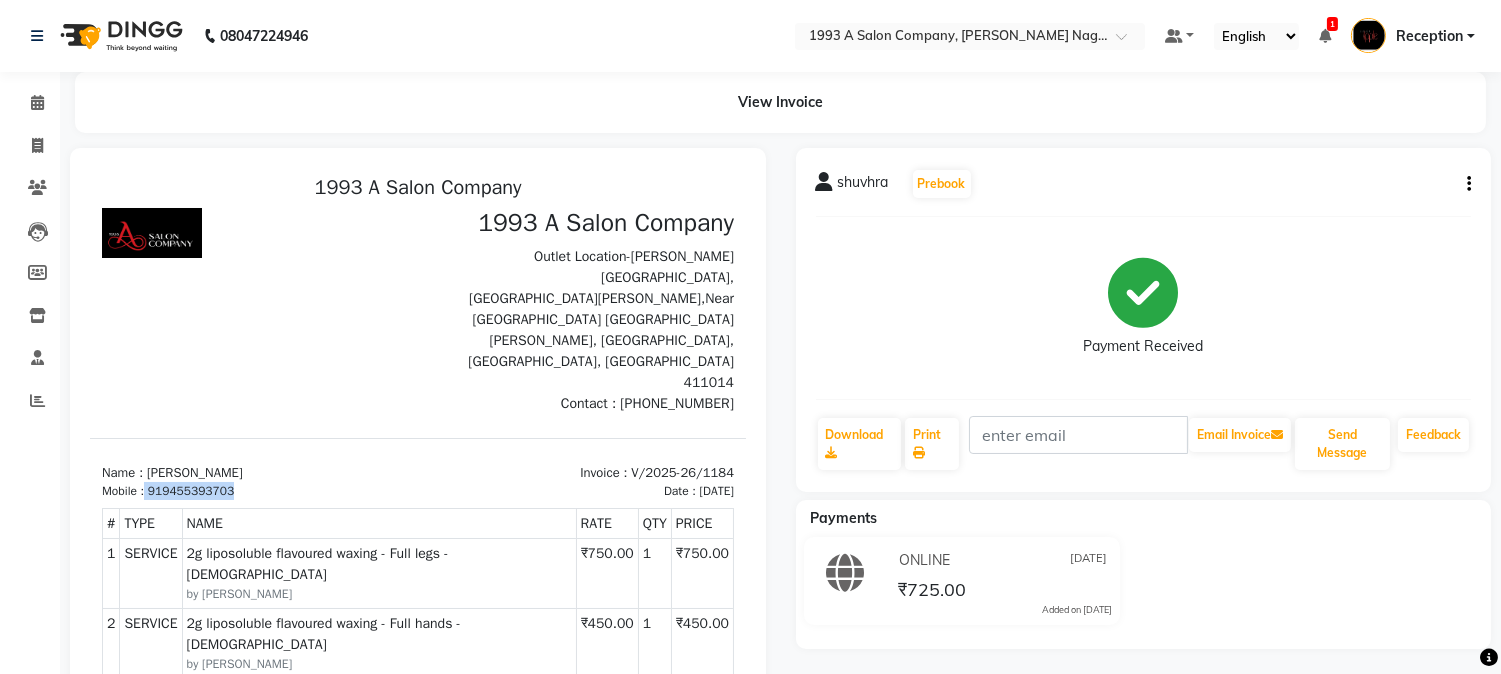 drag, startPoint x: 148, startPoint y: 423, endPoint x: 257, endPoint y: 425, distance: 109.01835 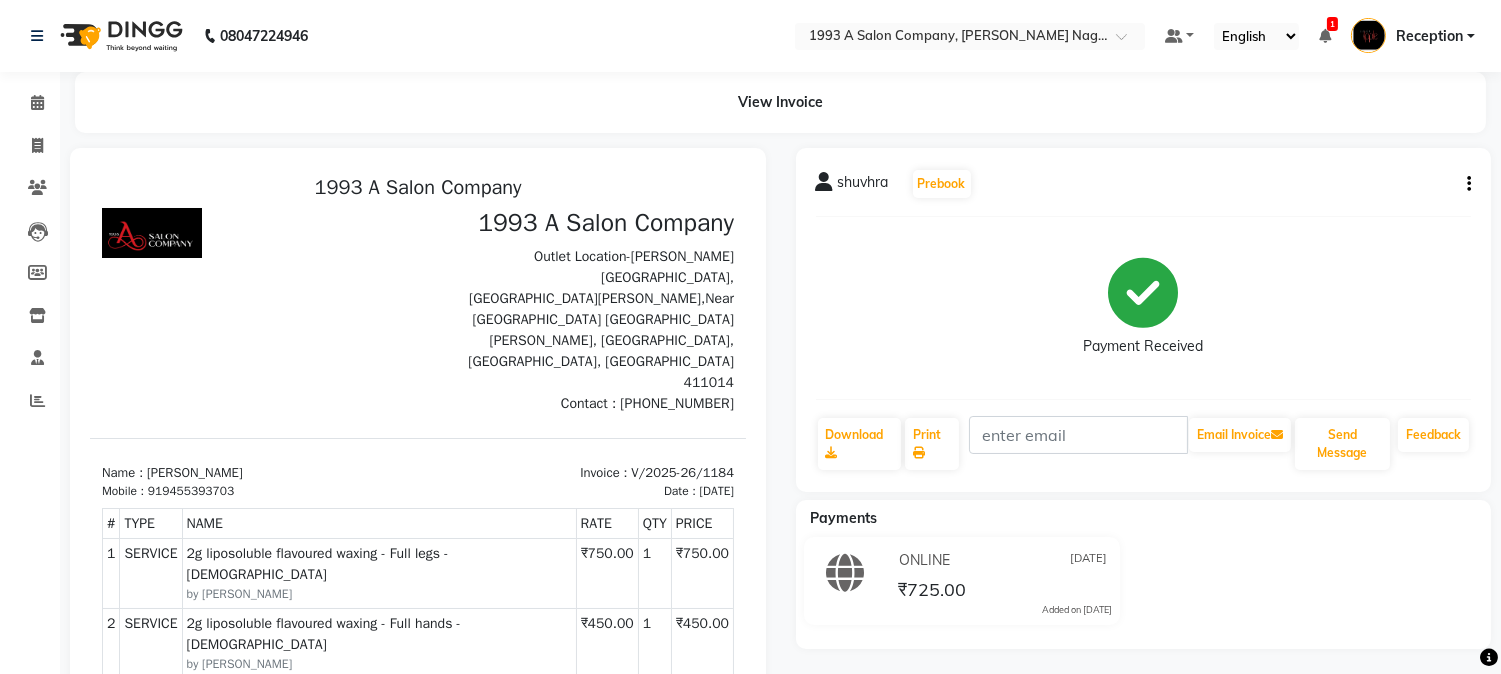 drag, startPoint x: 258, startPoint y: 424, endPoint x: 182, endPoint y: 311, distance: 136.18002 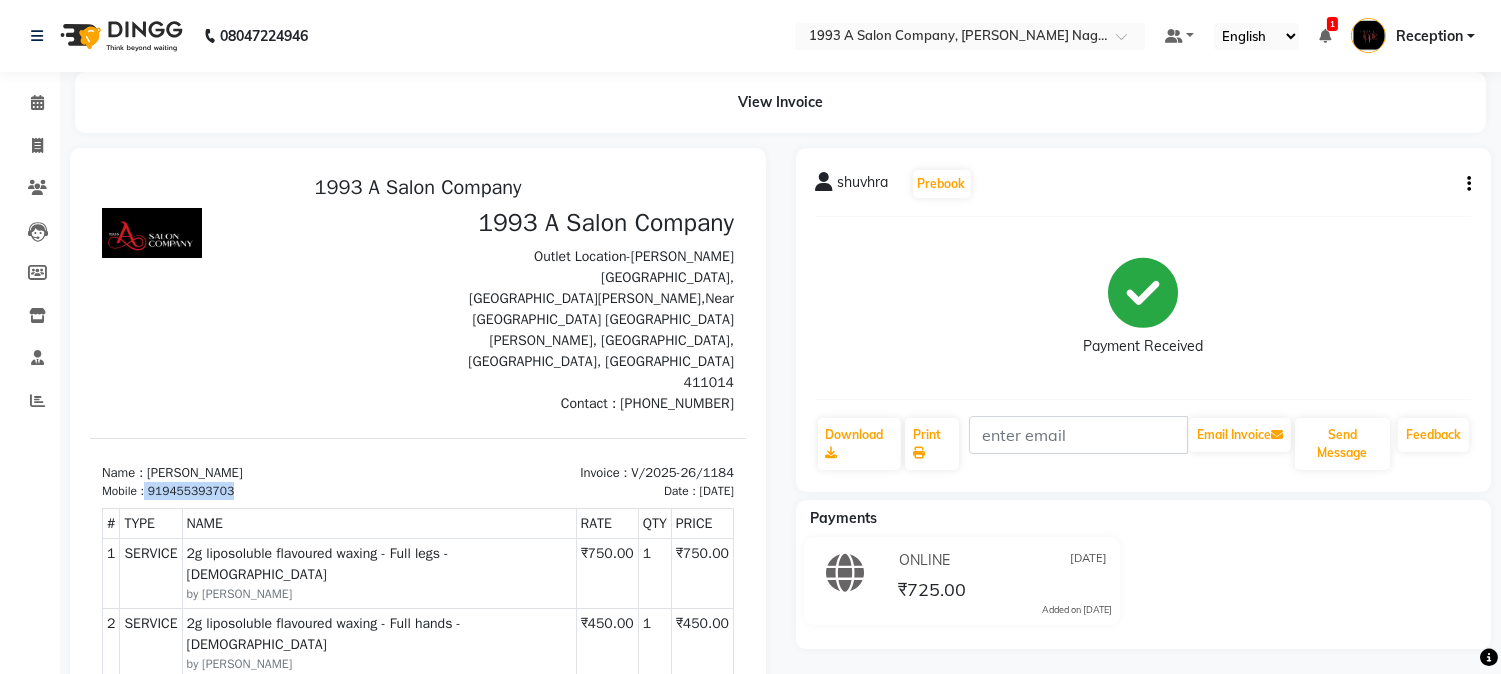drag, startPoint x: 148, startPoint y: 420, endPoint x: 231, endPoint y: 427, distance: 83.294655 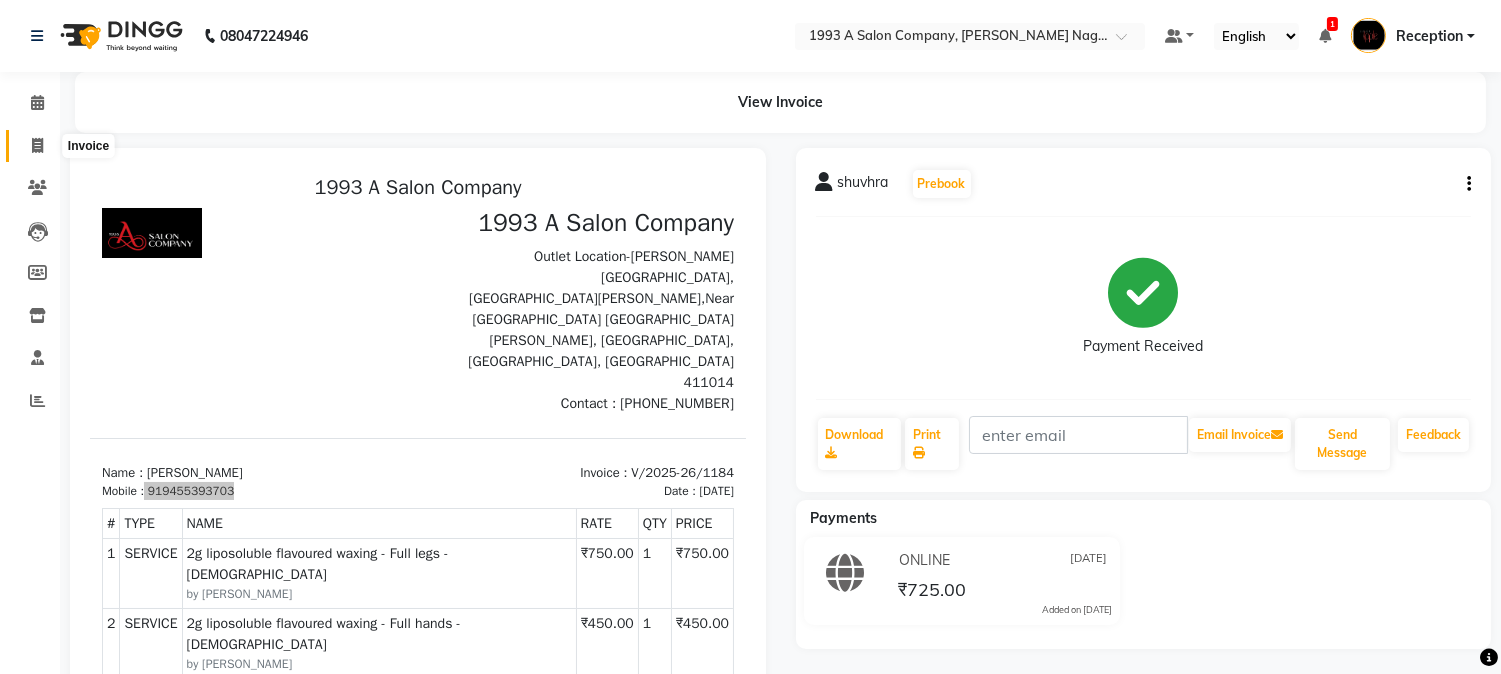 click 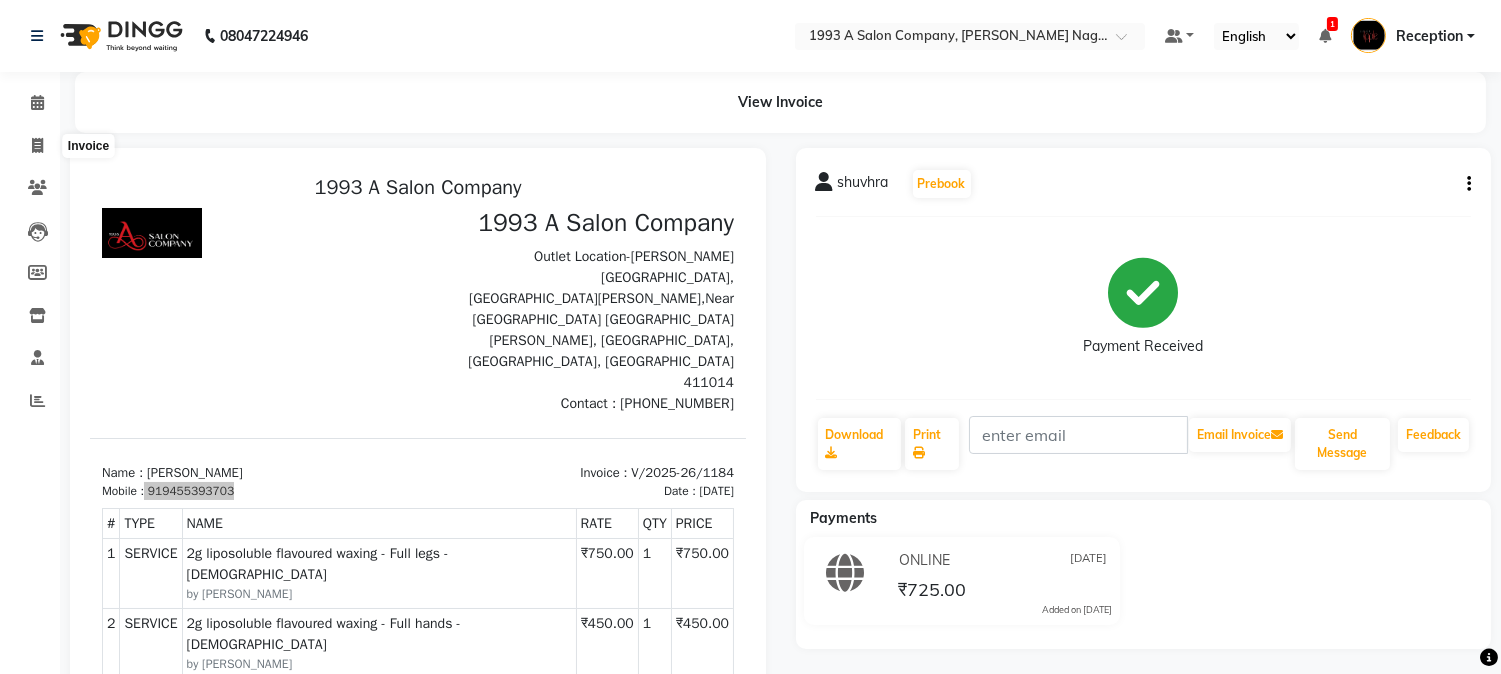 select on "service" 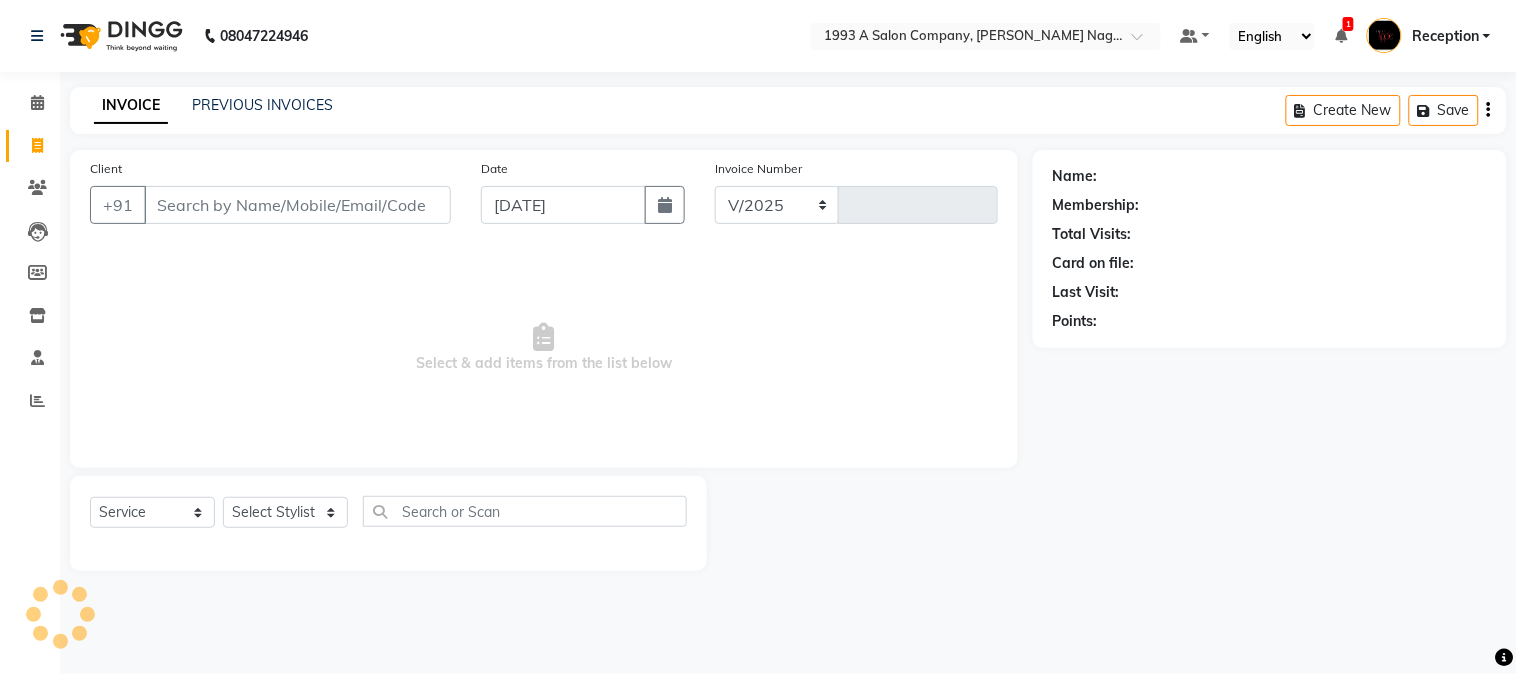 select on "144" 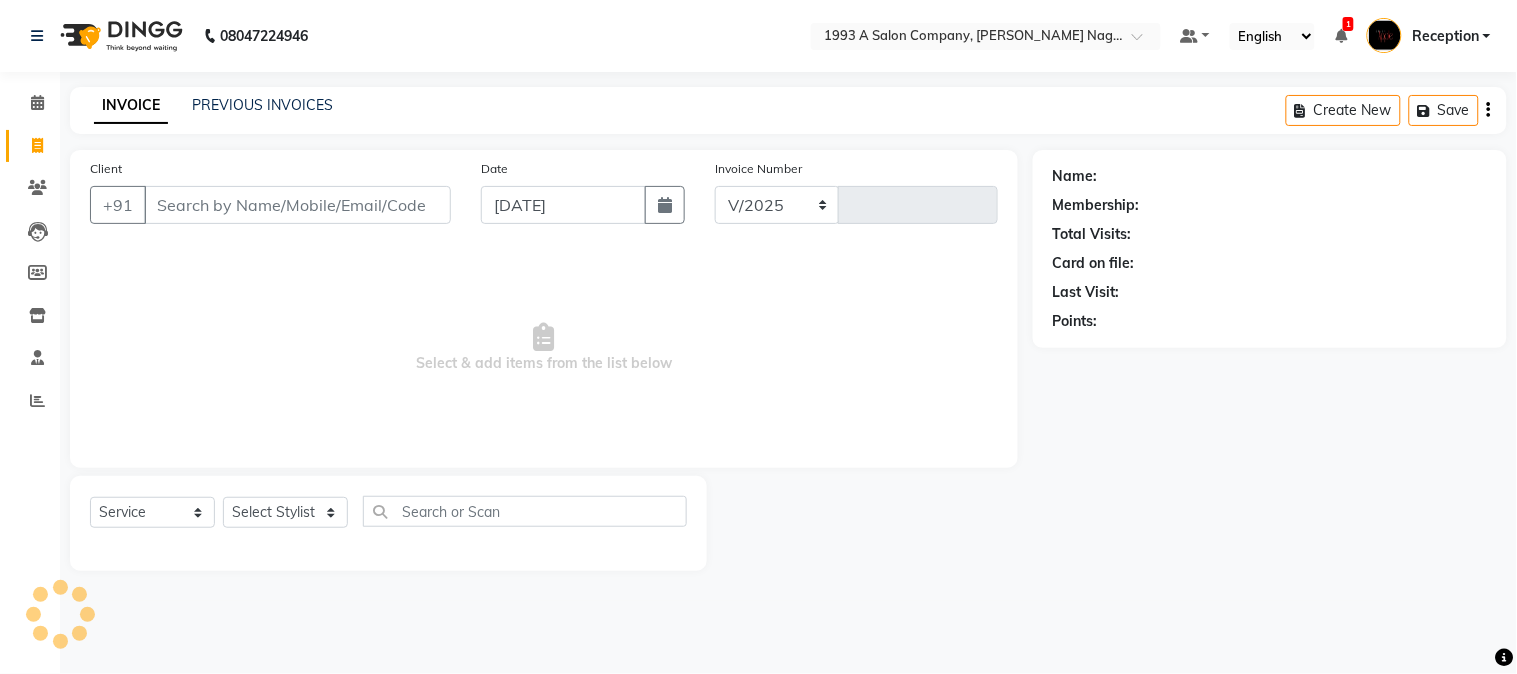 type on "1185" 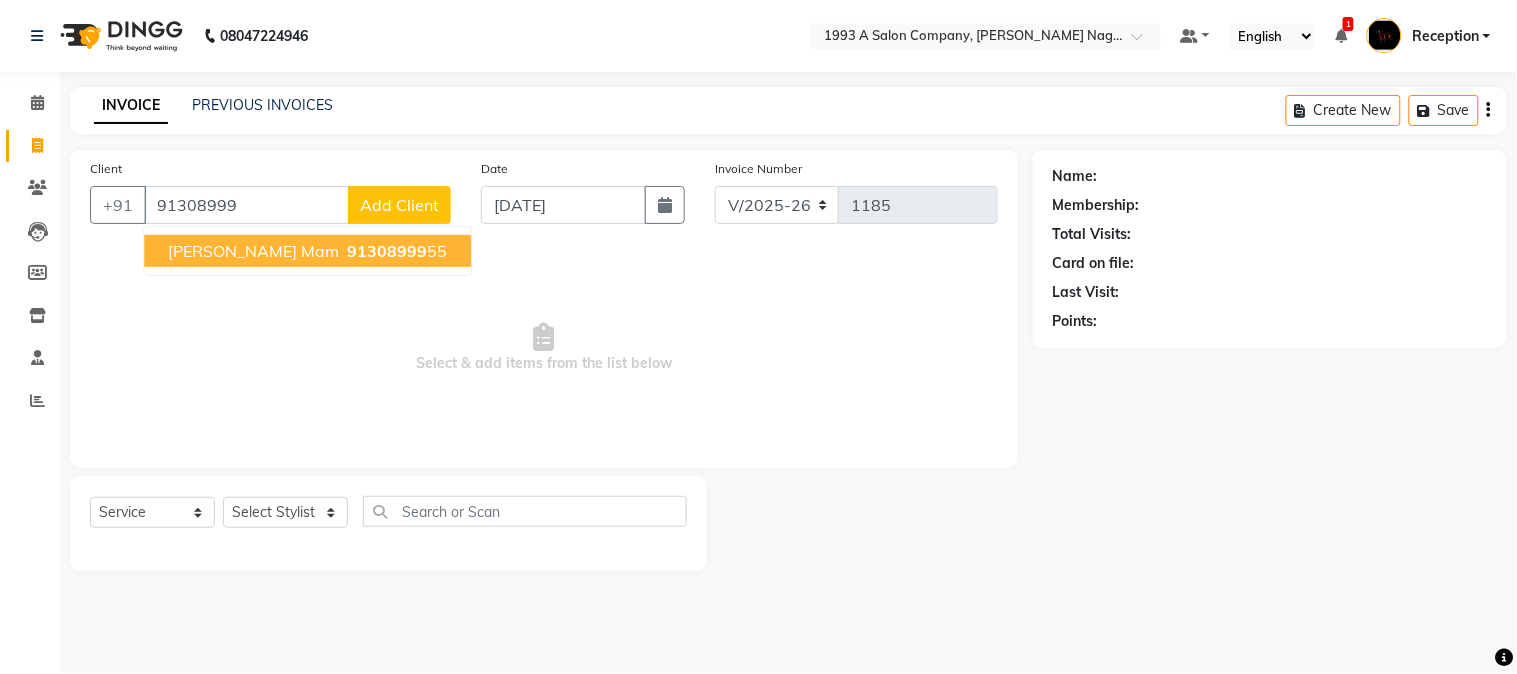 click on "91308999" at bounding box center [387, 251] 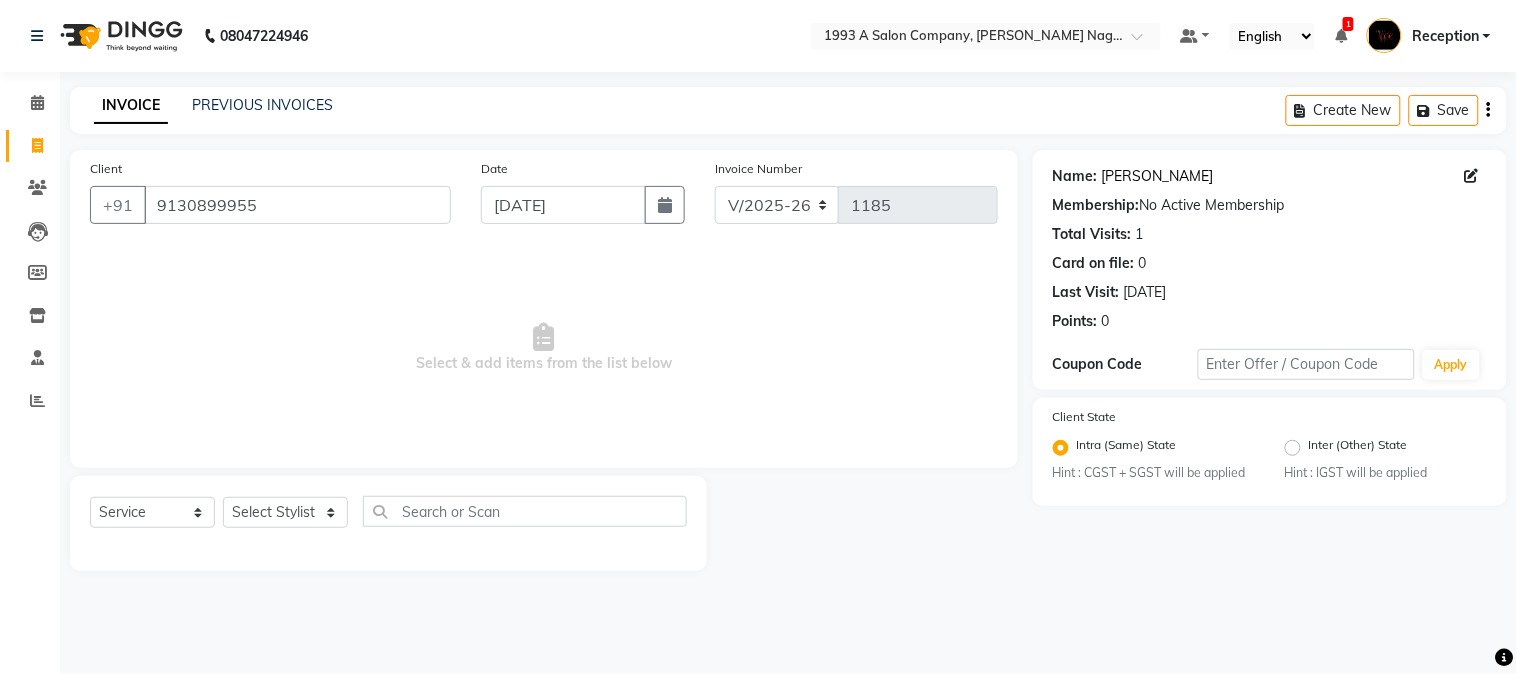 click on "Tejal Mam" 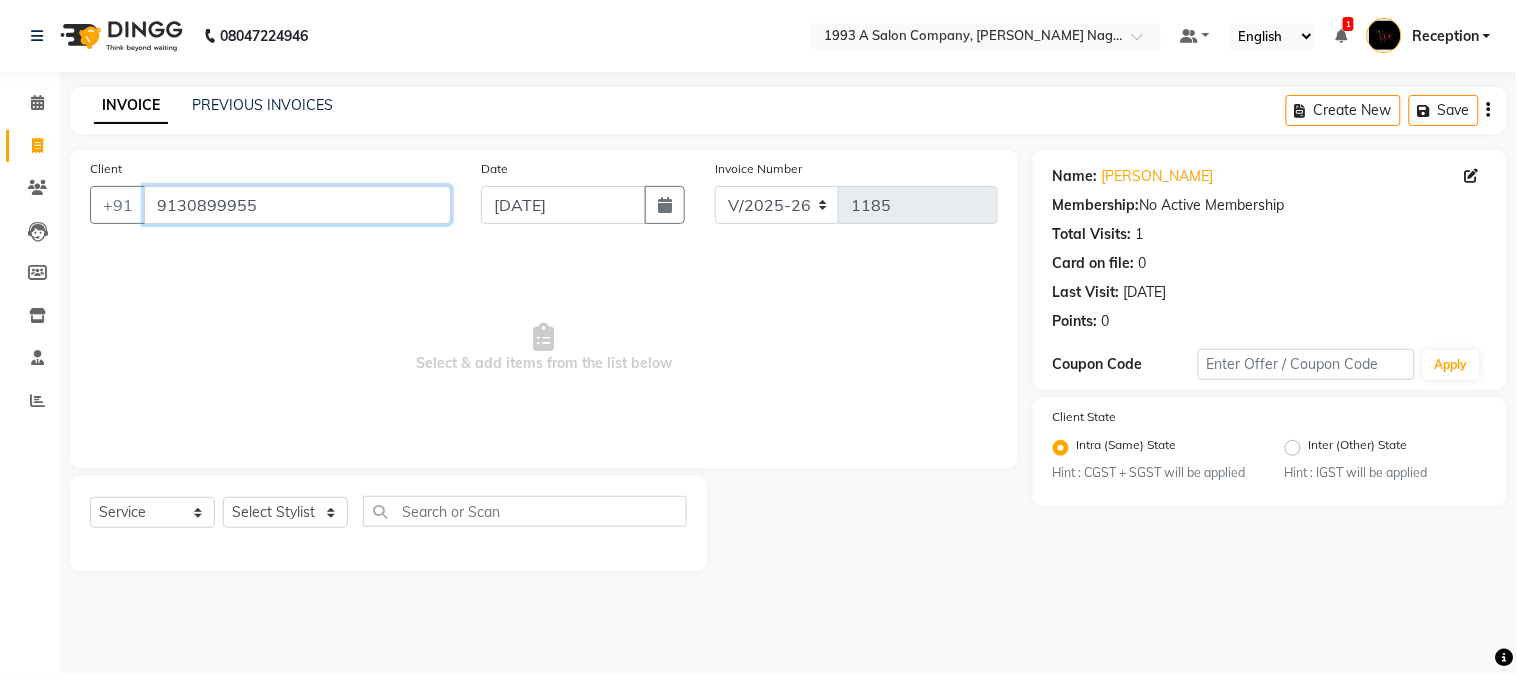 click on "9130899955" at bounding box center (297, 205) 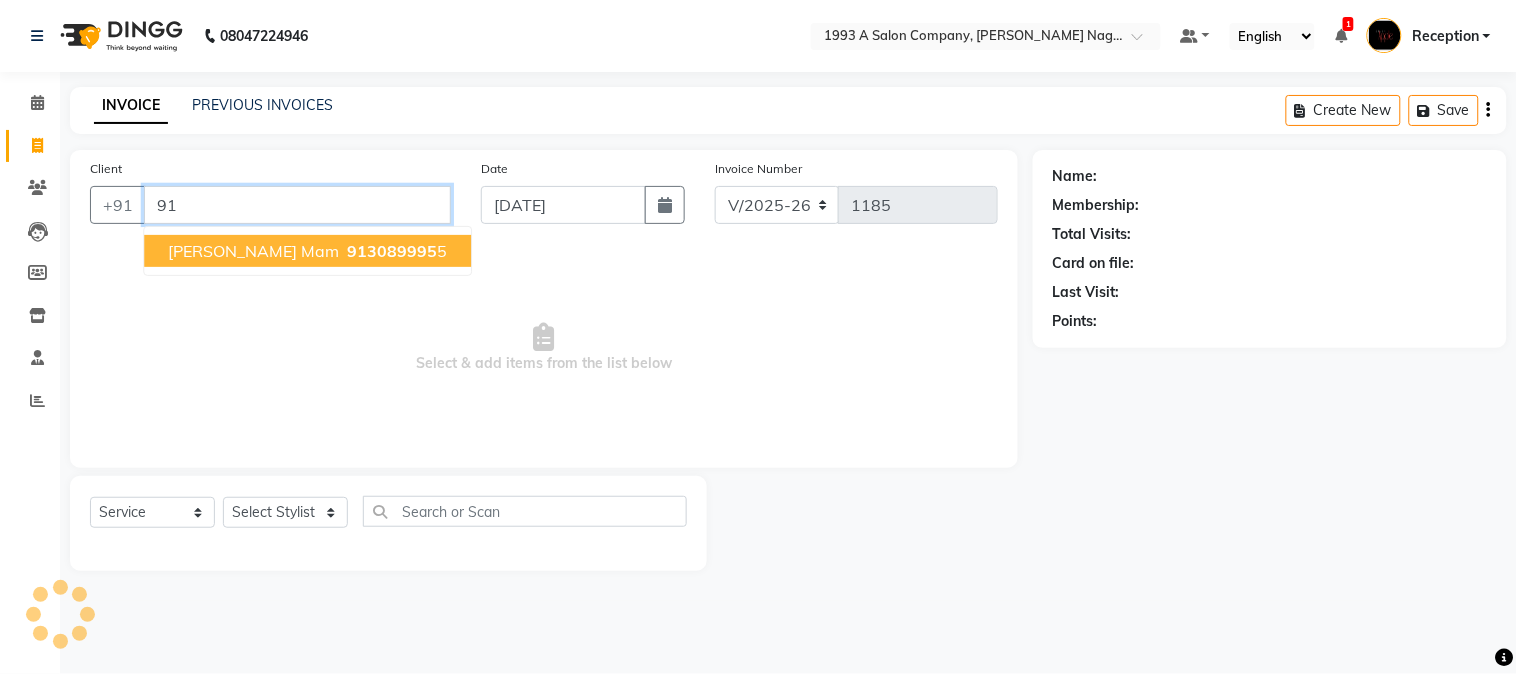 type on "9" 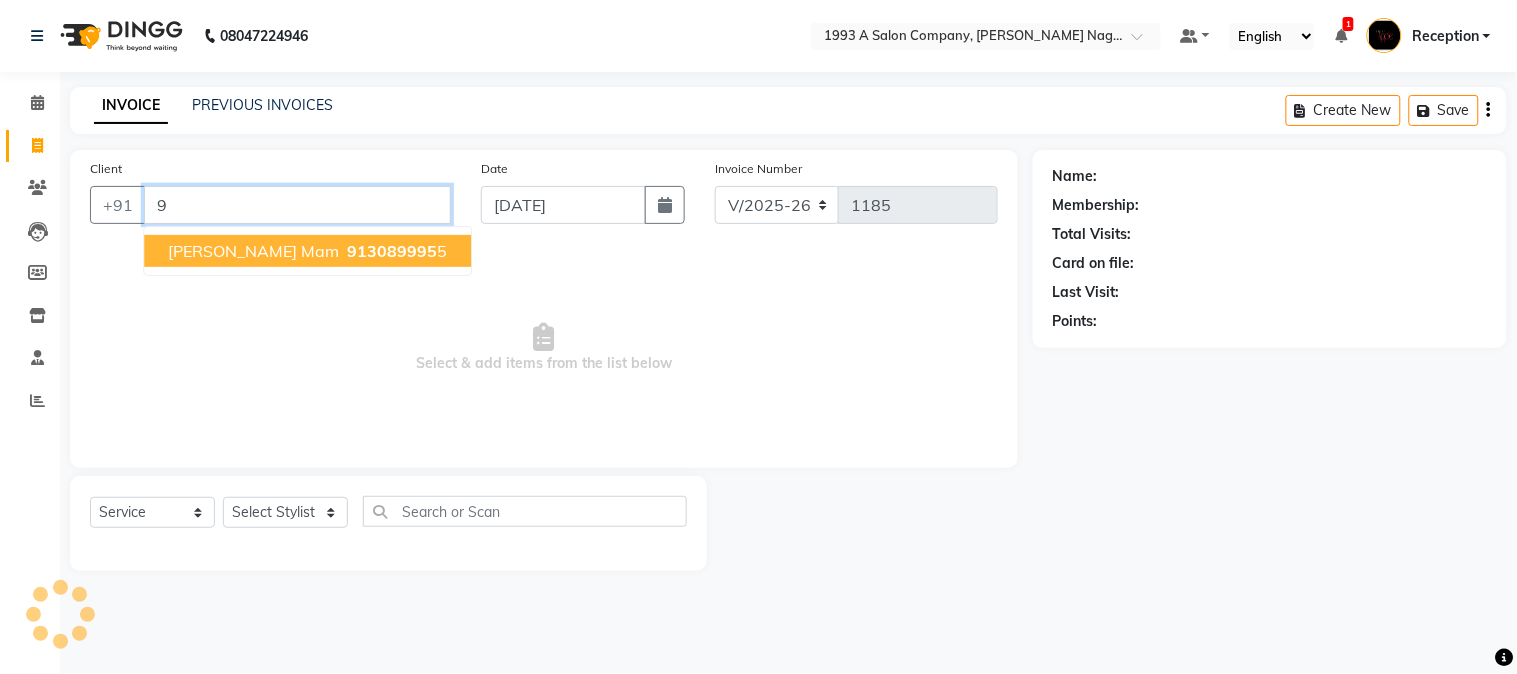 type 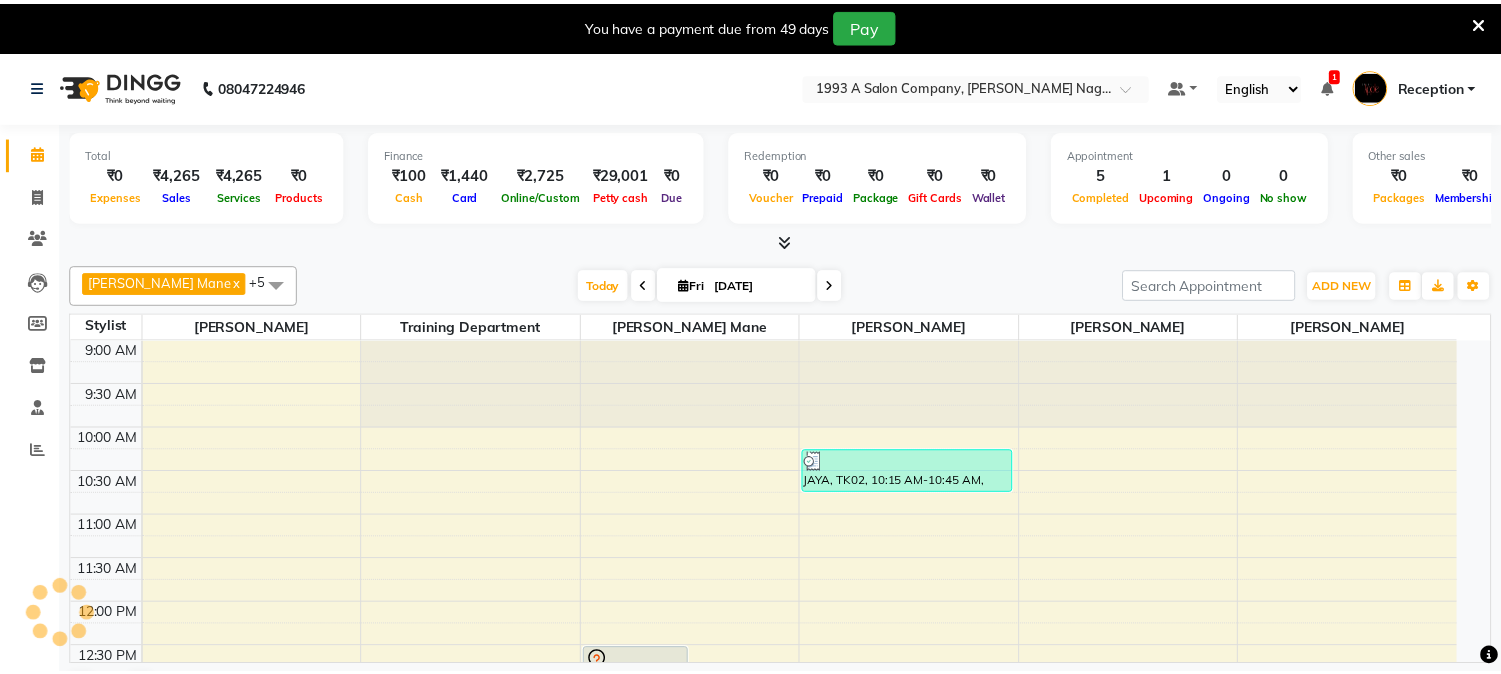 scroll, scrollTop: 0, scrollLeft: 0, axis: both 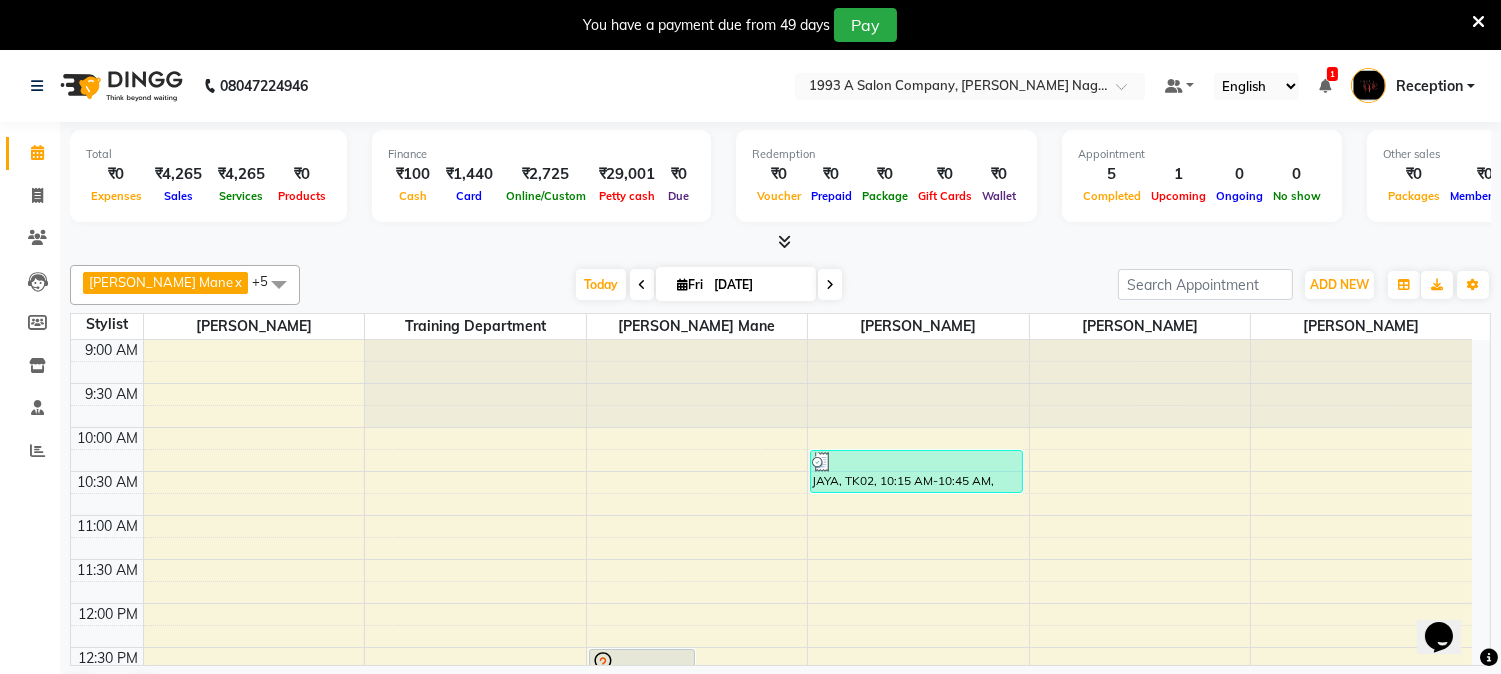click at bounding box center (682, 284) 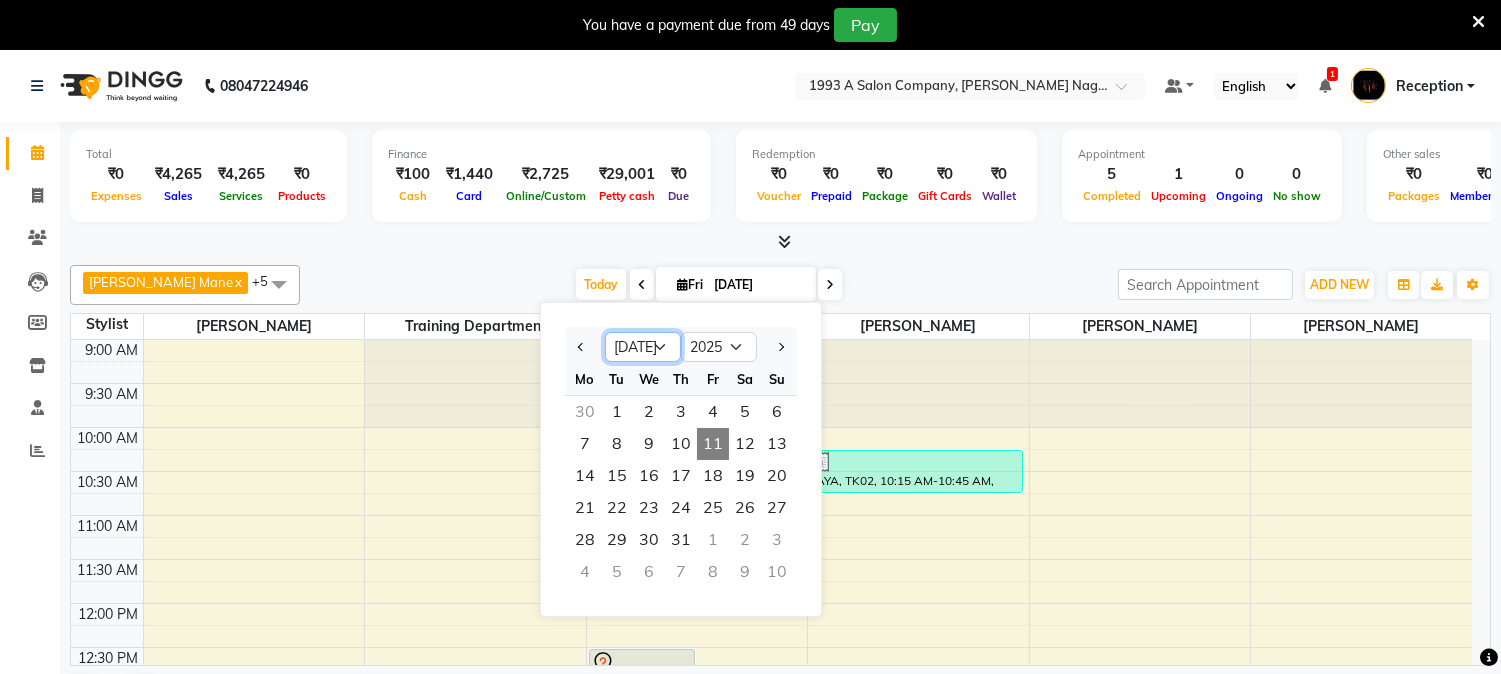 click on "Jan Feb Mar Apr May Jun Jul Aug Sep Oct Nov Dec" at bounding box center [643, 347] 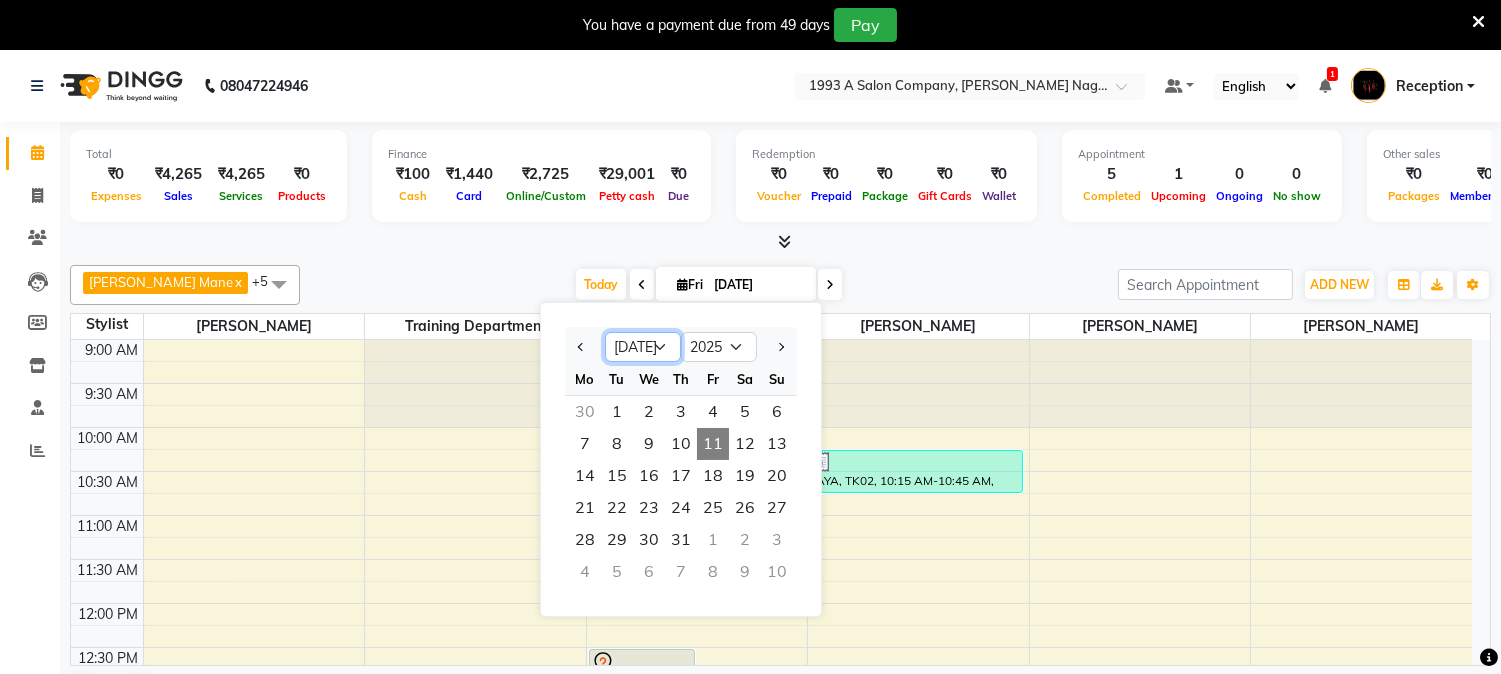 select on "8" 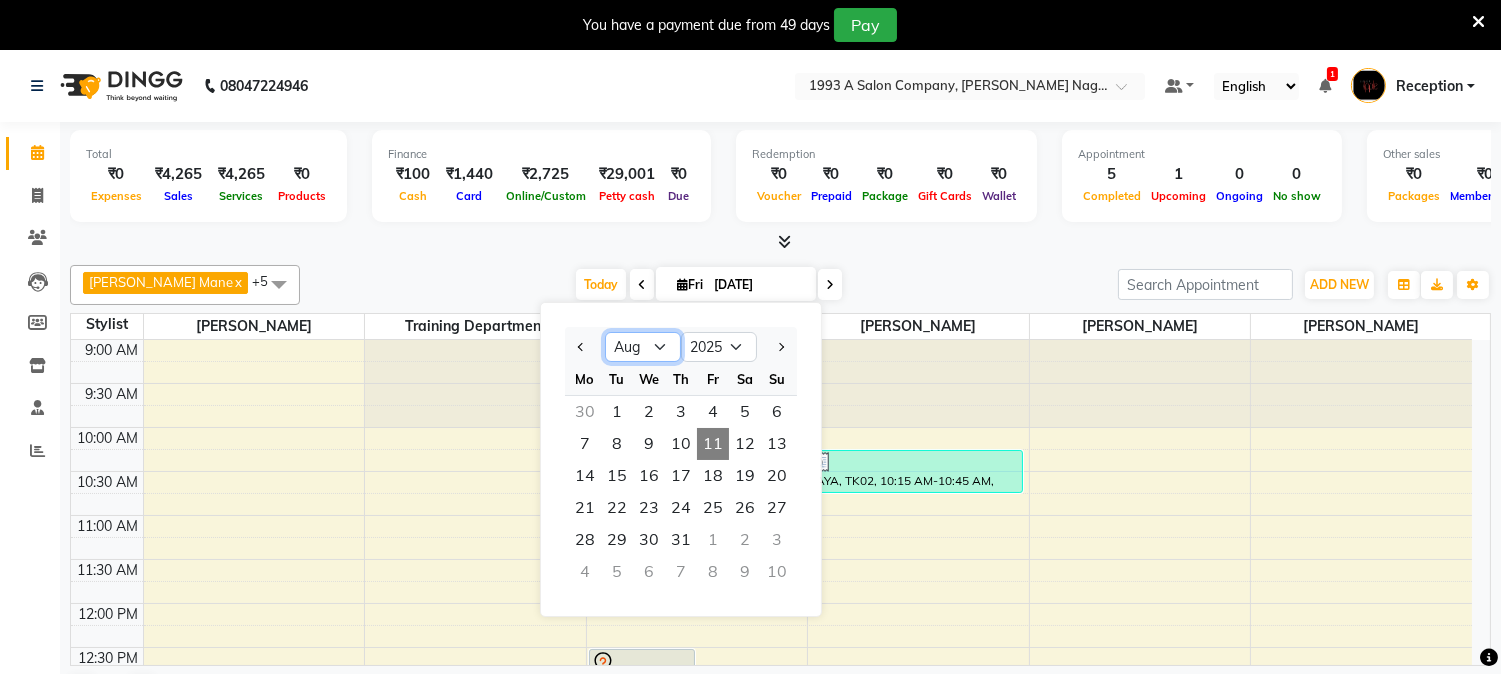 click on "Jan Feb Mar Apr May Jun Jul Aug Sep Oct Nov Dec" at bounding box center [643, 347] 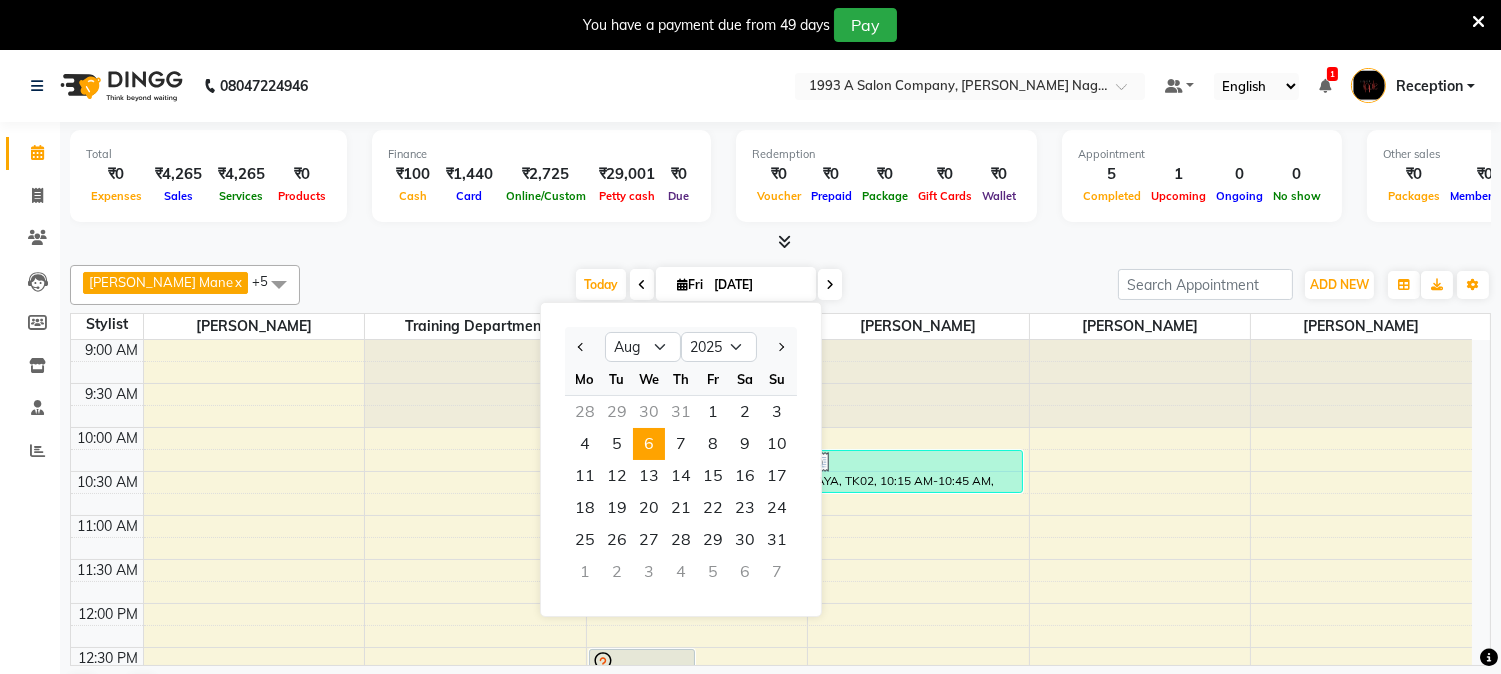 click on "6" at bounding box center [649, 444] 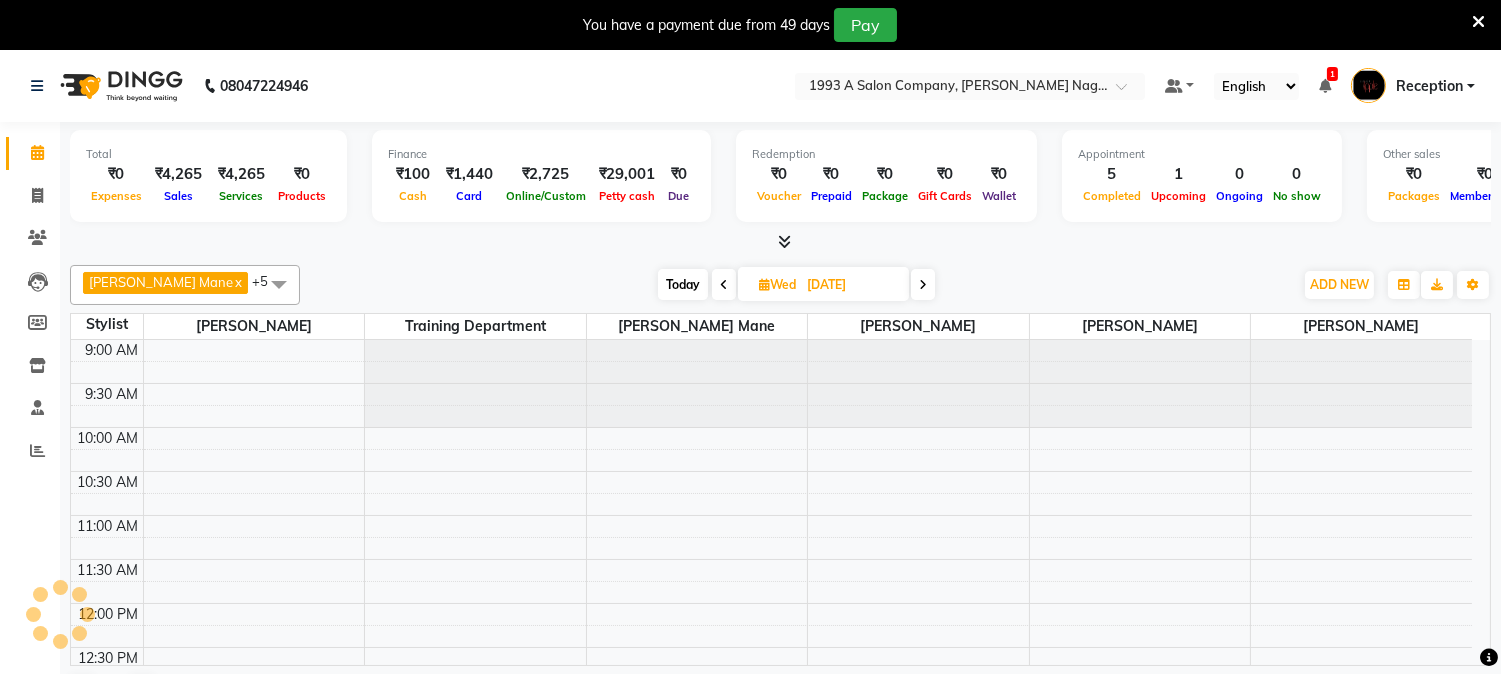 scroll, scrollTop: 822, scrollLeft: 0, axis: vertical 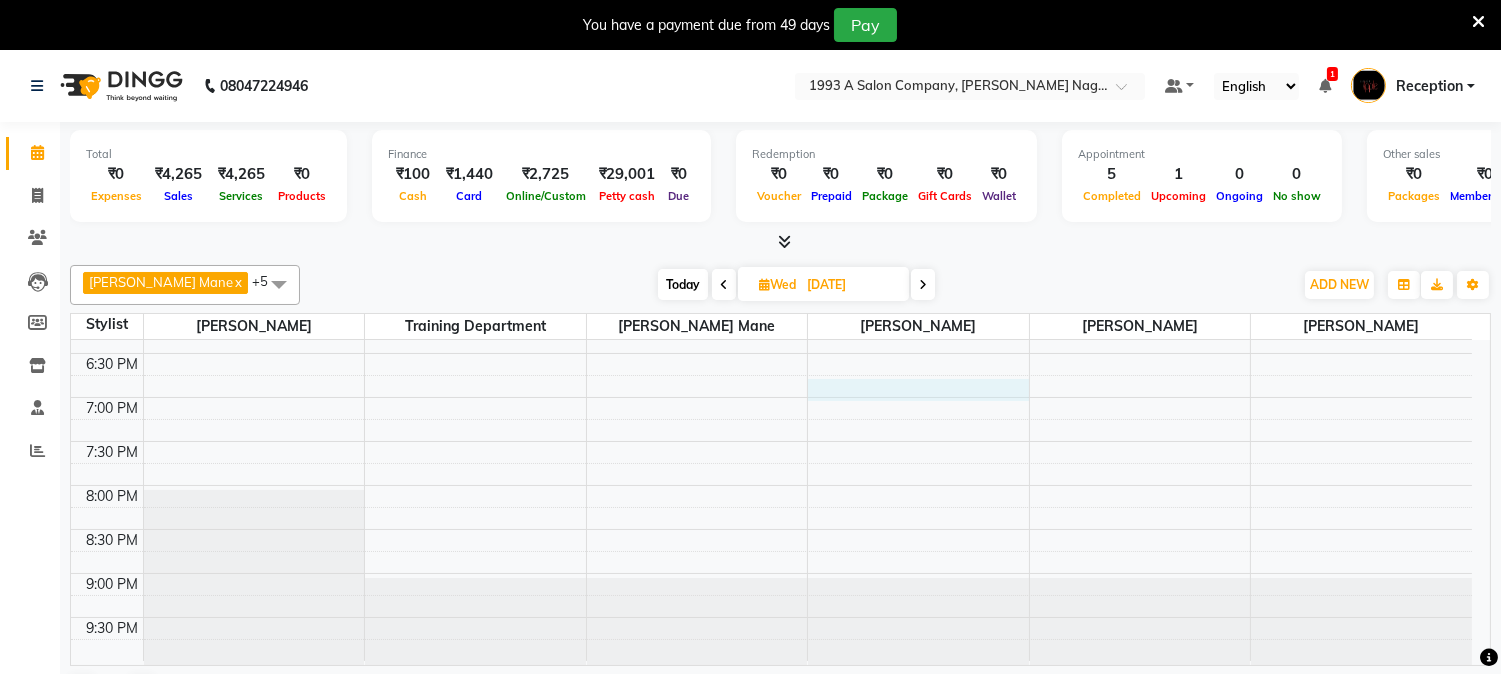 click on "9:00 AM 9:30 AM 10:00 AM 10:30 AM 11:00 AM 11:30 AM 12:00 PM 12:30 PM 1:00 PM 1:30 PM 2:00 PM 2:30 PM 3:00 PM 3:30 PM 4:00 PM 4:30 PM 5:00 PM 5:30 PM 6:00 PM 6:30 PM 7:00 PM 7:30 PM 8:00 PM 8:30 PM 9:00 PM 9:30 PM" at bounding box center [771, 89] 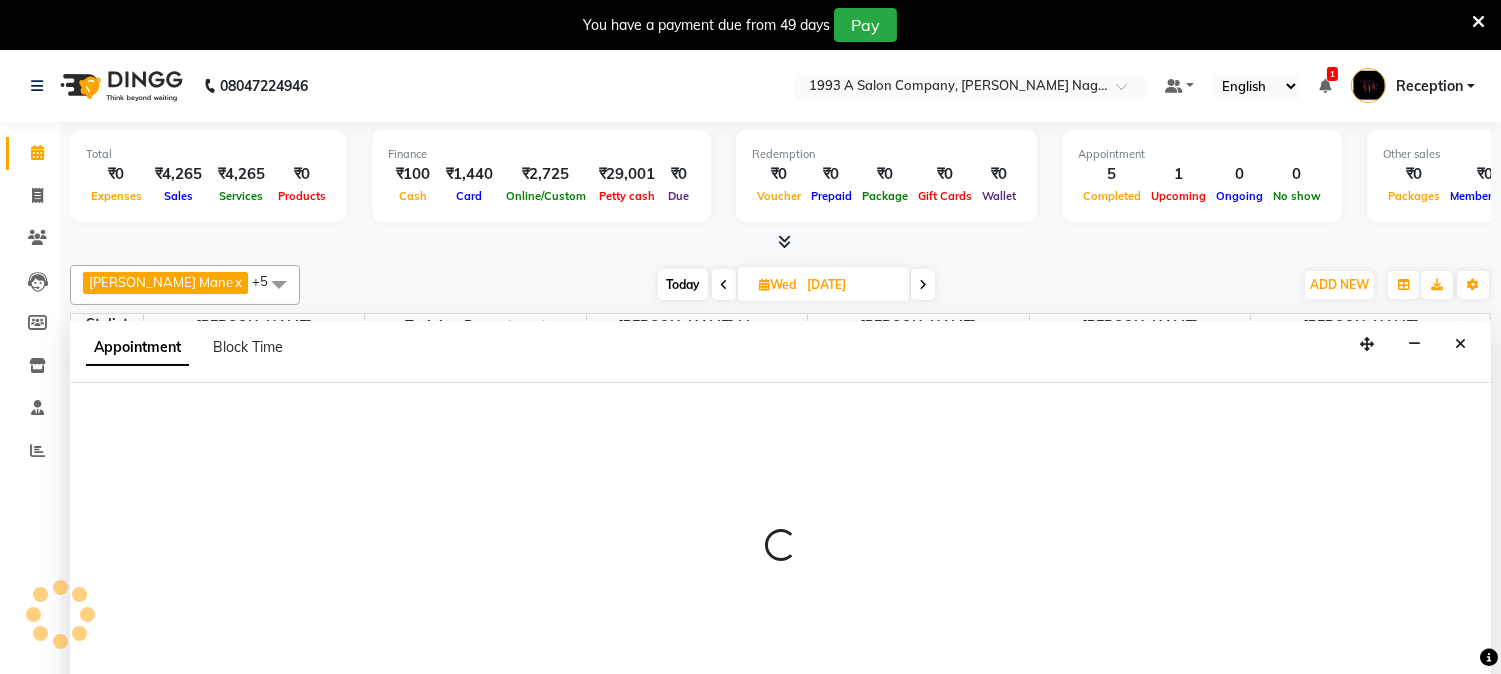 scroll, scrollTop: 50, scrollLeft: 0, axis: vertical 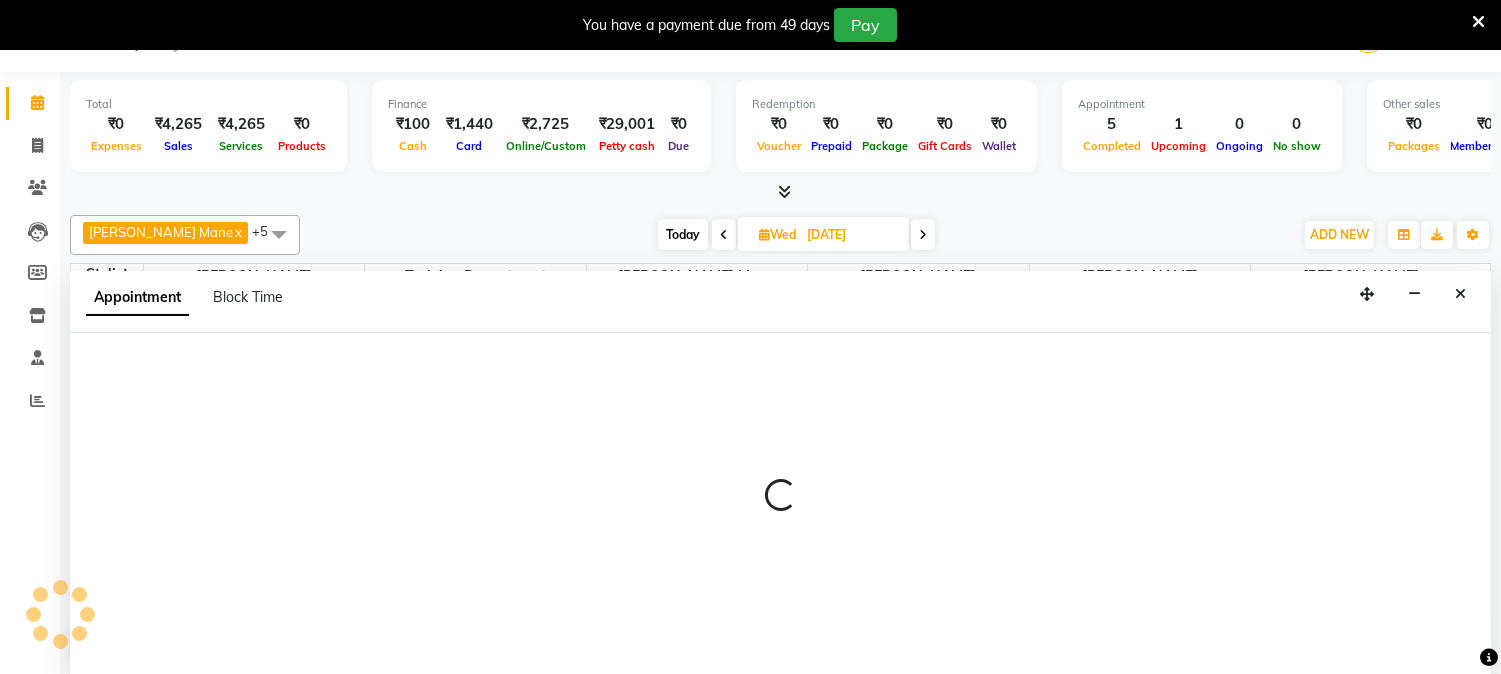 select on "48179" 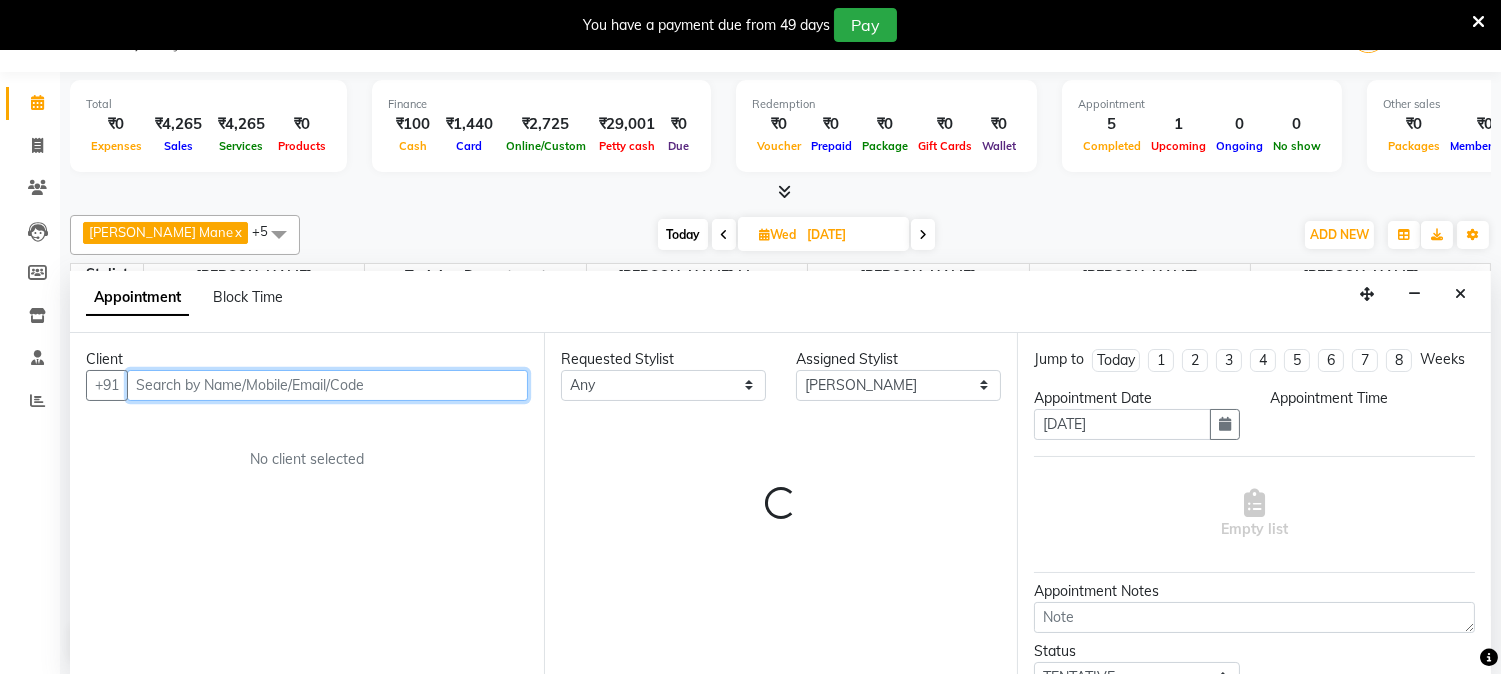 select on "1125" 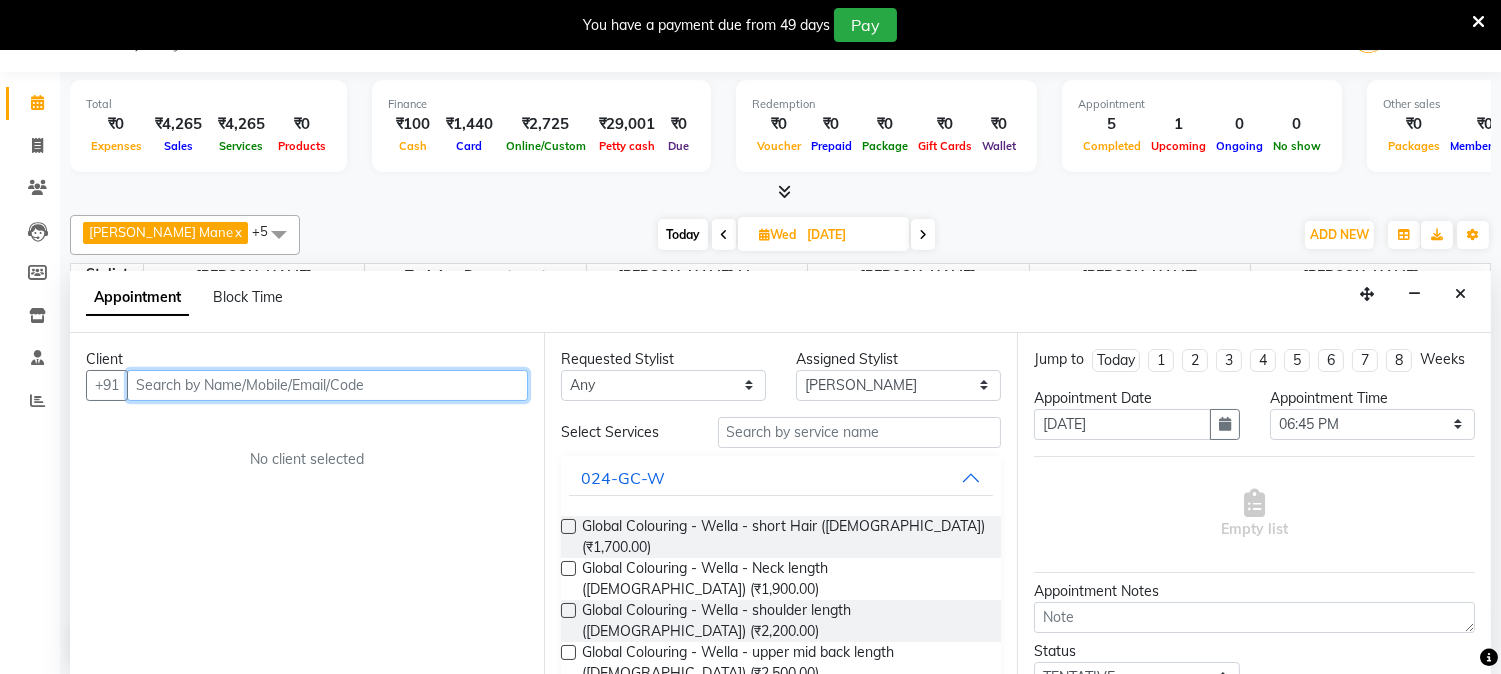 paste on "919455393703" 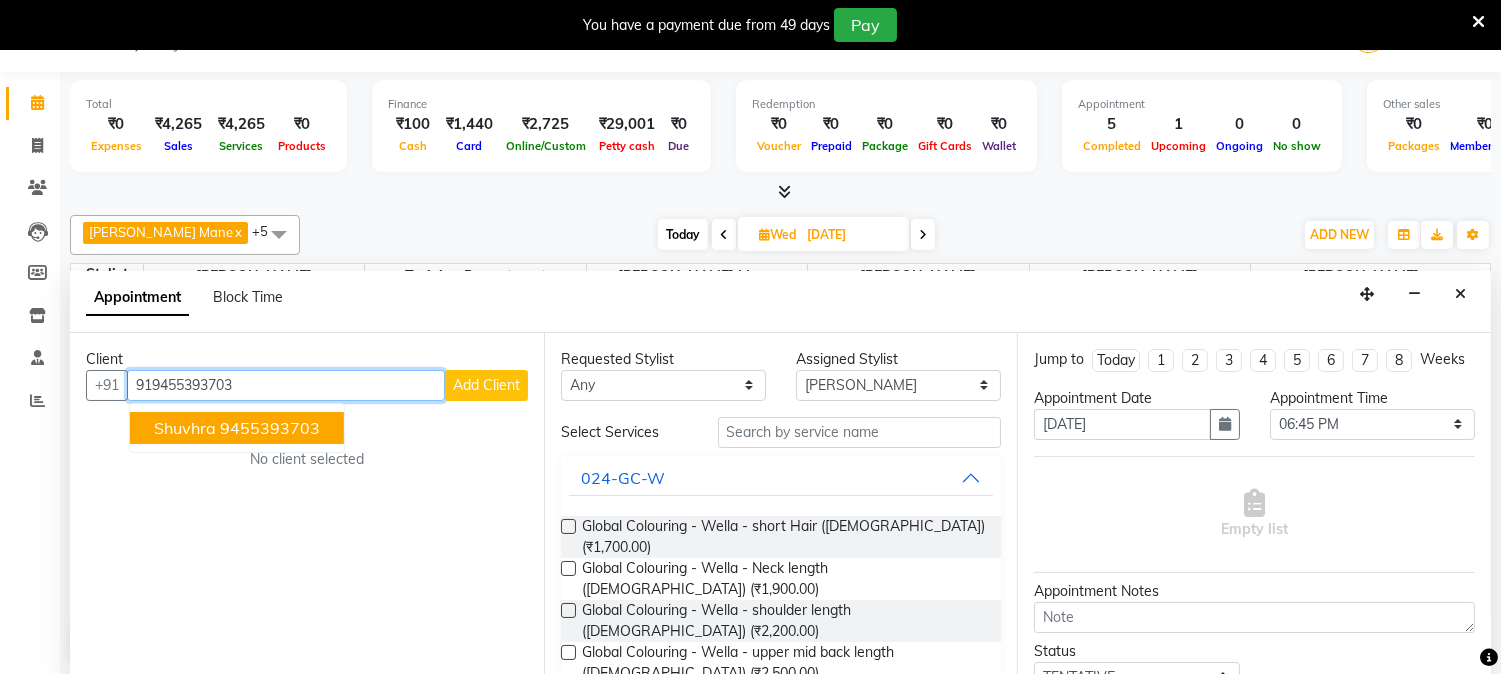 click on "9455393703" at bounding box center (270, 428) 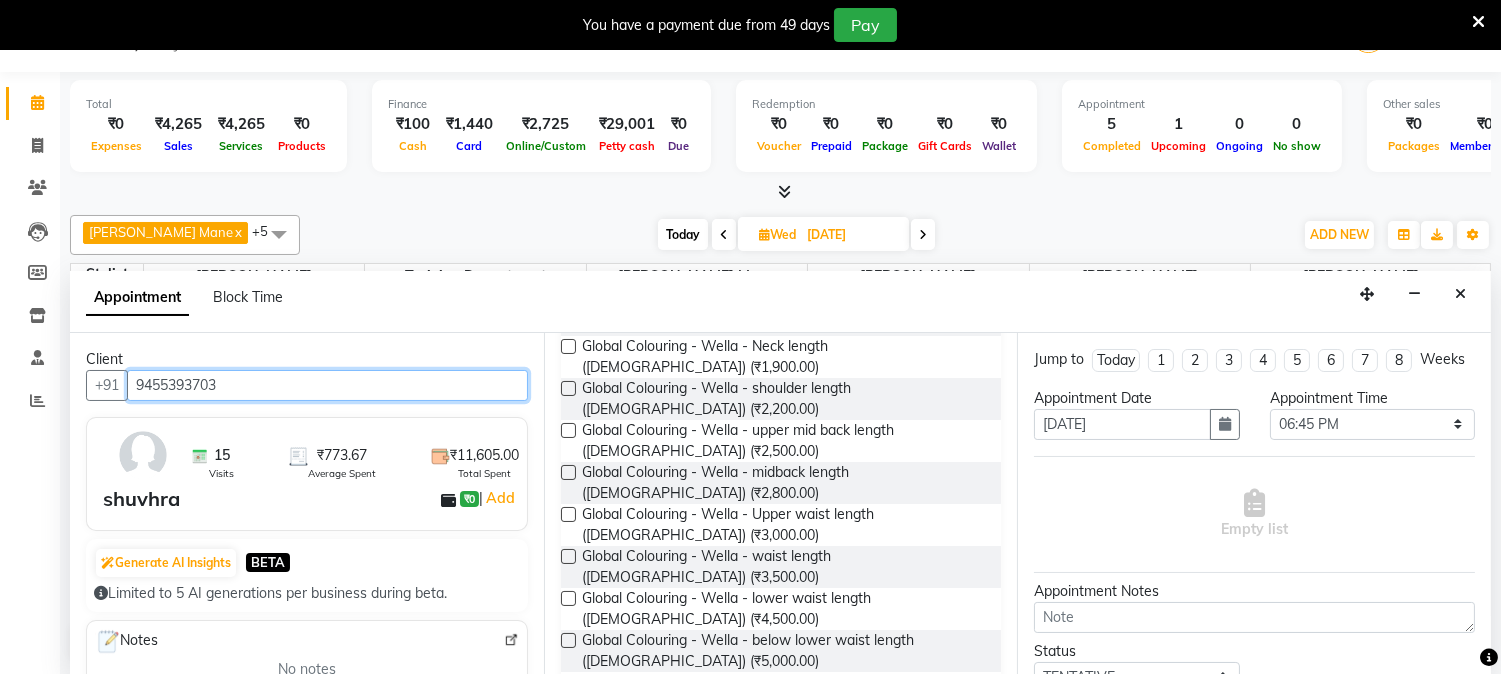 scroll, scrollTop: 0, scrollLeft: 0, axis: both 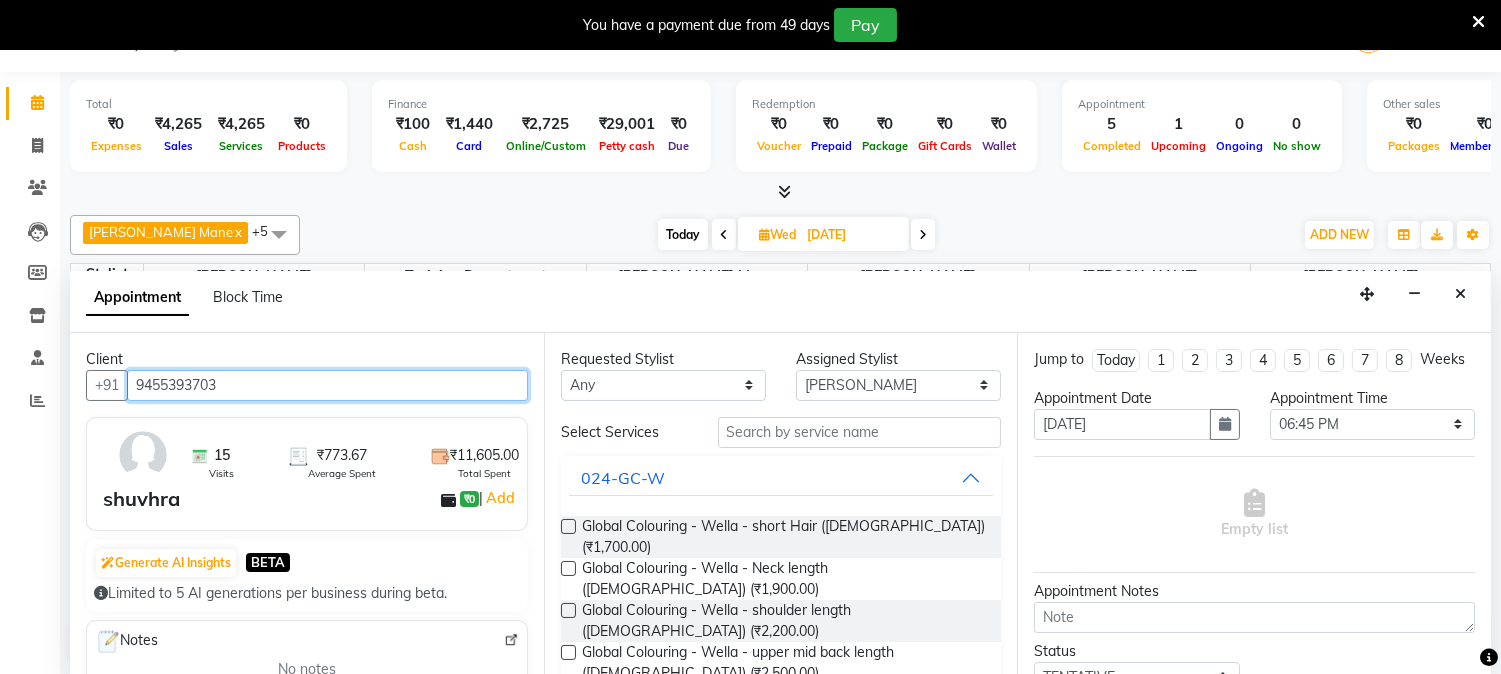 type on "9455393703" 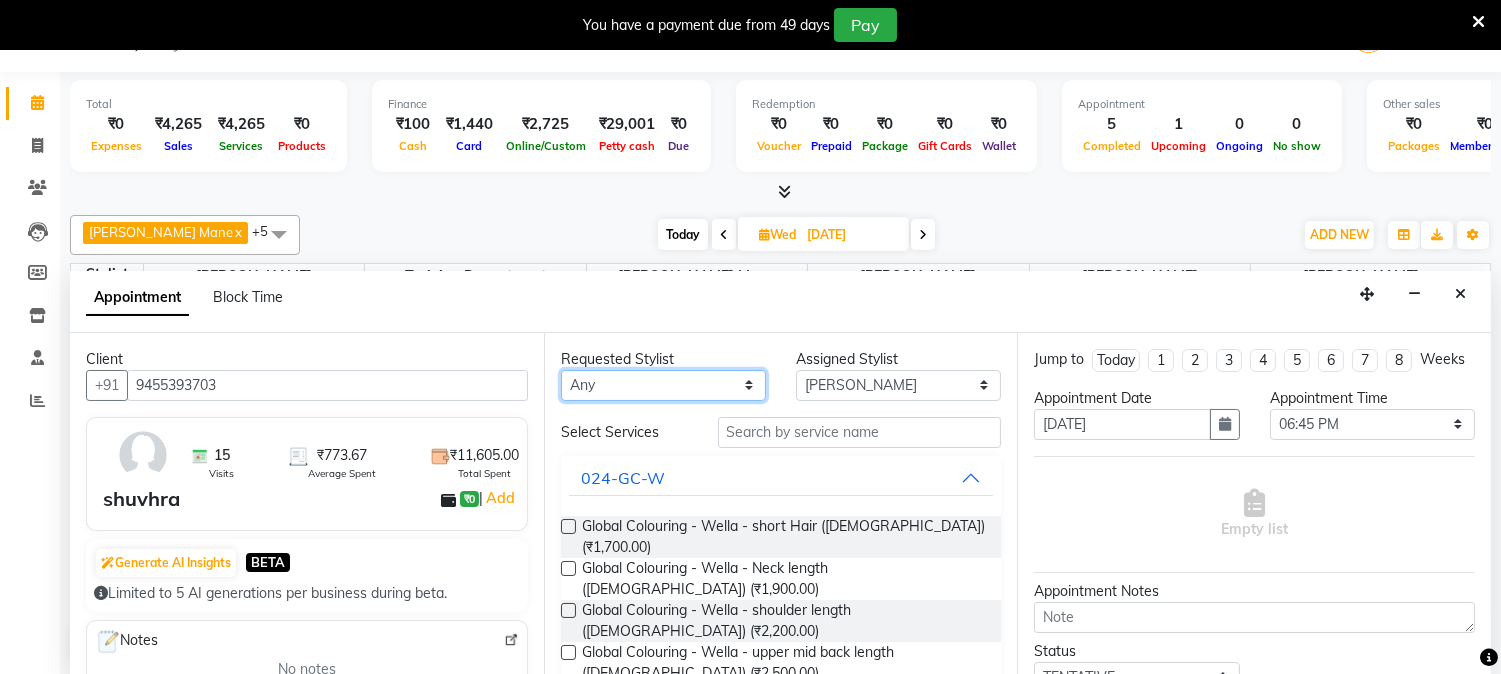 click on "Any Aniket Mane HEENA GAIKWAD kanchan tripathi  sarika yadav Training Department Vaibhav Randive" at bounding box center [663, 385] 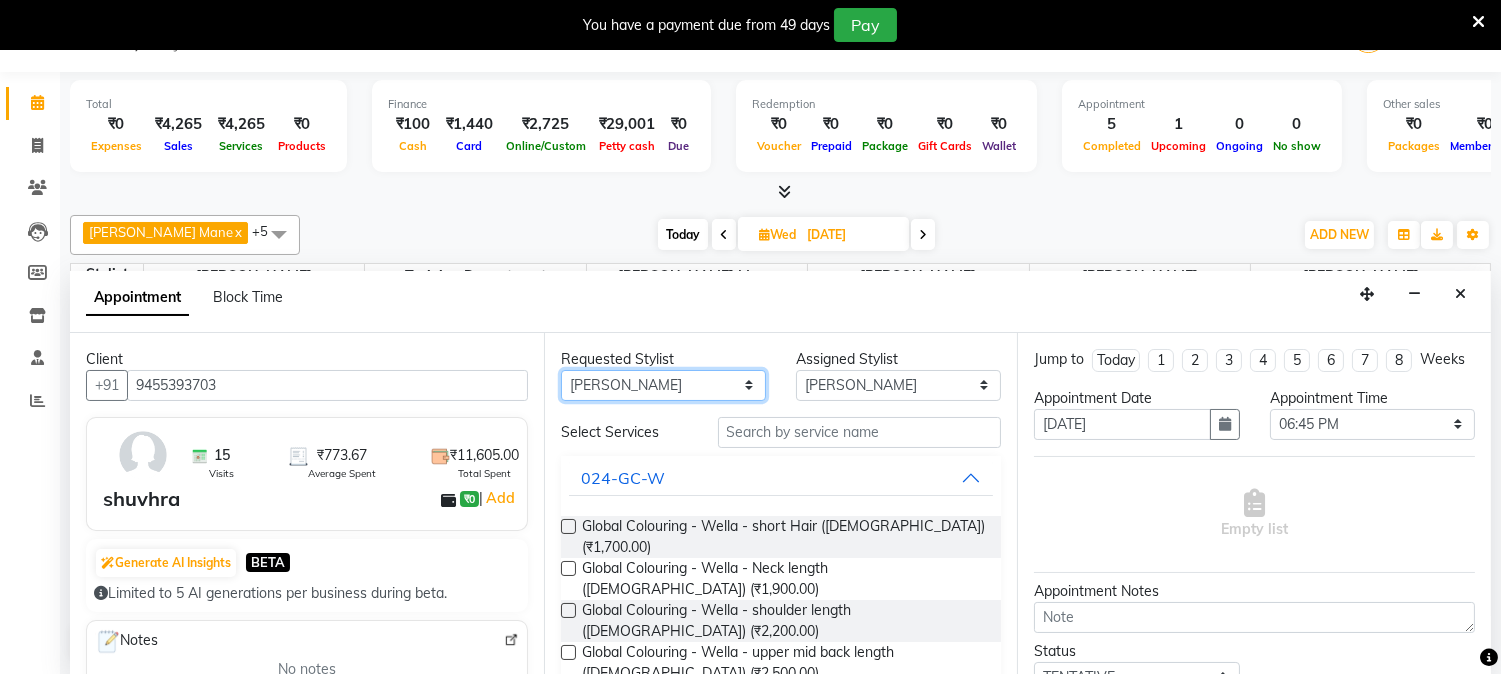click on "Any Aniket Mane HEENA GAIKWAD kanchan tripathi  sarika yadav Training Department Vaibhav Randive" at bounding box center [663, 385] 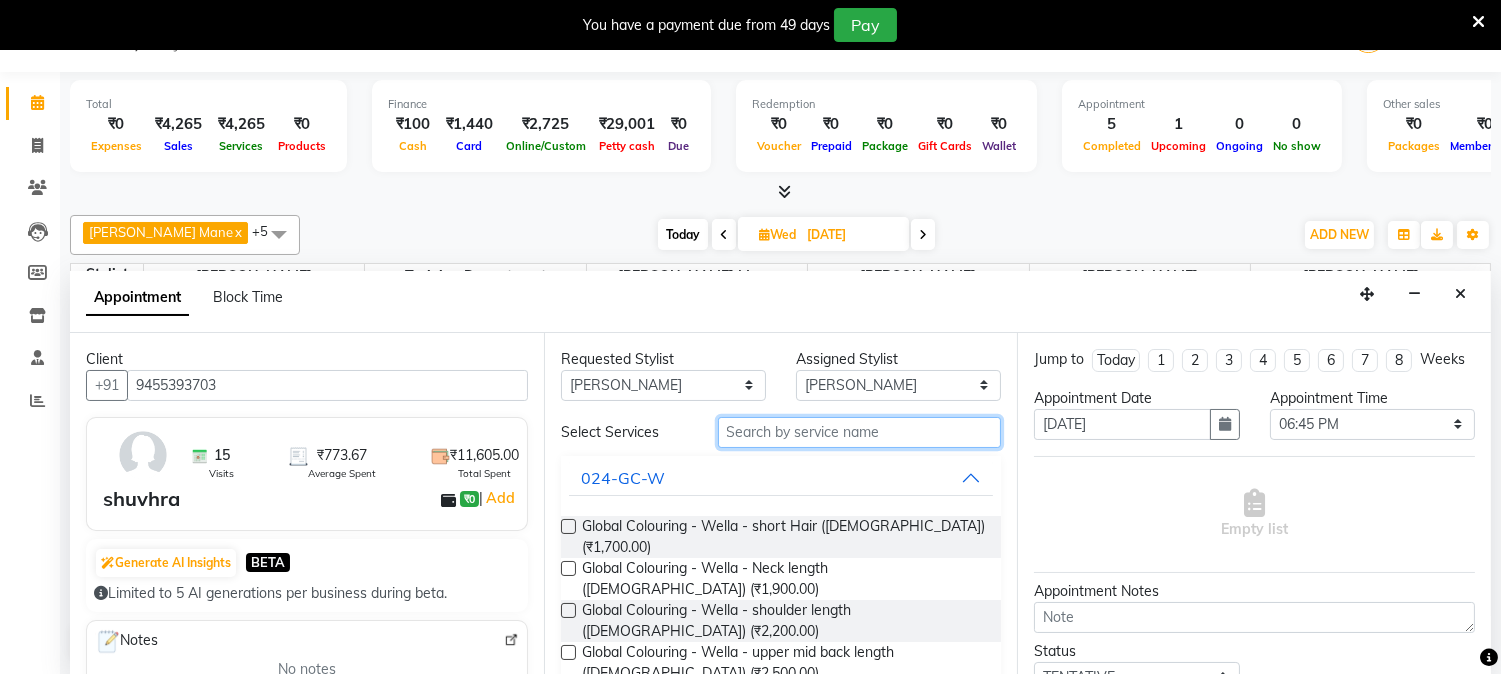 click at bounding box center [860, 432] 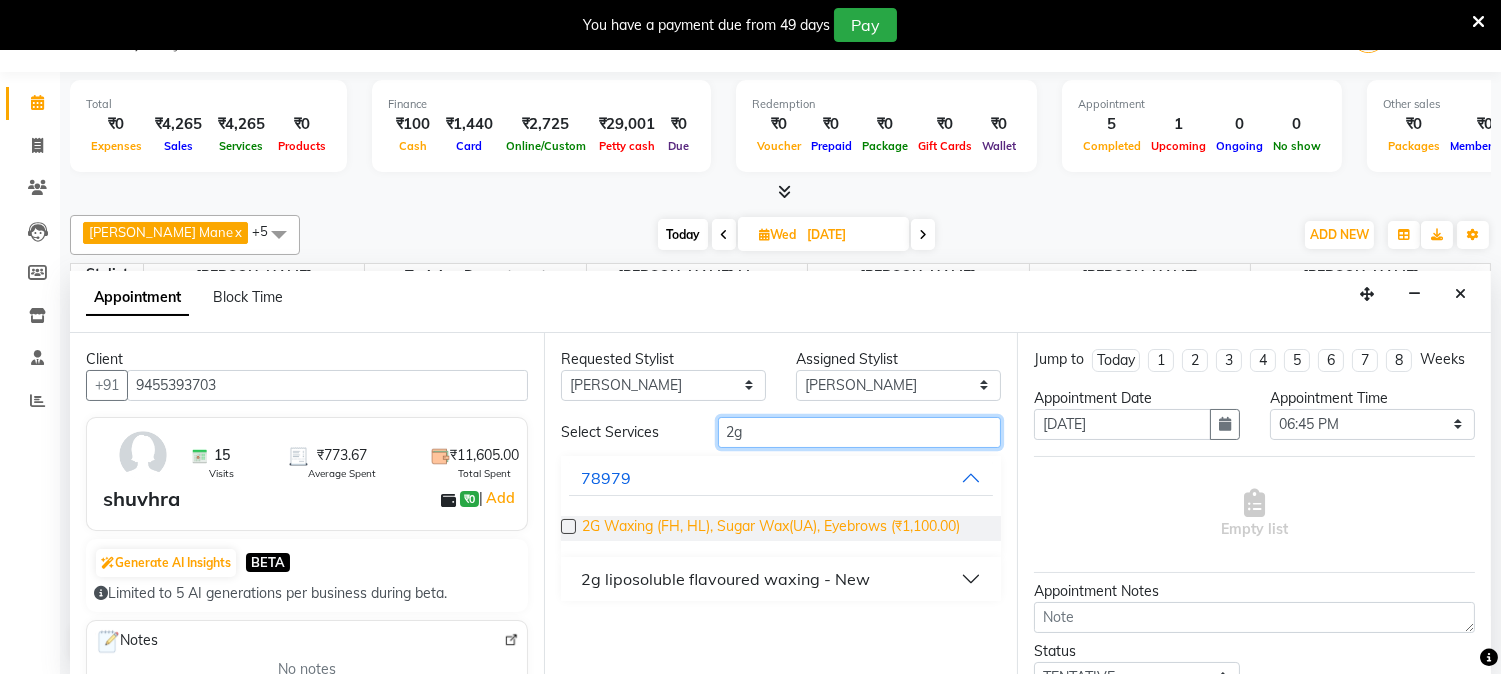 type on "2g" 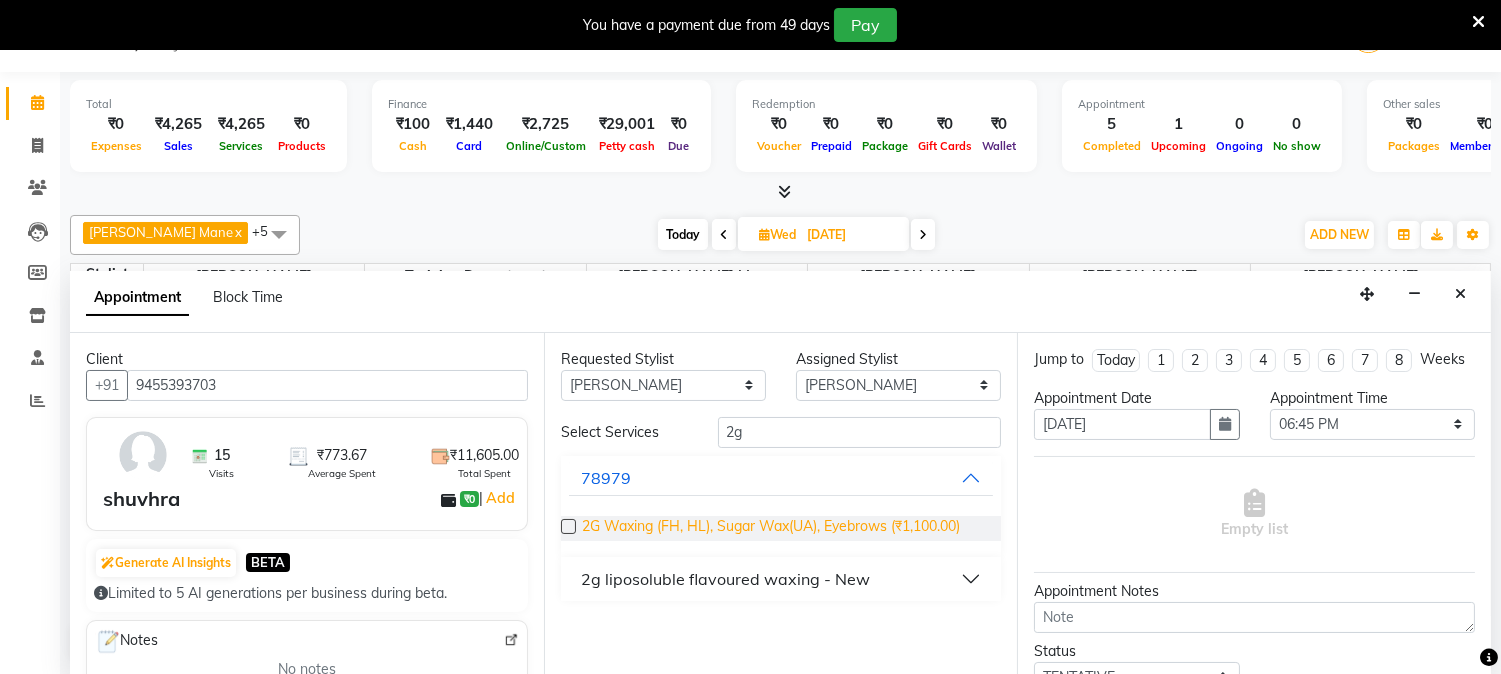click on "2G Waxing (FH, HL), Sugar Wax(UA), Eyebrows (₹1,100.00)" at bounding box center [771, 528] 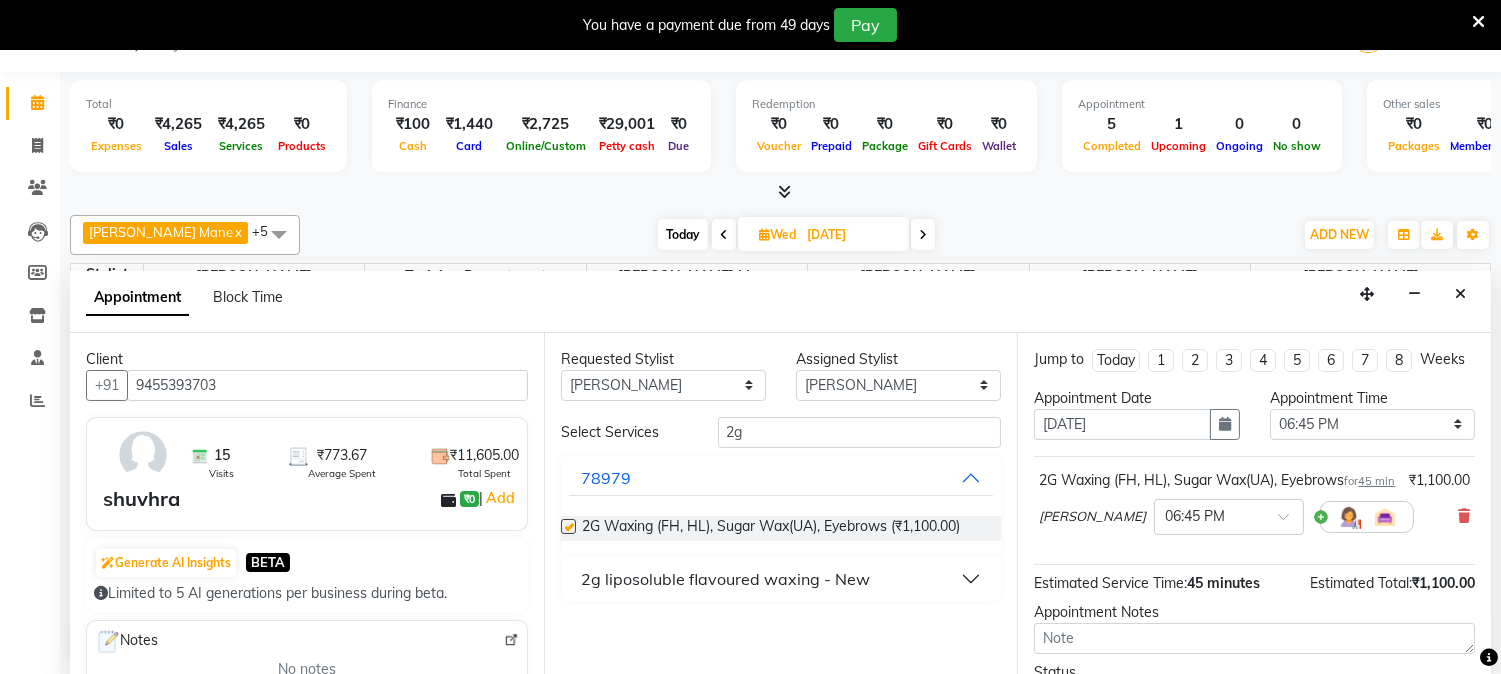 checkbox on "false" 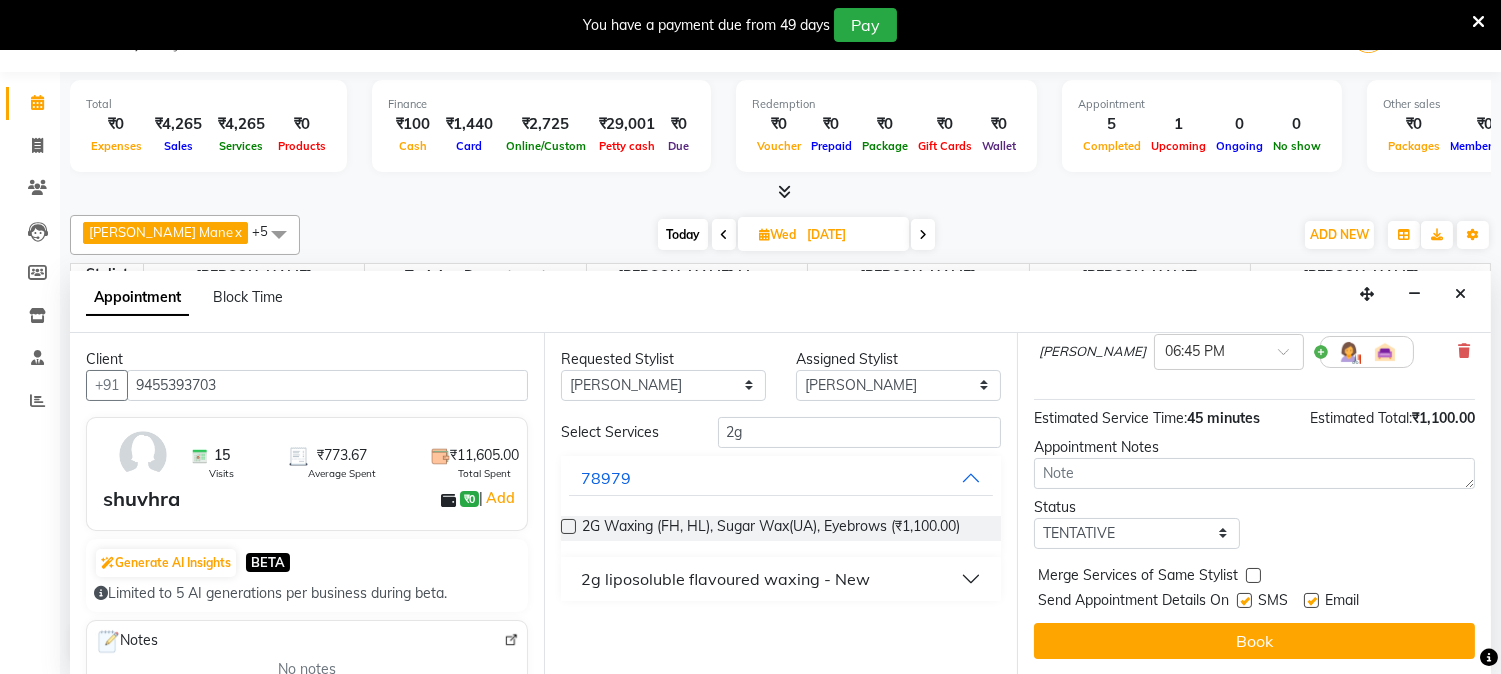 scroll, scrollTop: 205, scrollLeft: 0, axis: vertical 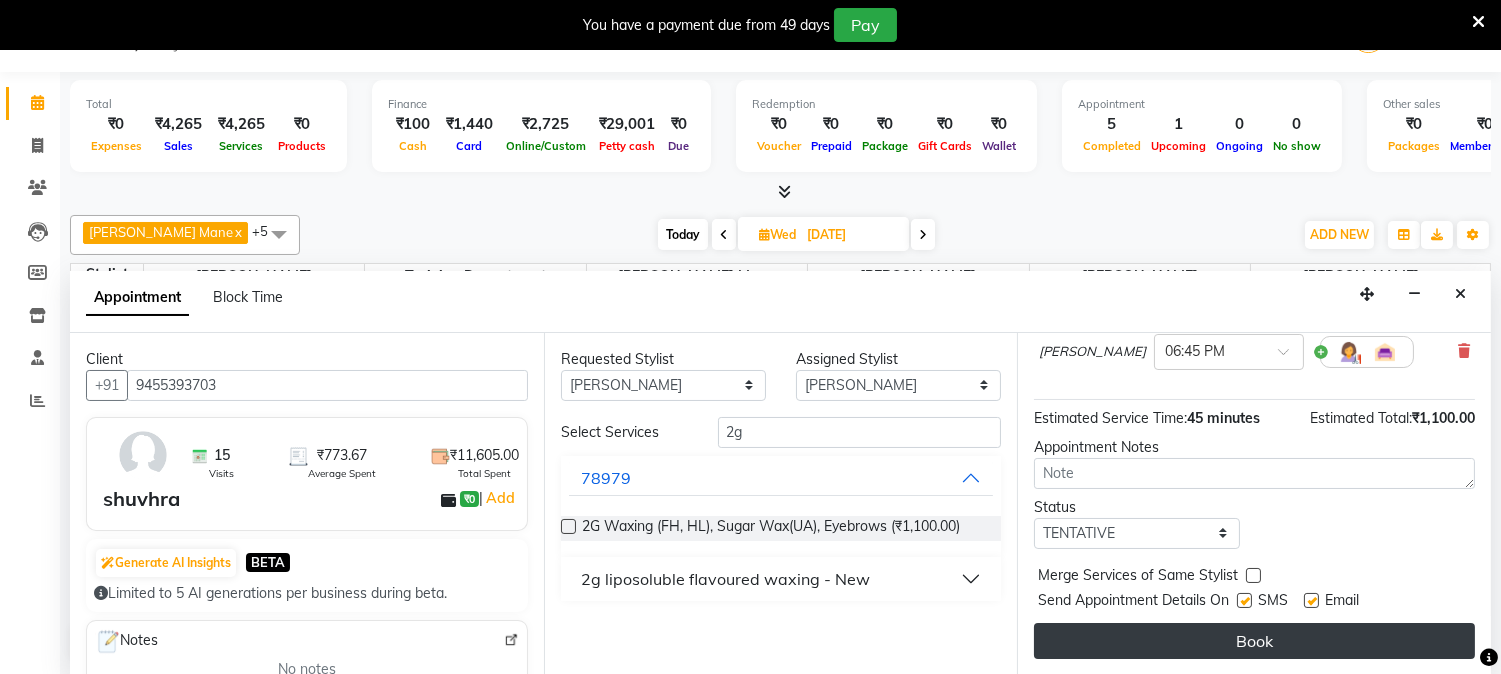 click on "Book" at bounding box center [1254, 641] 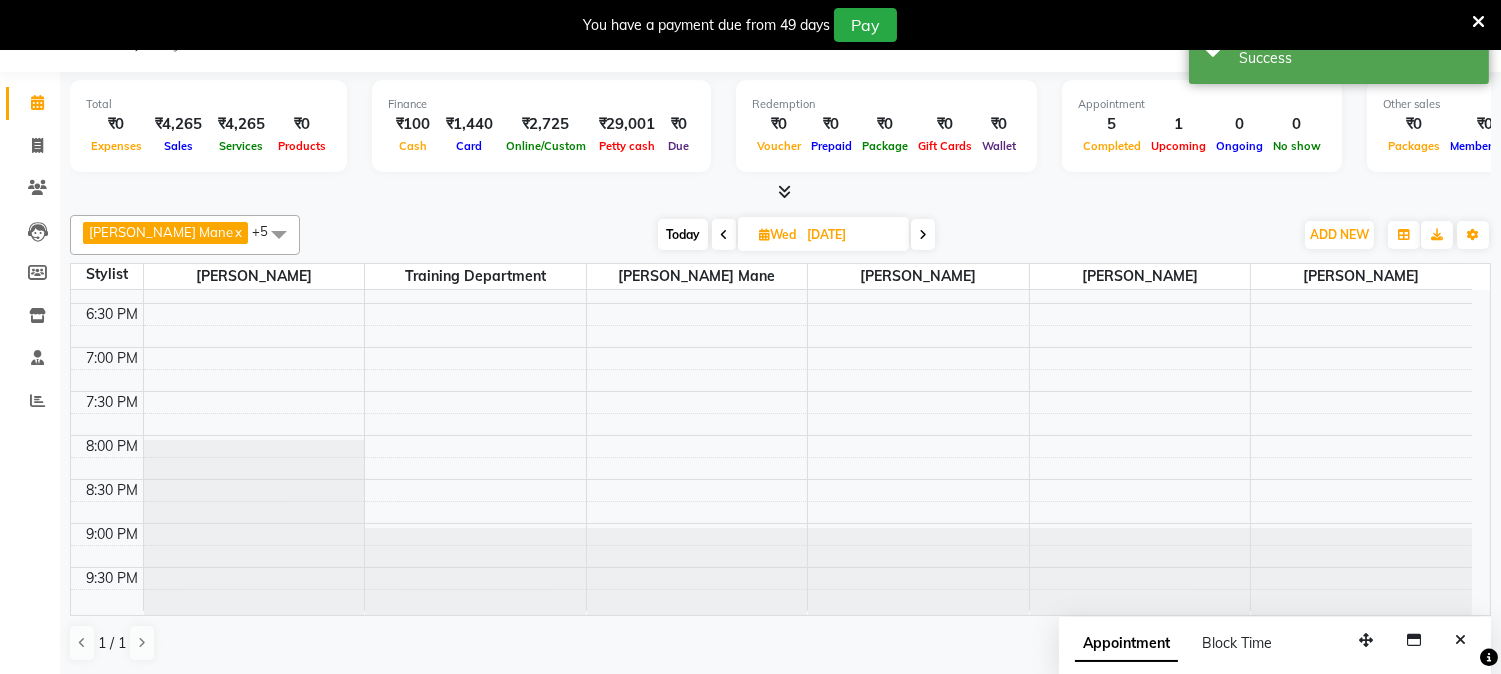 scroll, scrollTop: 0, scrollLeft: 0, axis: both 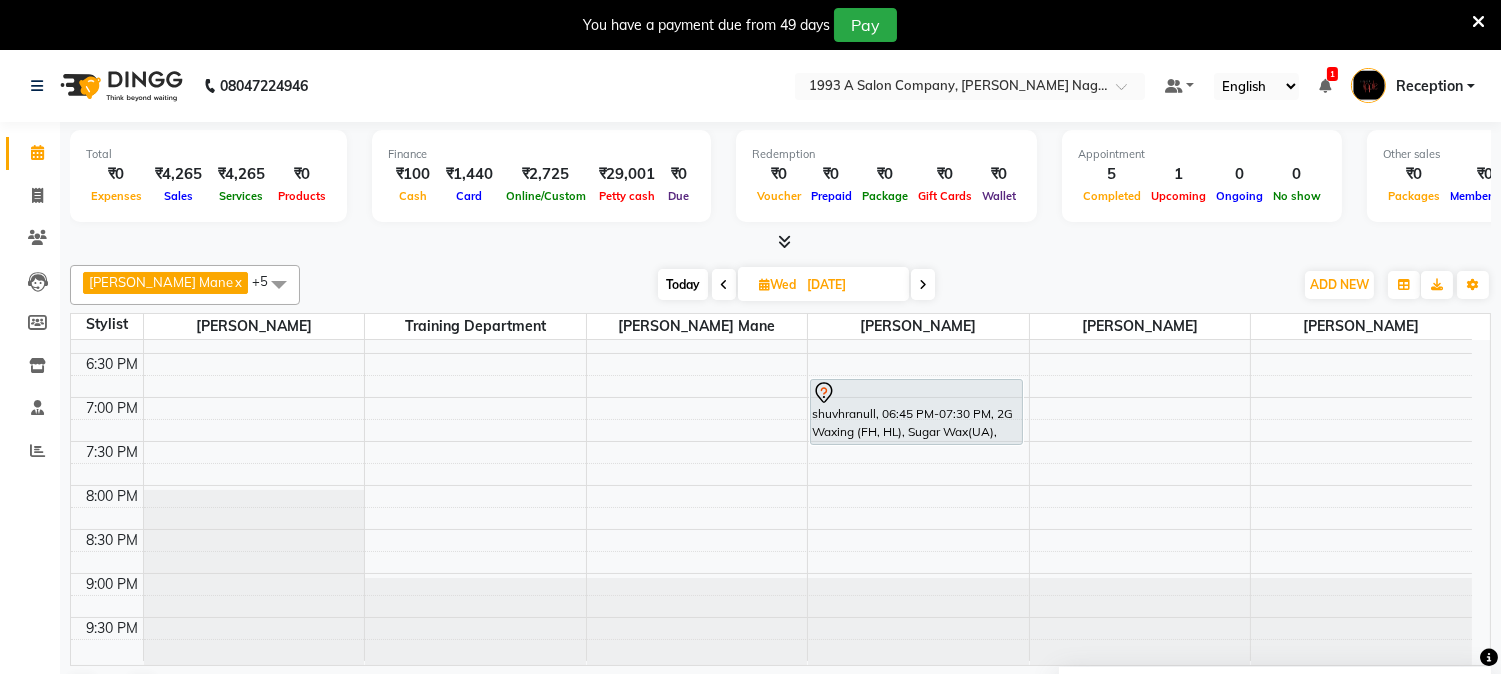 click at bounding box center [724, 285] 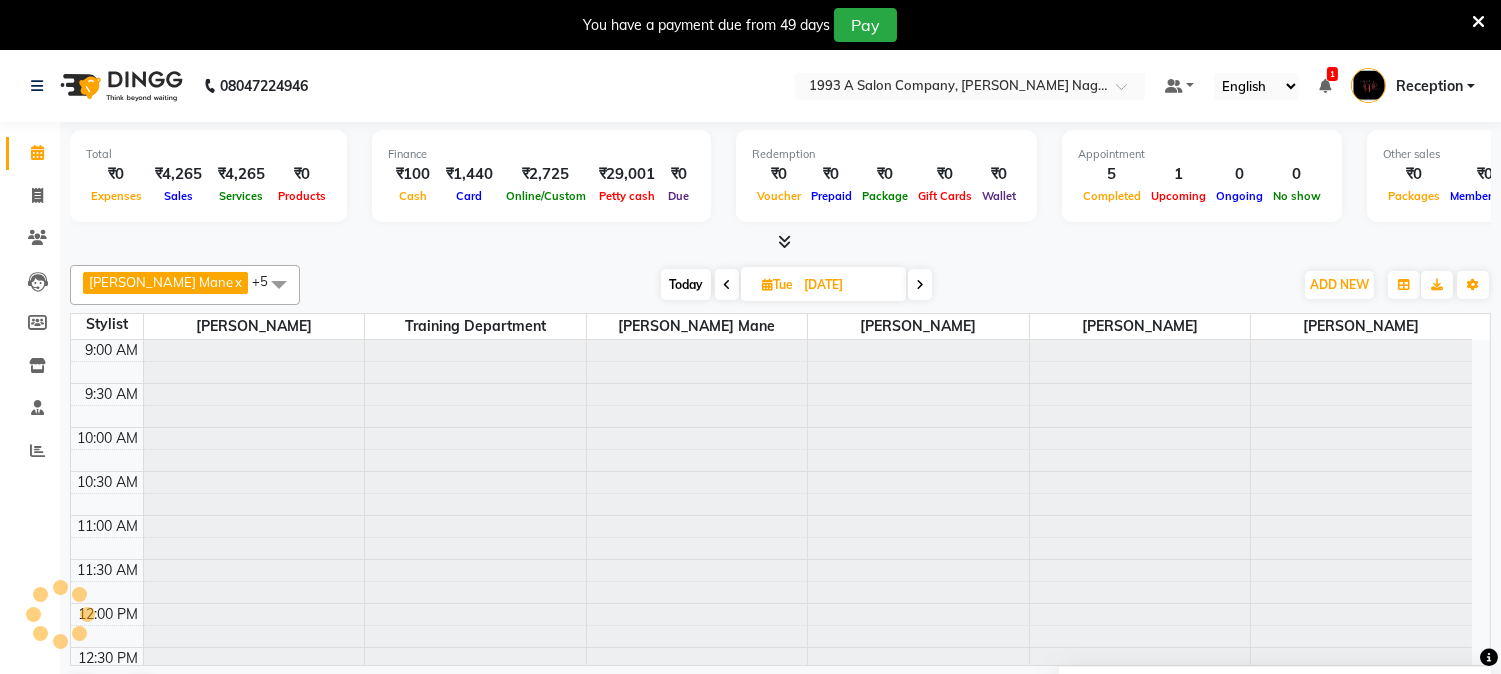 scroll, scrollTop: 822, scrollLeft: 0, axis: vertical 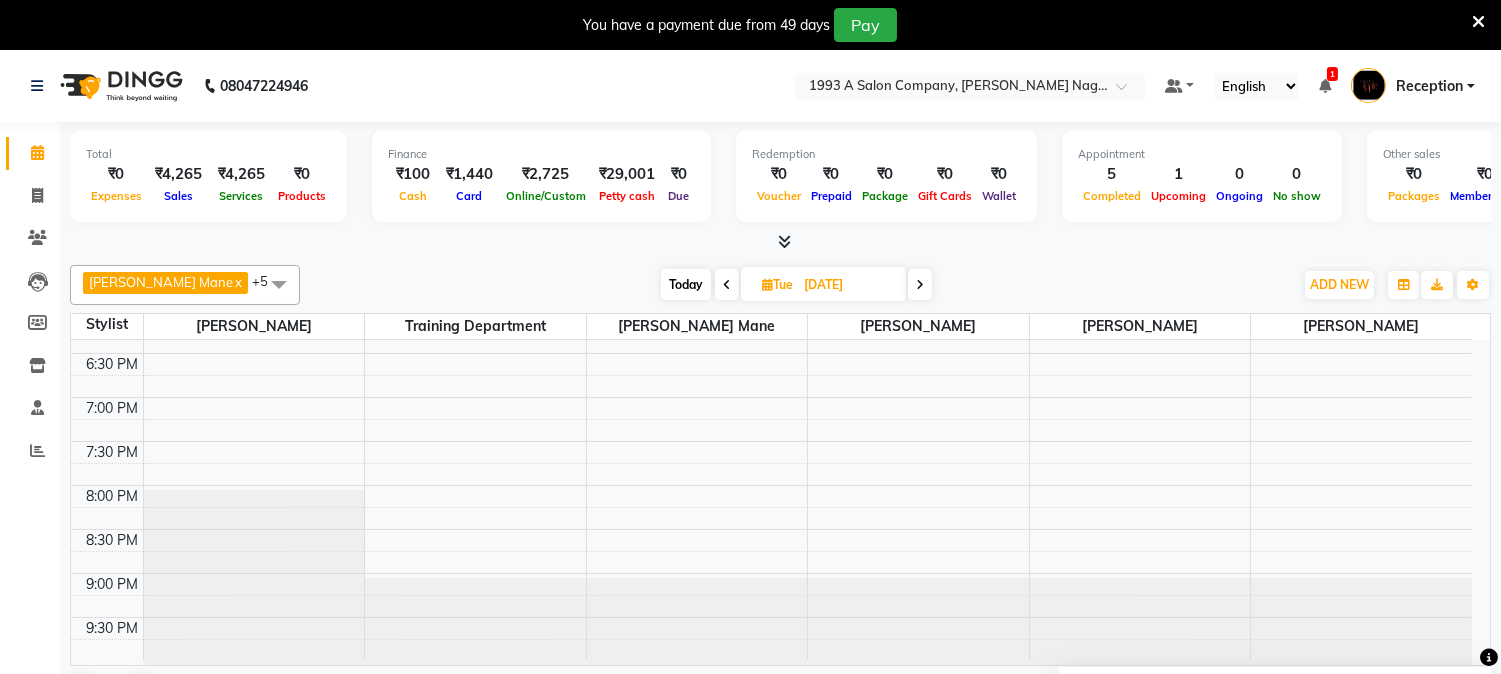 click on "Tue" at bounding box center [777, 284] 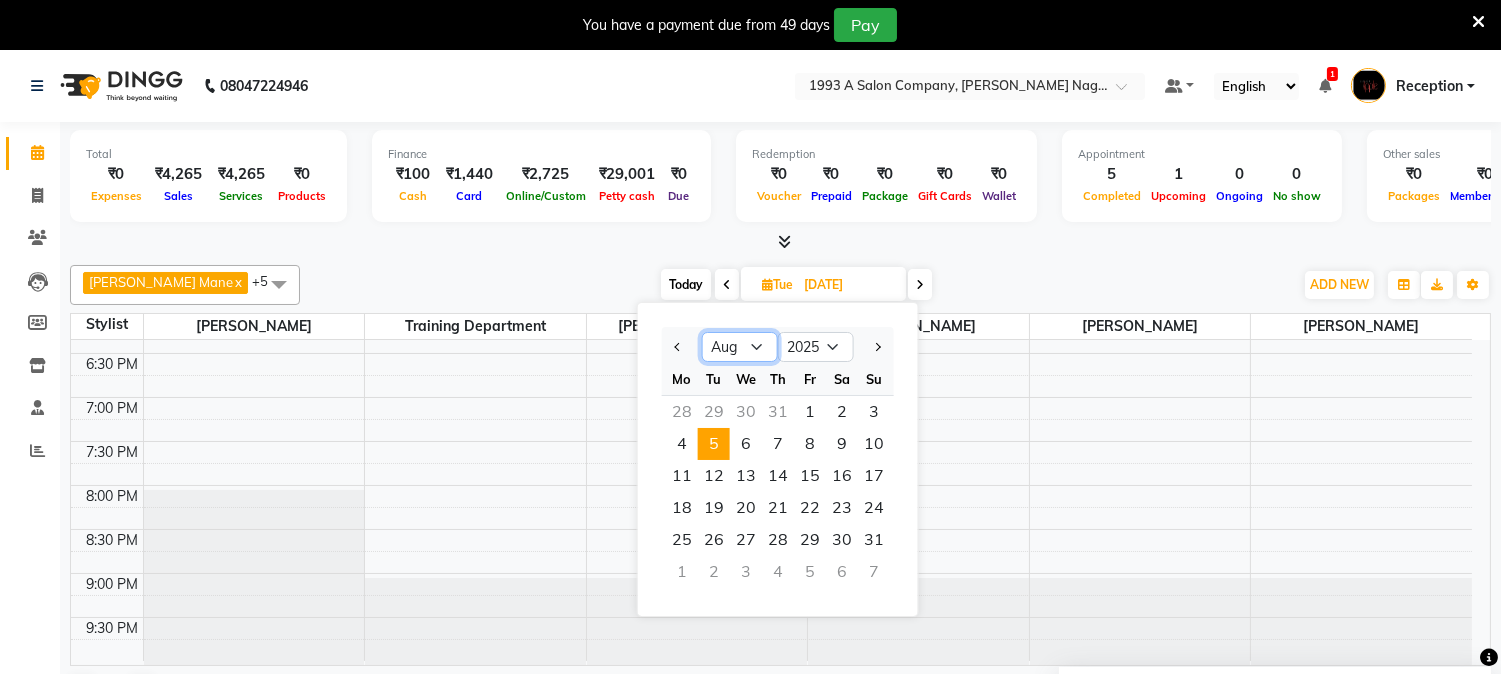 click on "Jan Feb Mar Apr May Jun Jul Aug Sep Oct Nov Dec" at bounding box center (740, 347) 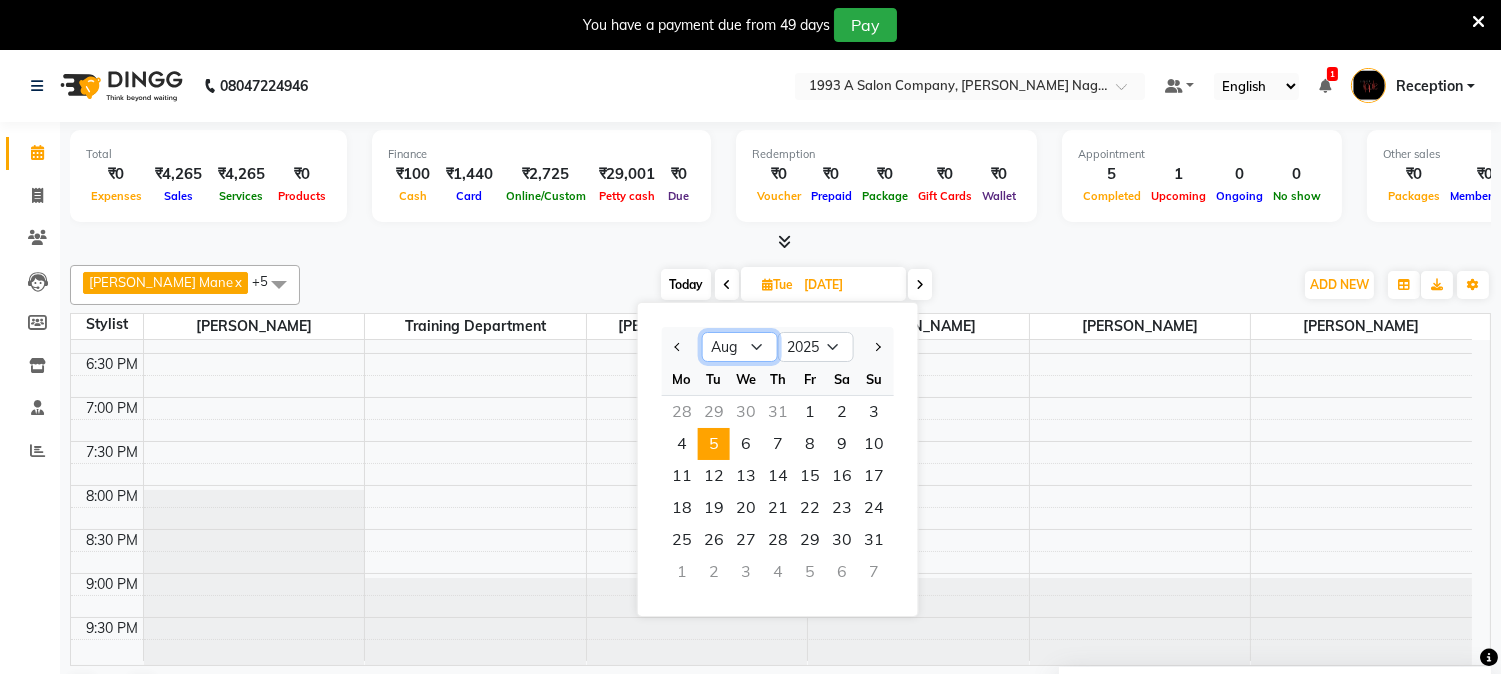 select on "7" 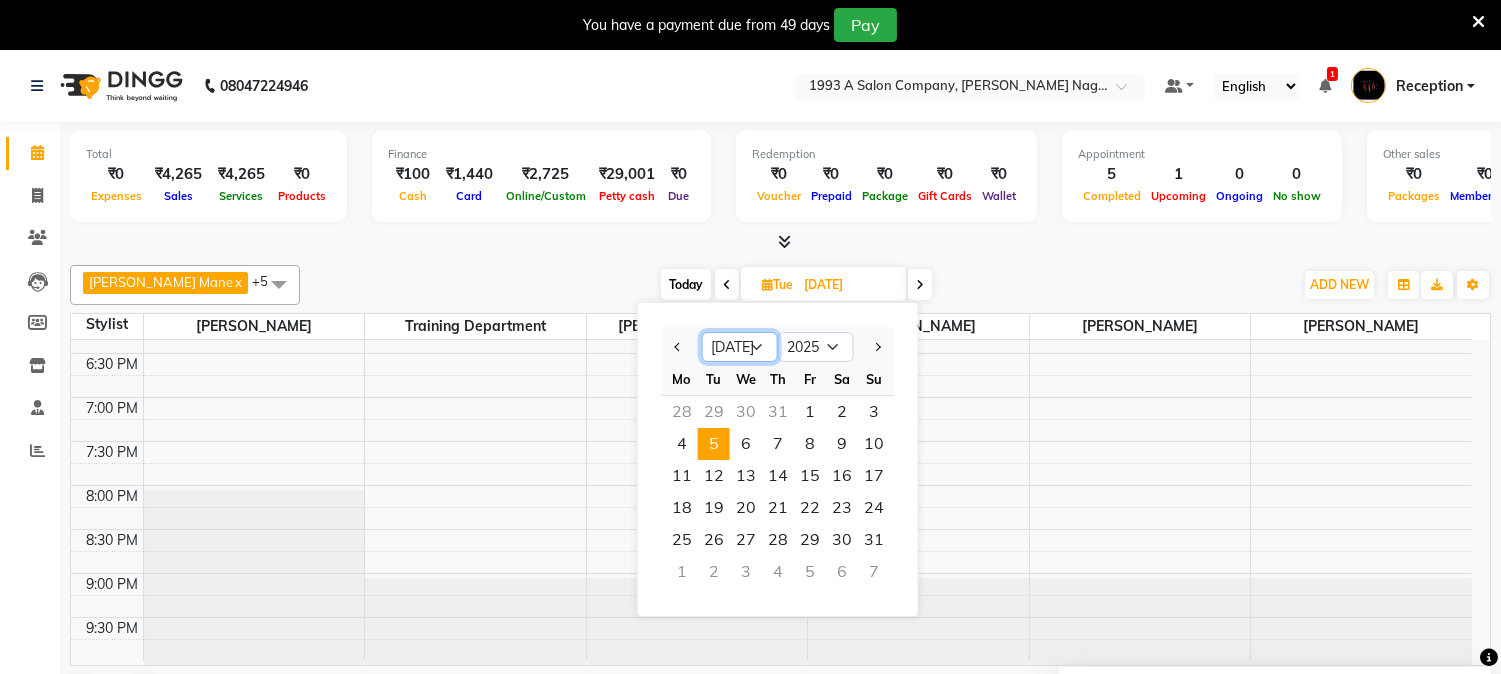 click on "Jan Feb Mar Apr May Jun Jul Aug Sep Oct Nov Dec" at bounding box center (740, 347) 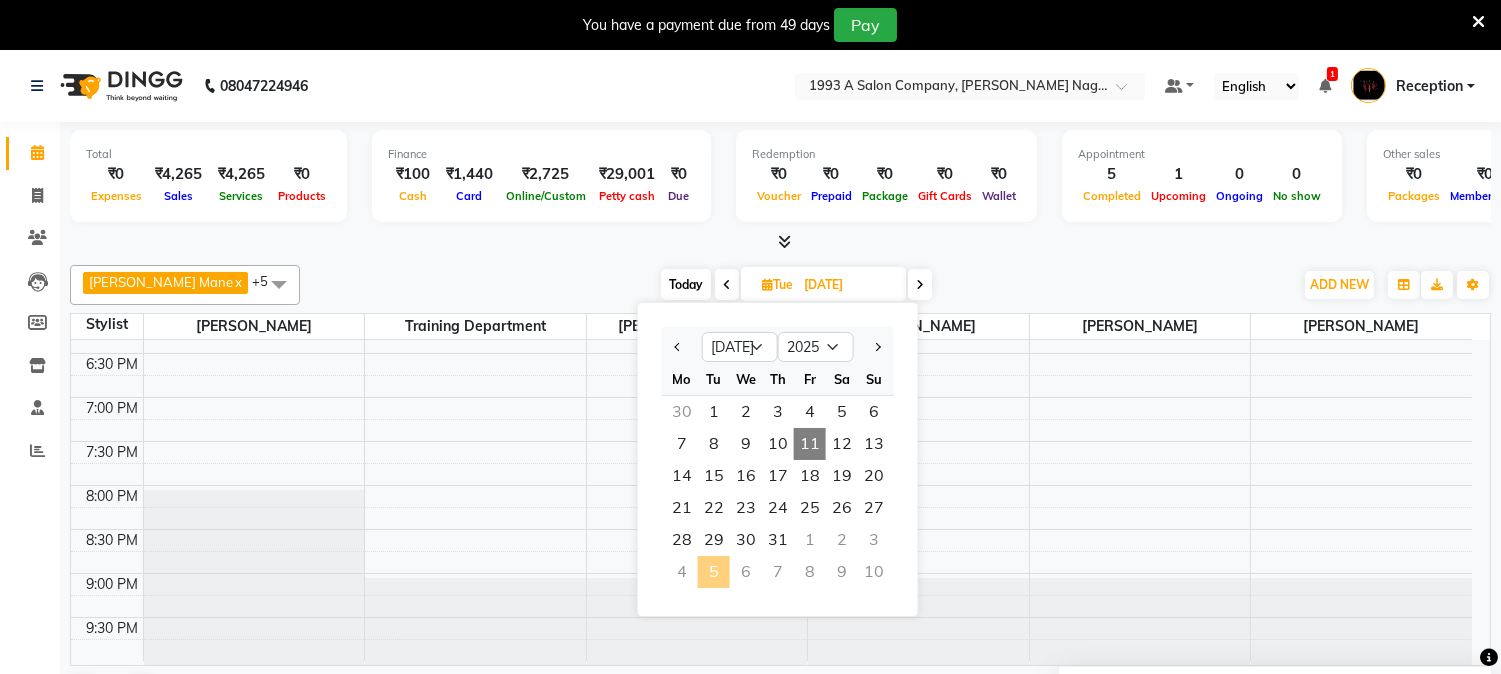 click on "Today" at bounding box center (686, 284) 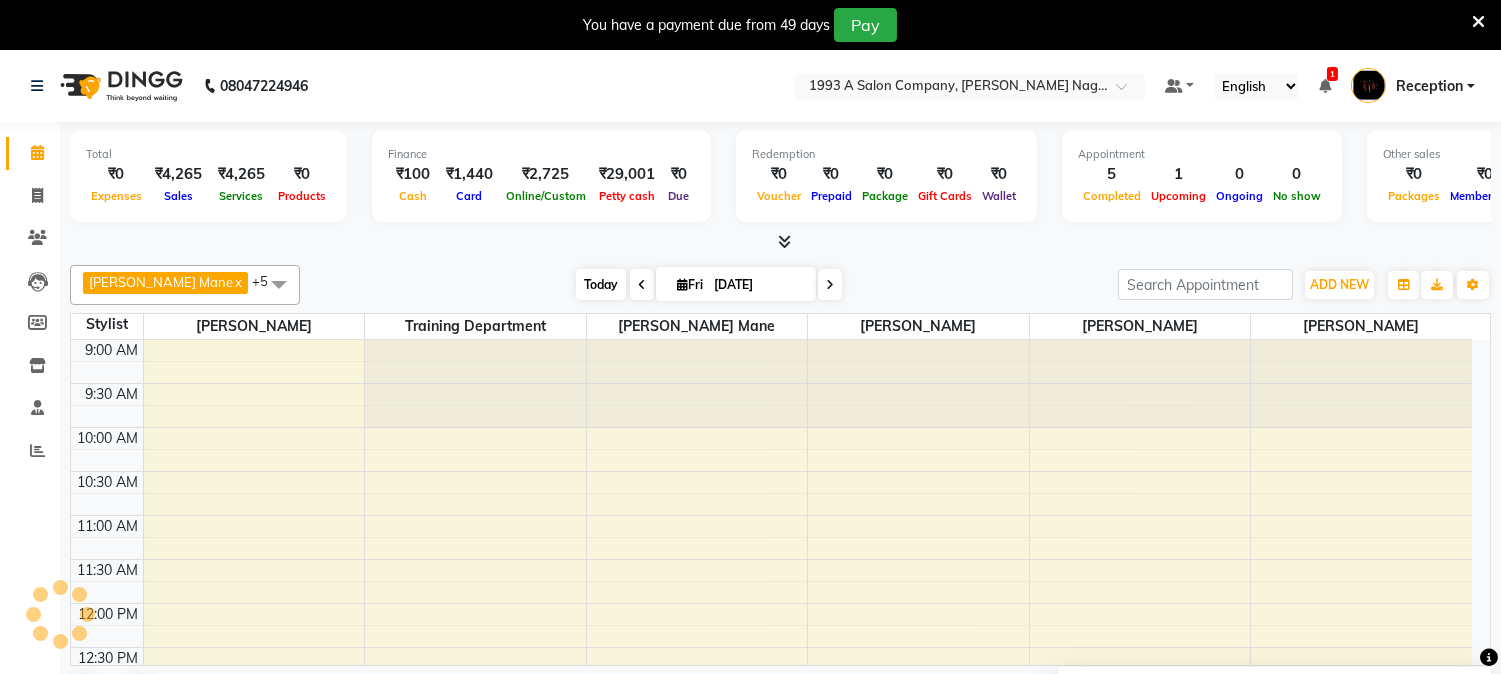 scroll, scrollTop: 822, scrollLeft: 0, axis: vertical 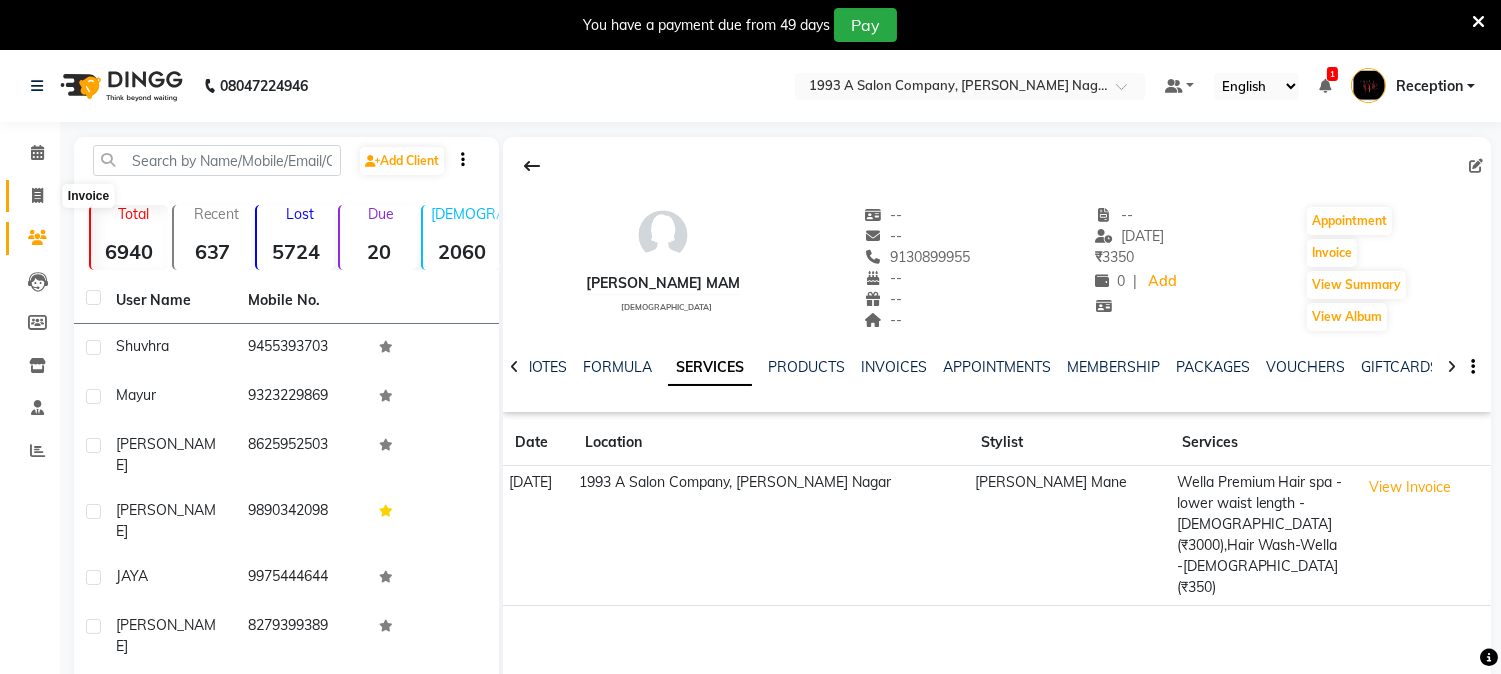 click 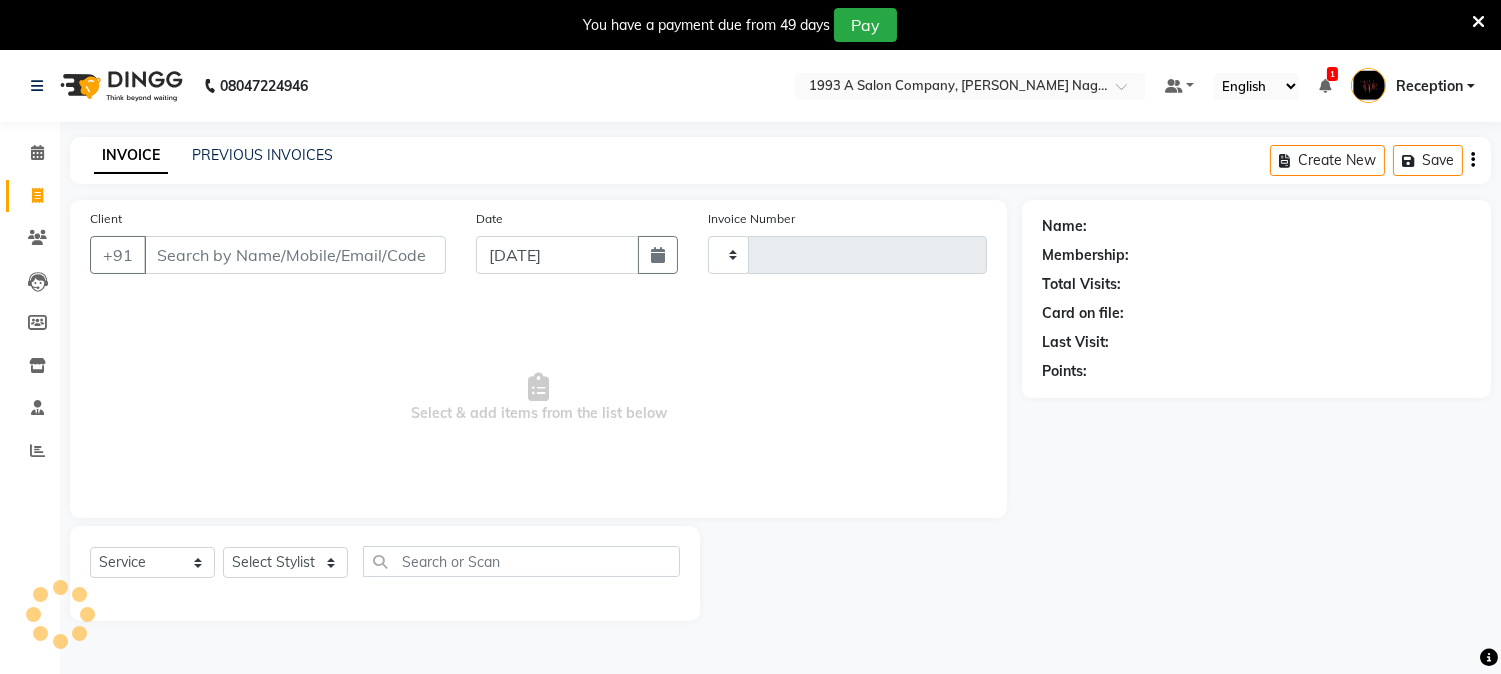 type on "1185" 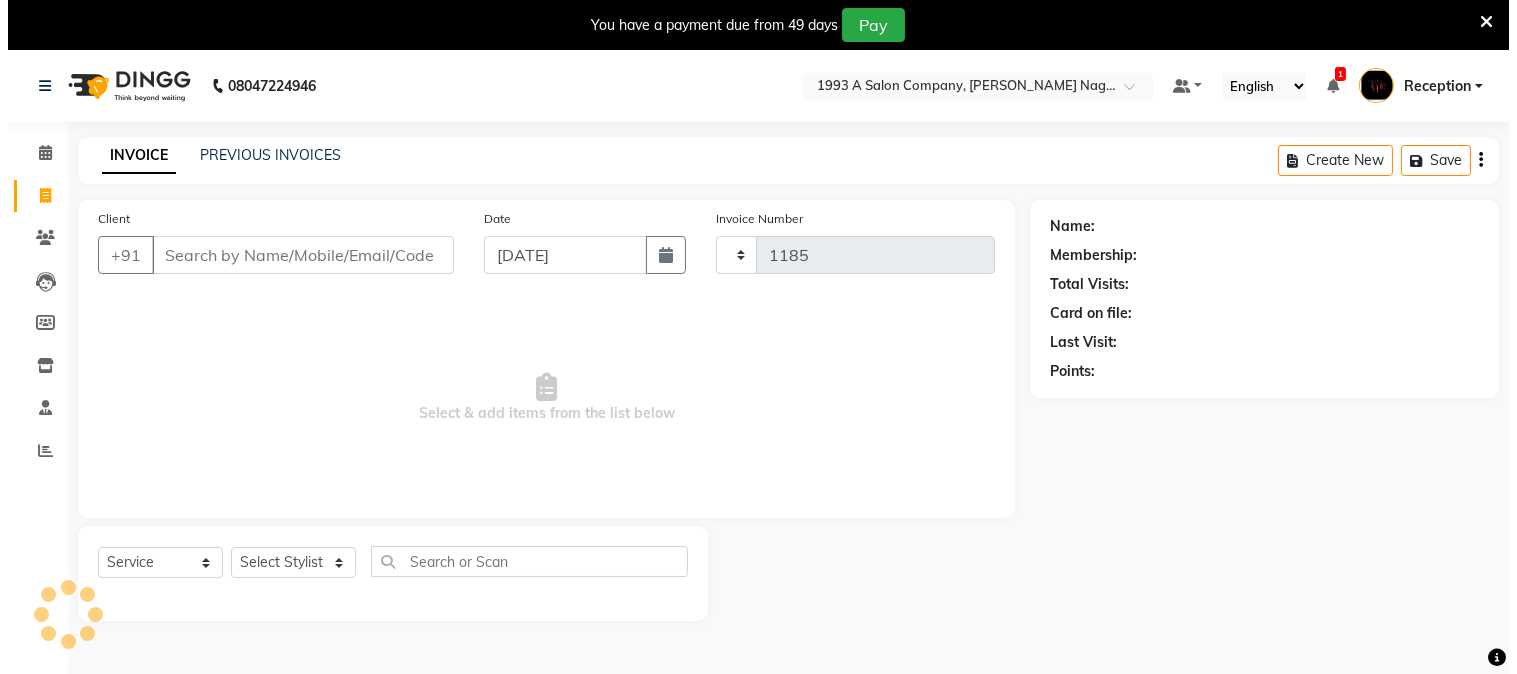 scroll, scrollTop: 50, scrollLeft: 0, axis: vertical 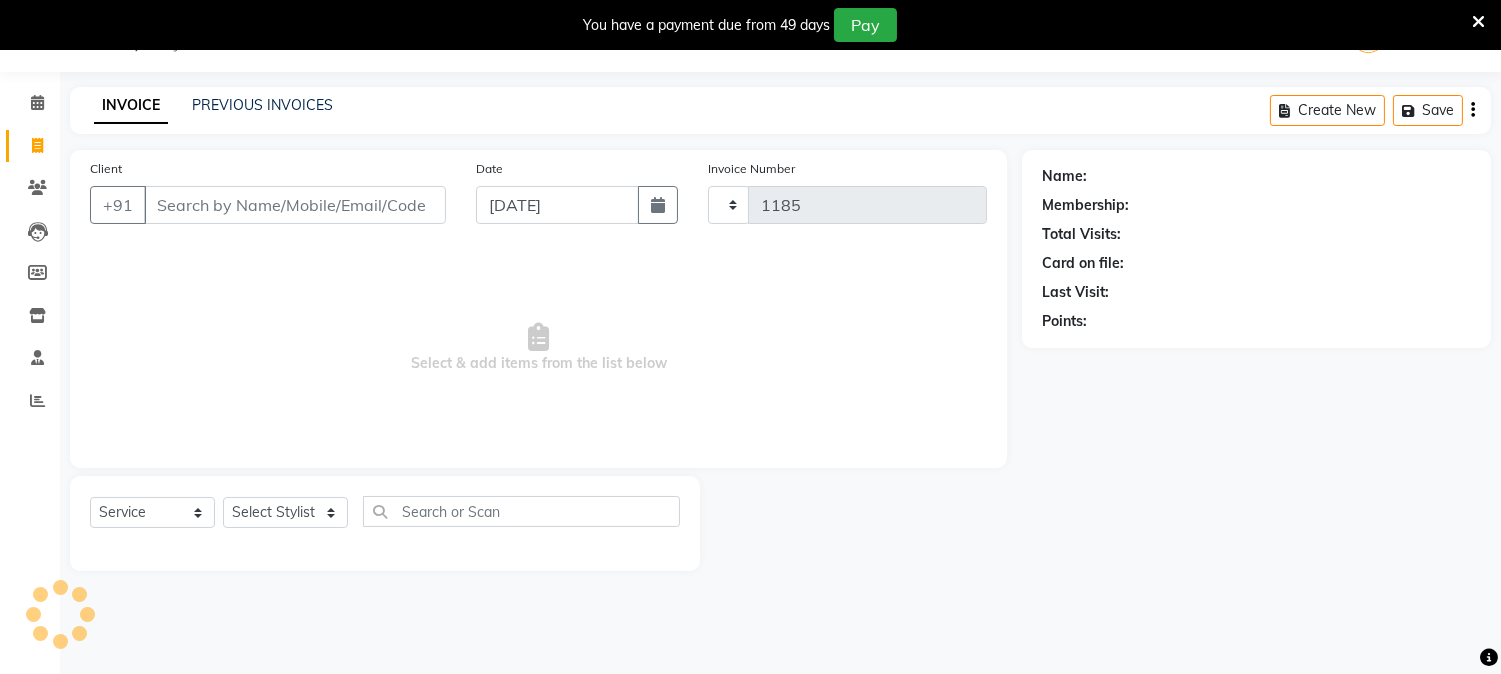 select on "144" 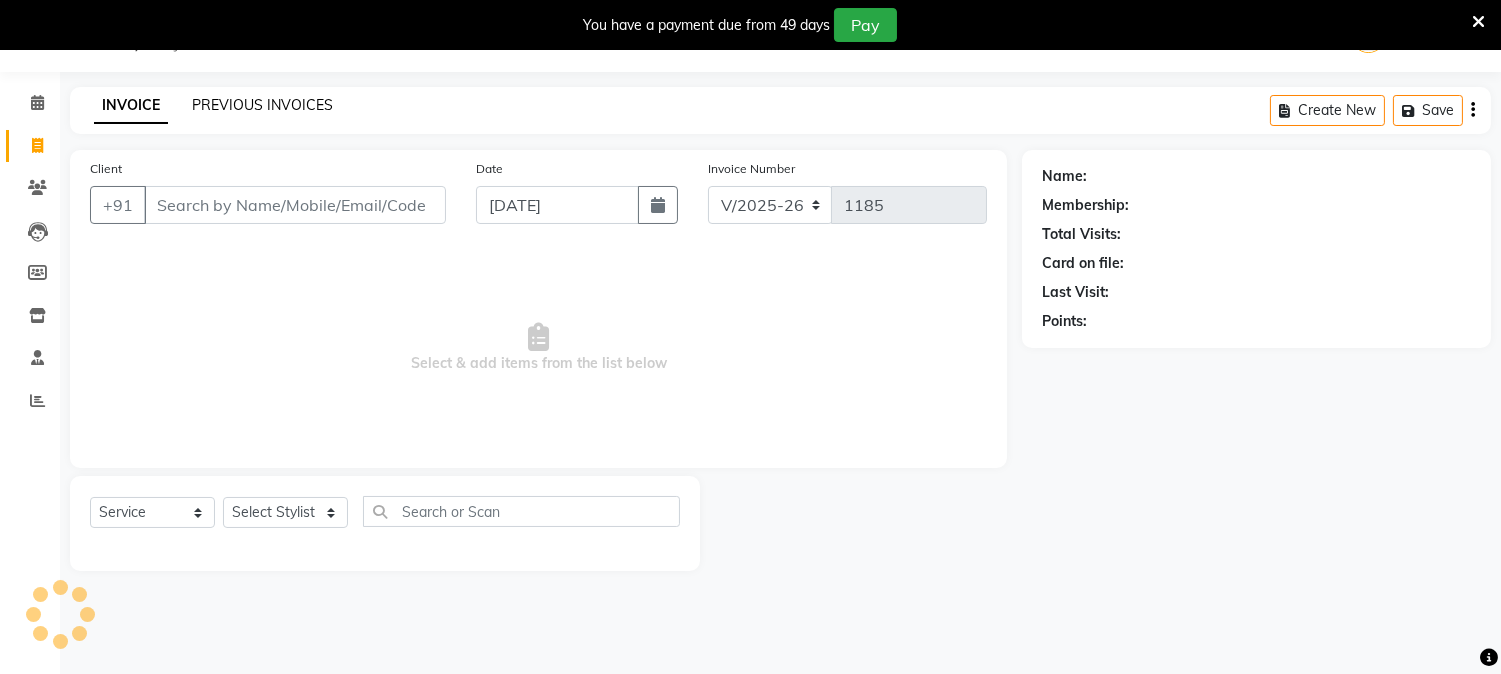 click on "PREVIOUS INVOICES" 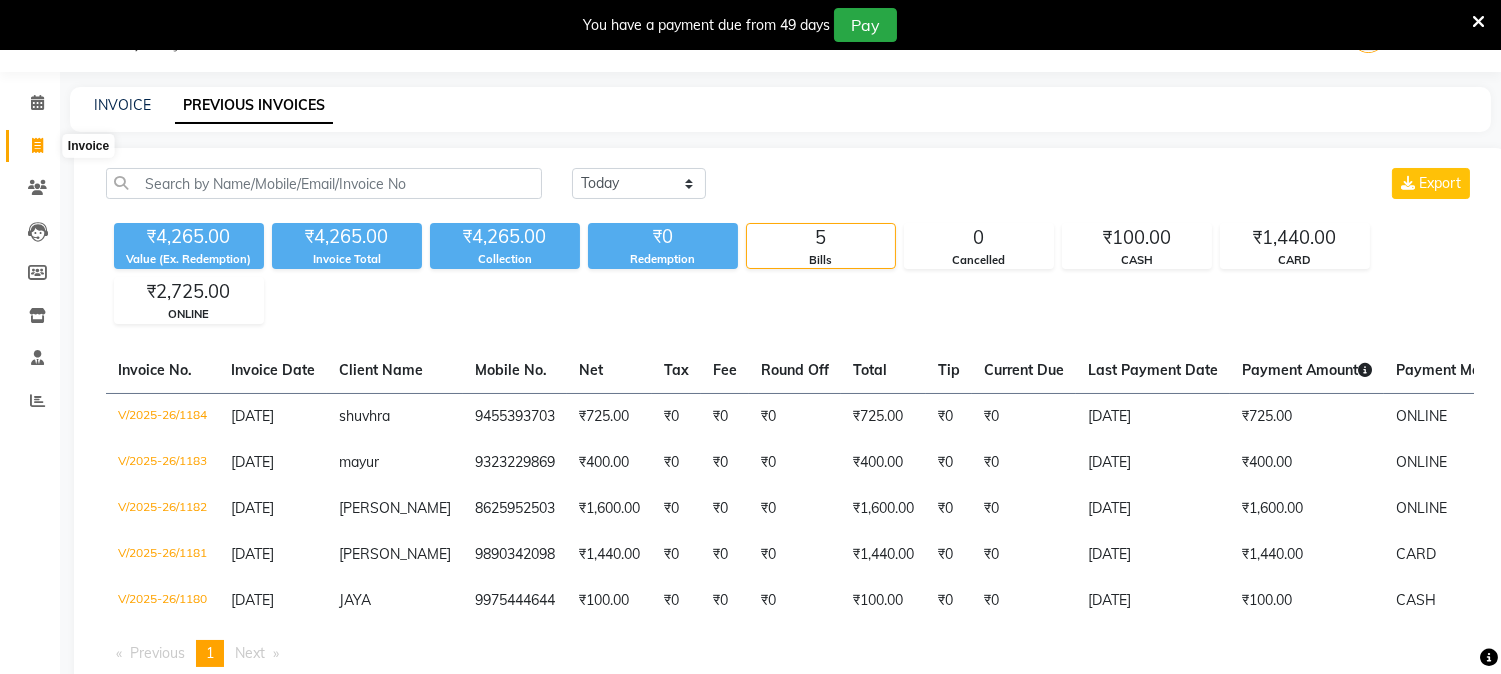 click 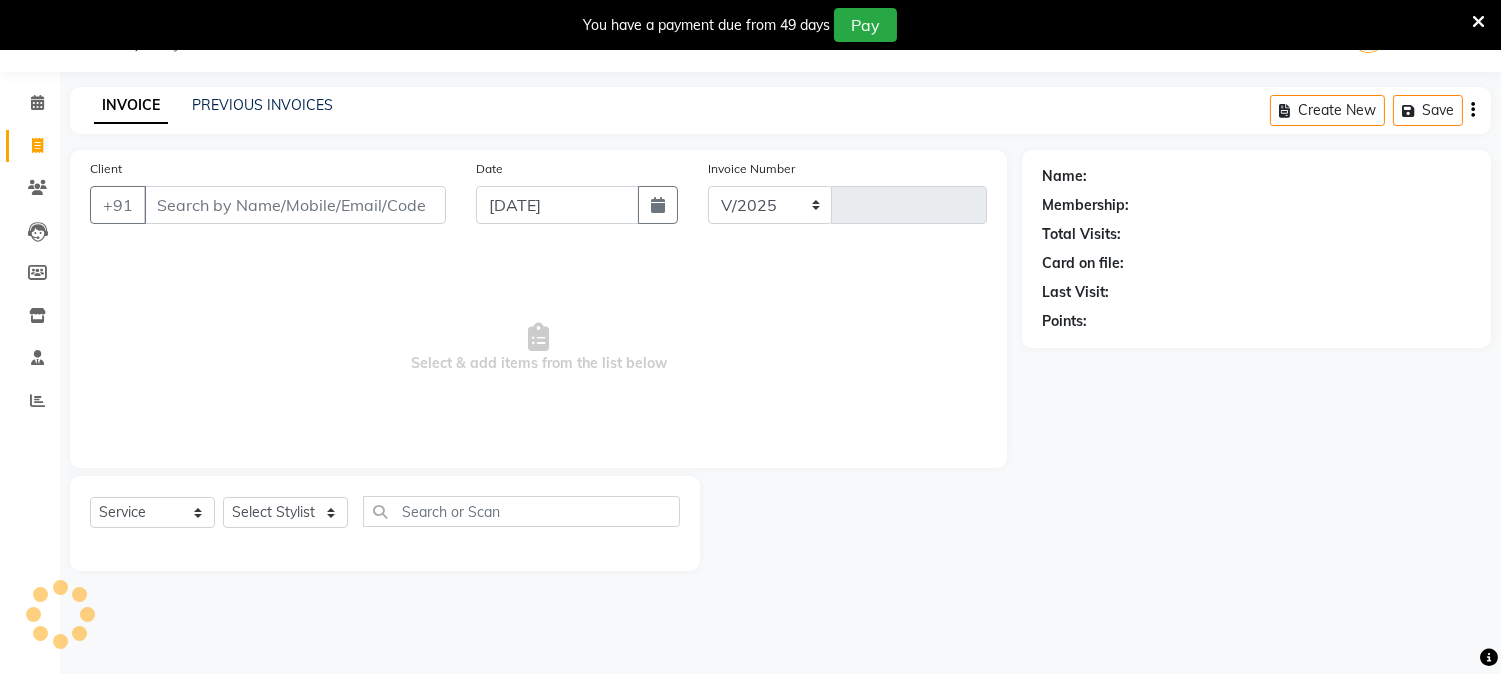 select on "144" 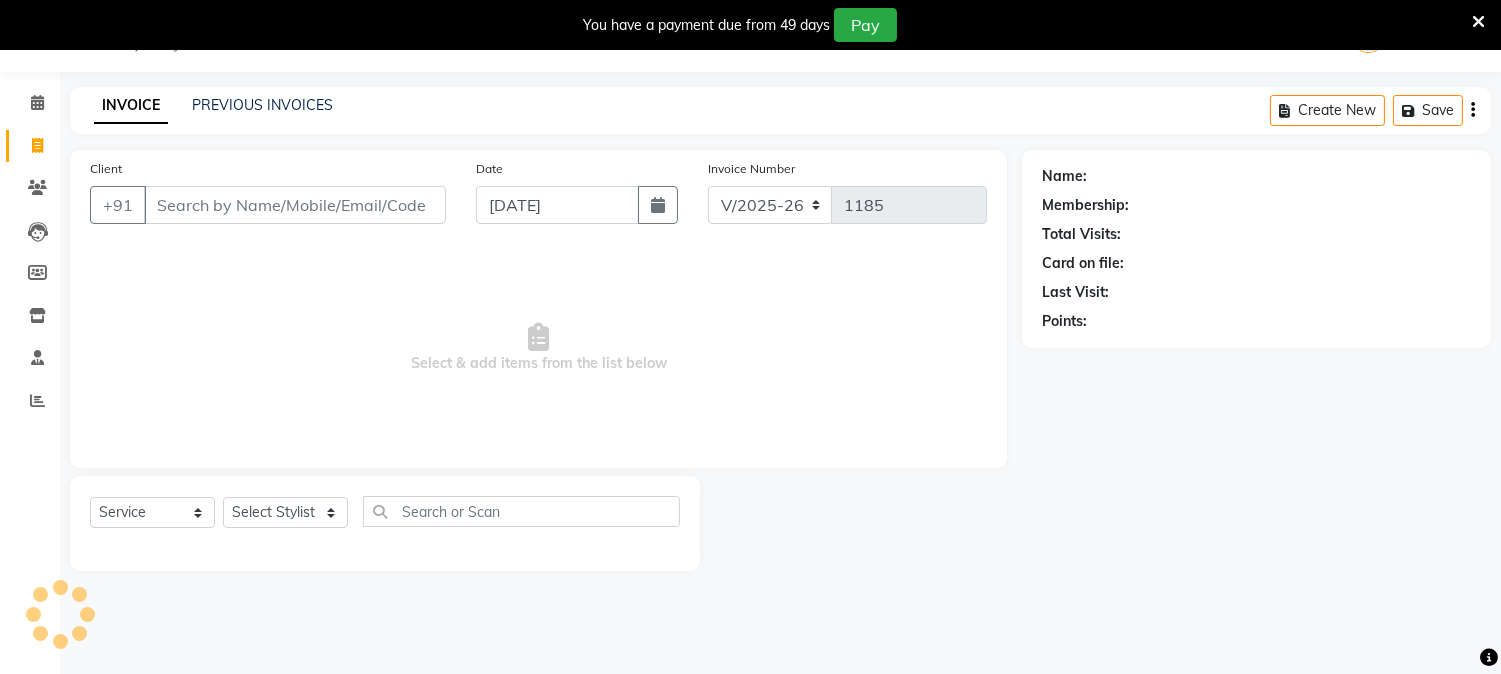click on "Client" at bounding box center [295, 205] 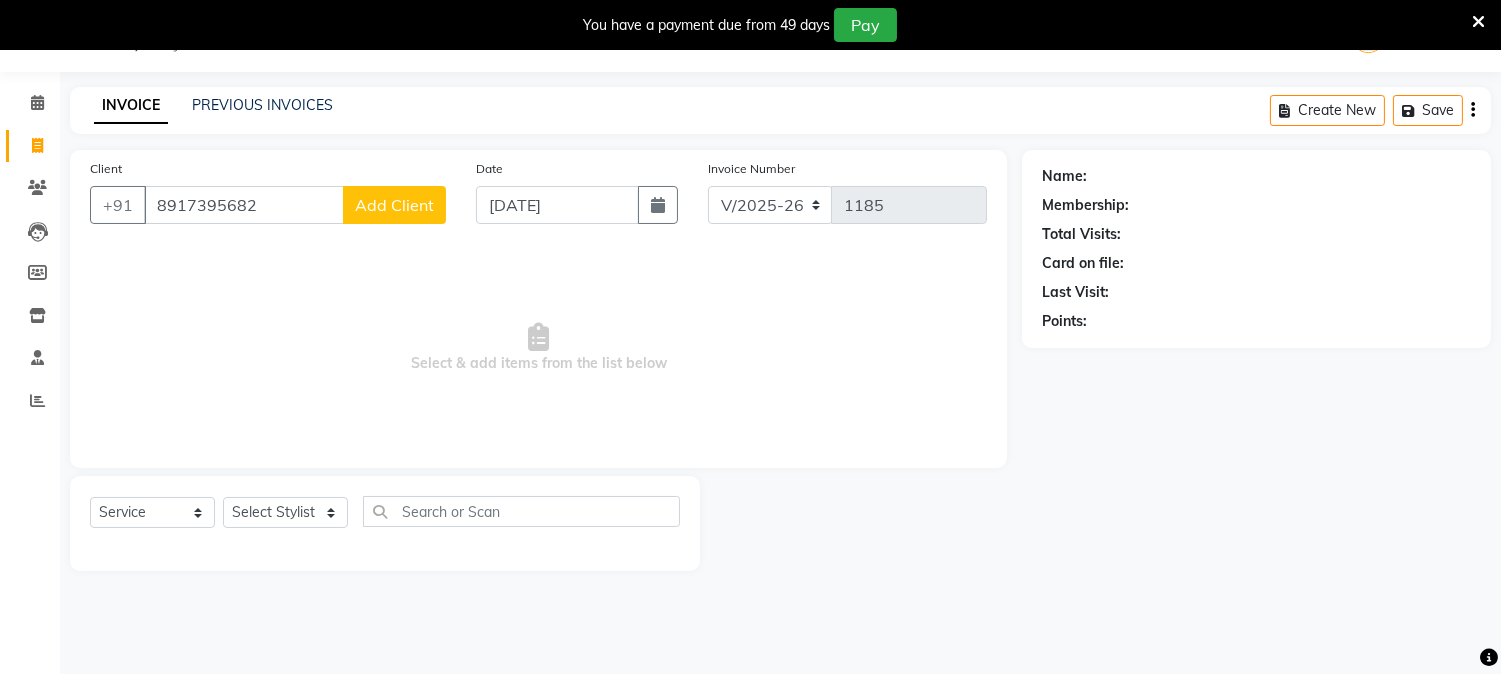 type on "8917395682" 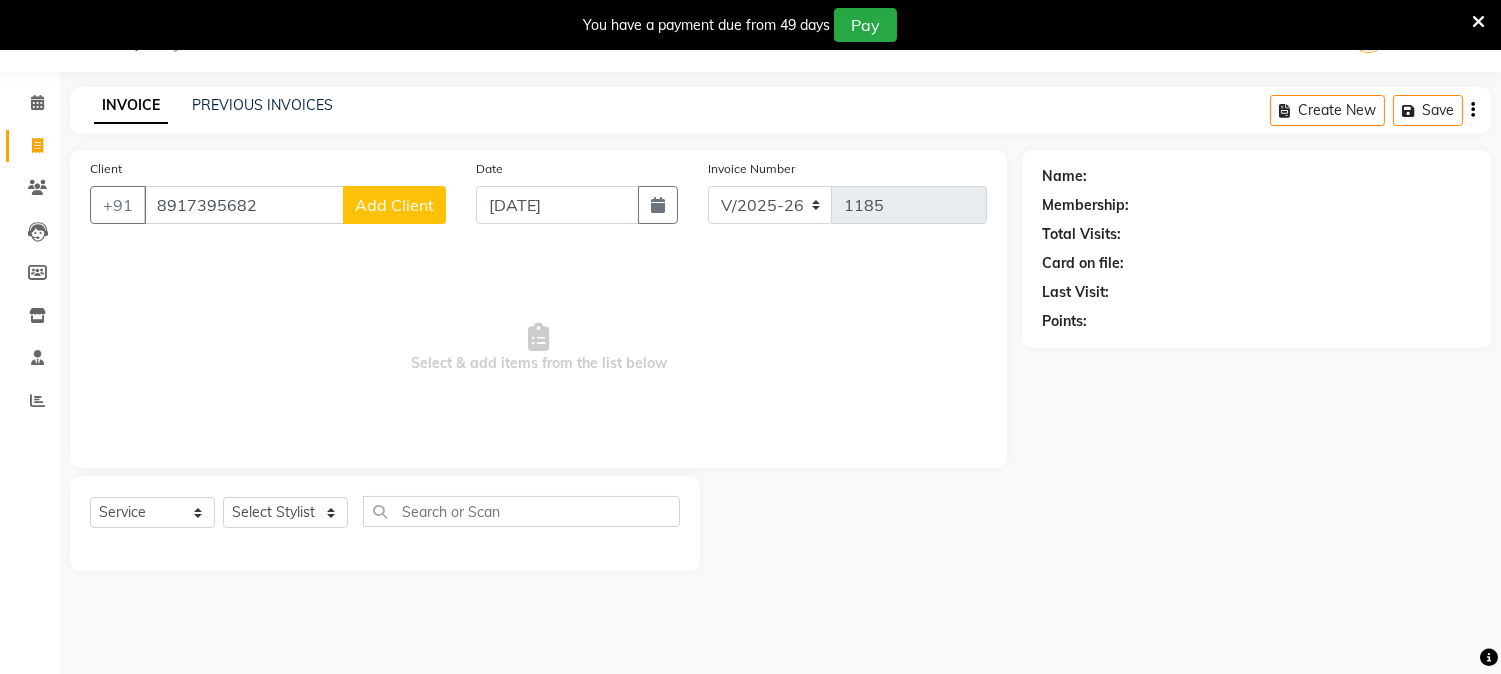 click on "Add Client" 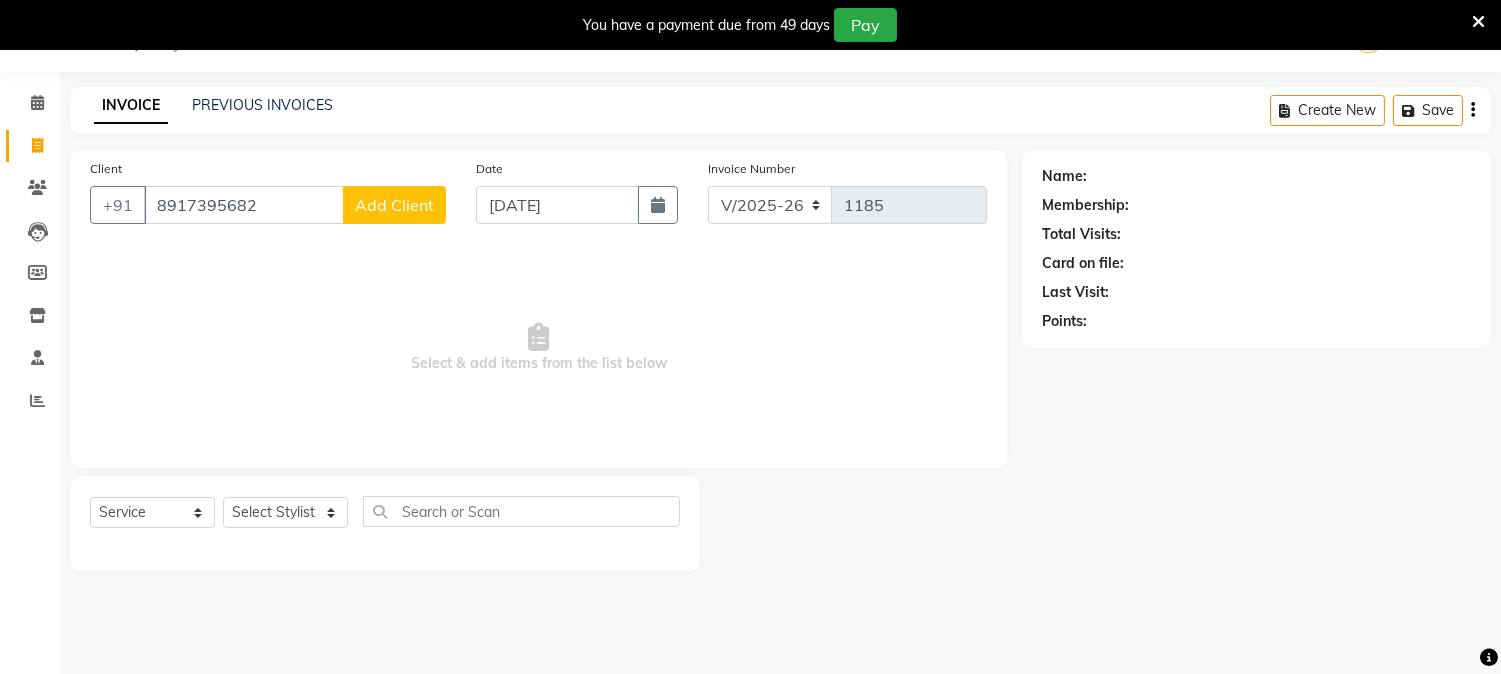 select on "22" 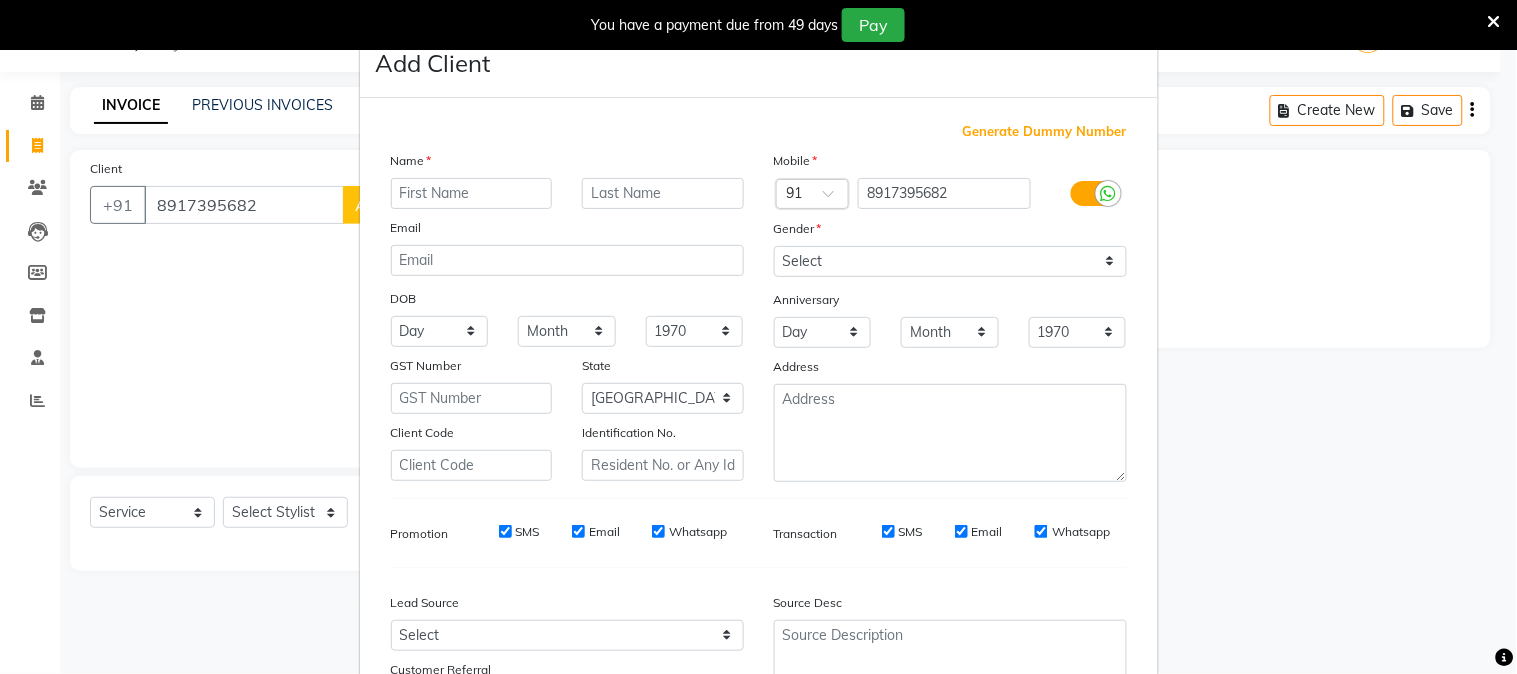 click at bounding box center [472, 193] 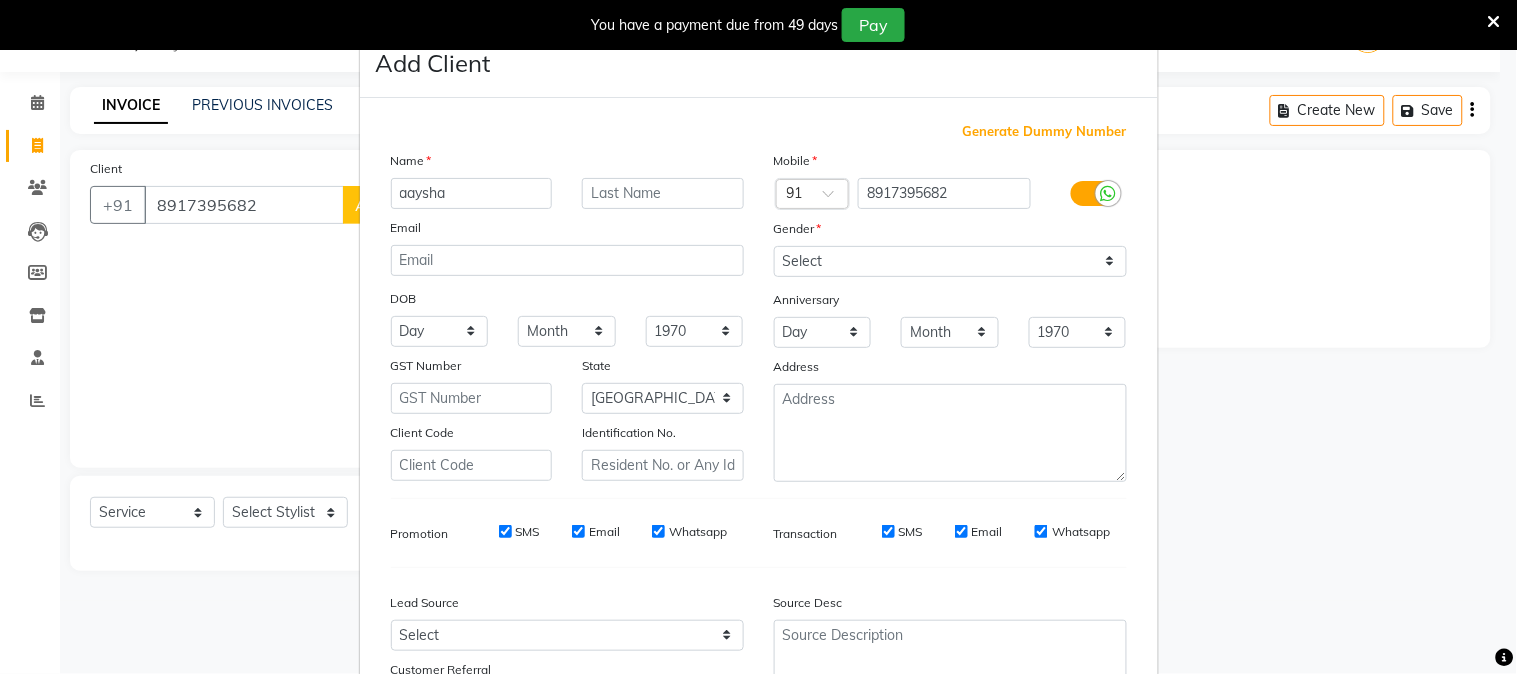 type on "aaysha" 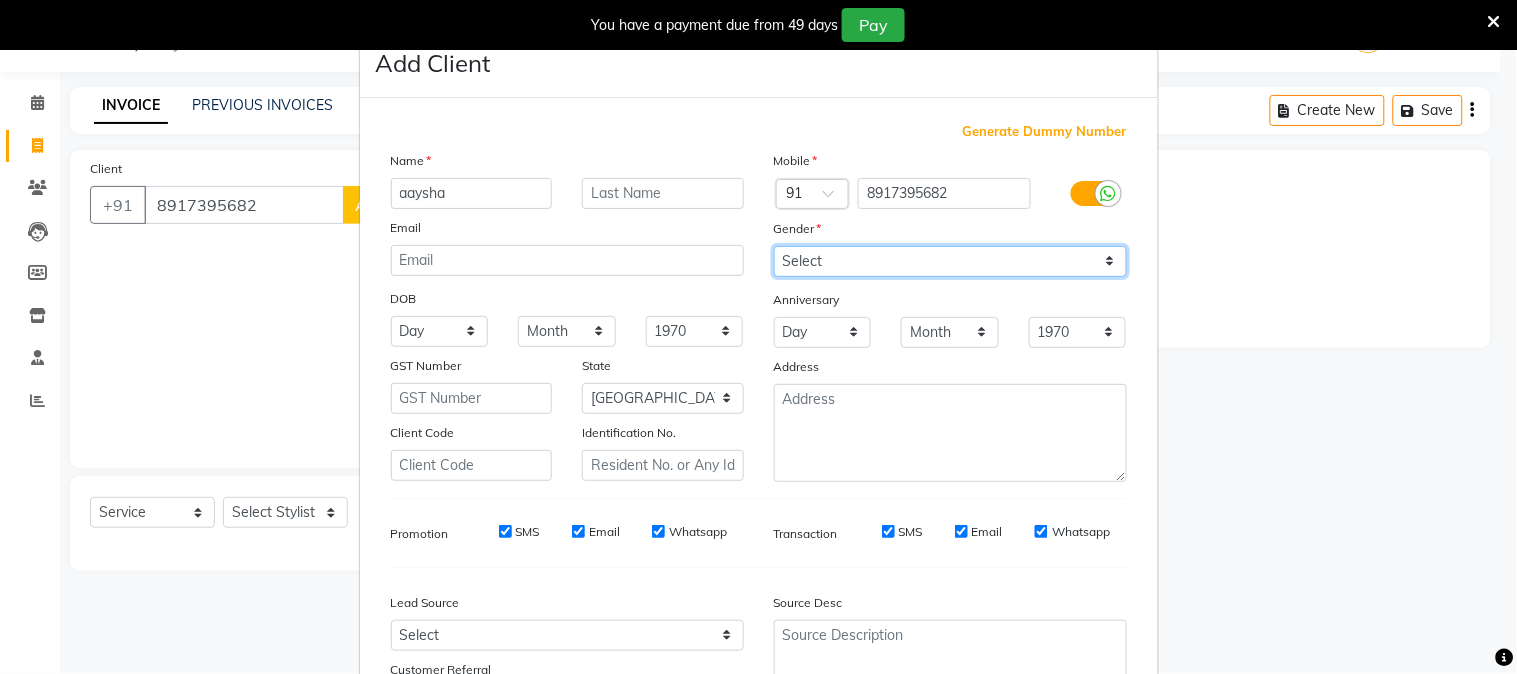 click on "Select [DEMOGRAPHIC_DATA] [DEMOGRAPHIC_DATA] Other Prefer Not To Say" at bounding box center (950, 261) 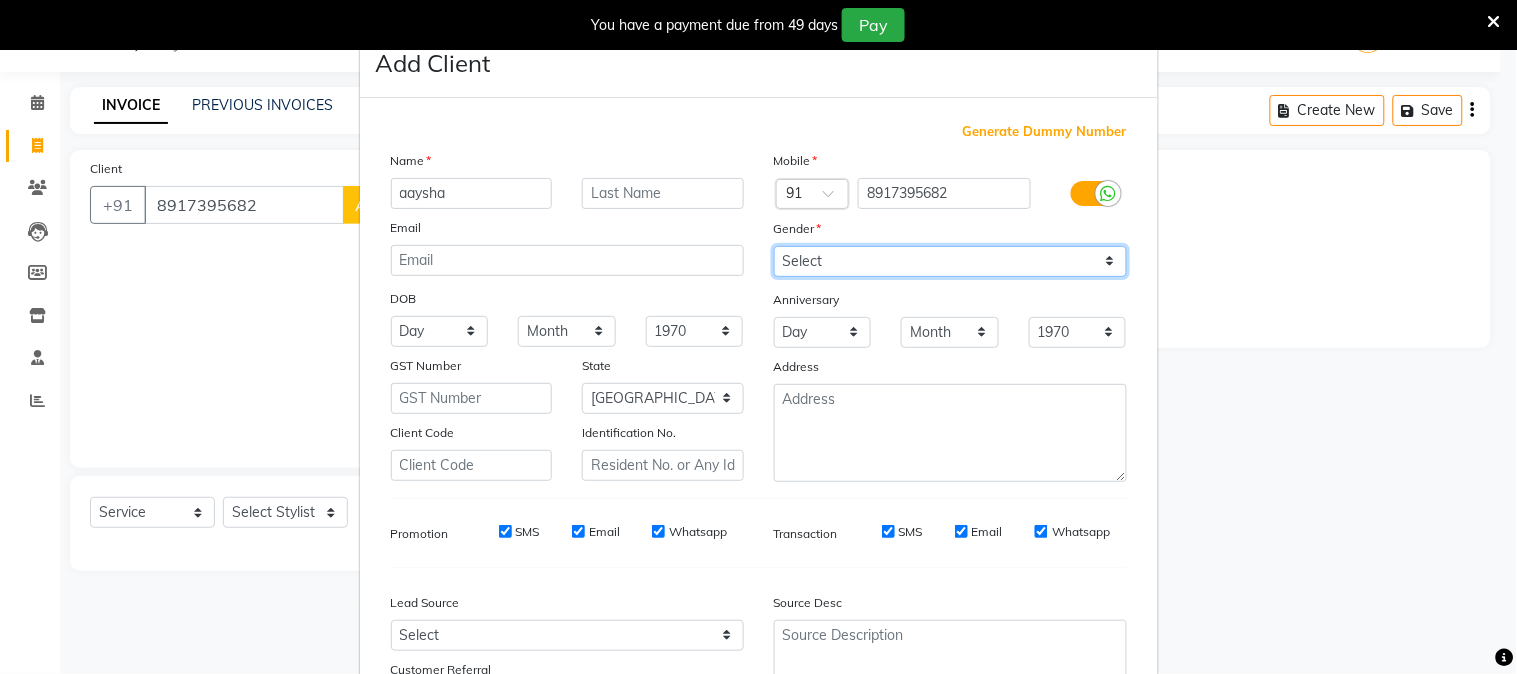 select on "[DEMOGRAPHIC_DATA]" 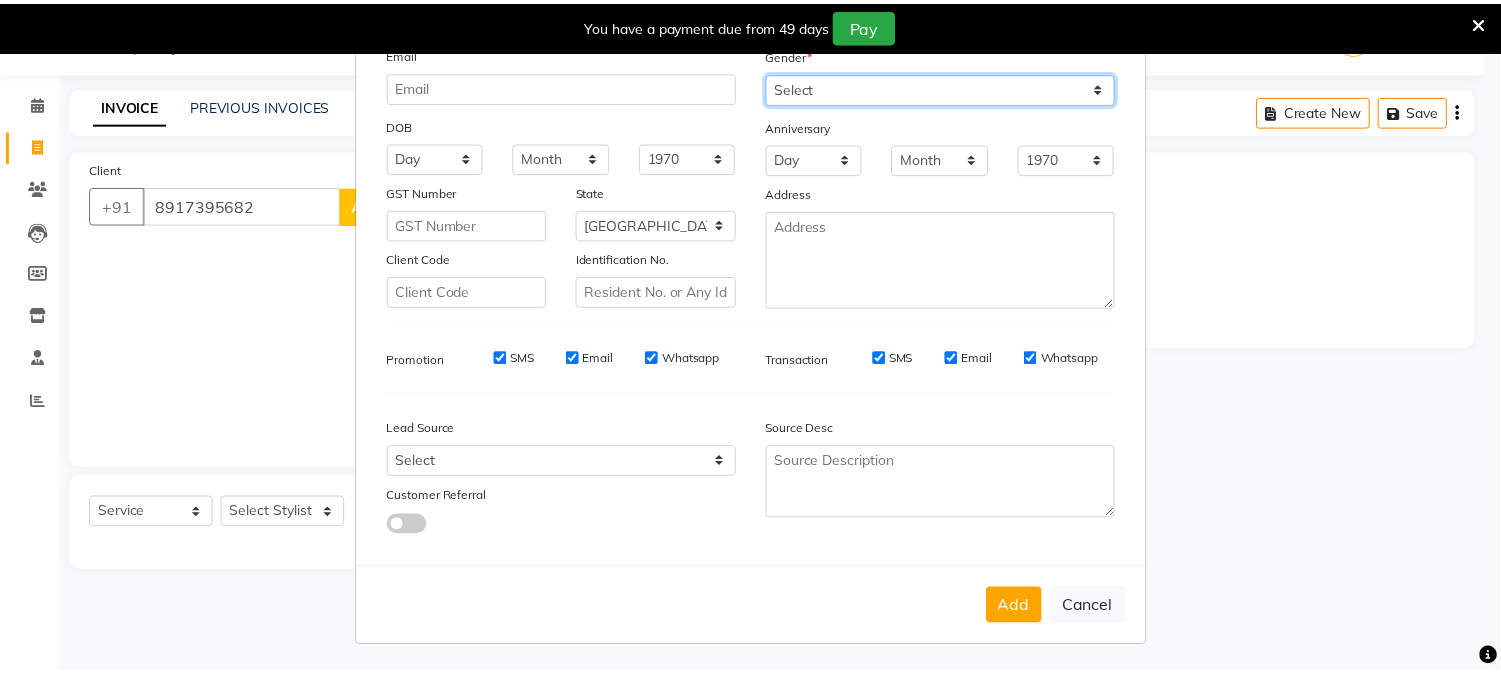 scroll, scrollTop: 176, scrollLeft: 0, axis: vertical 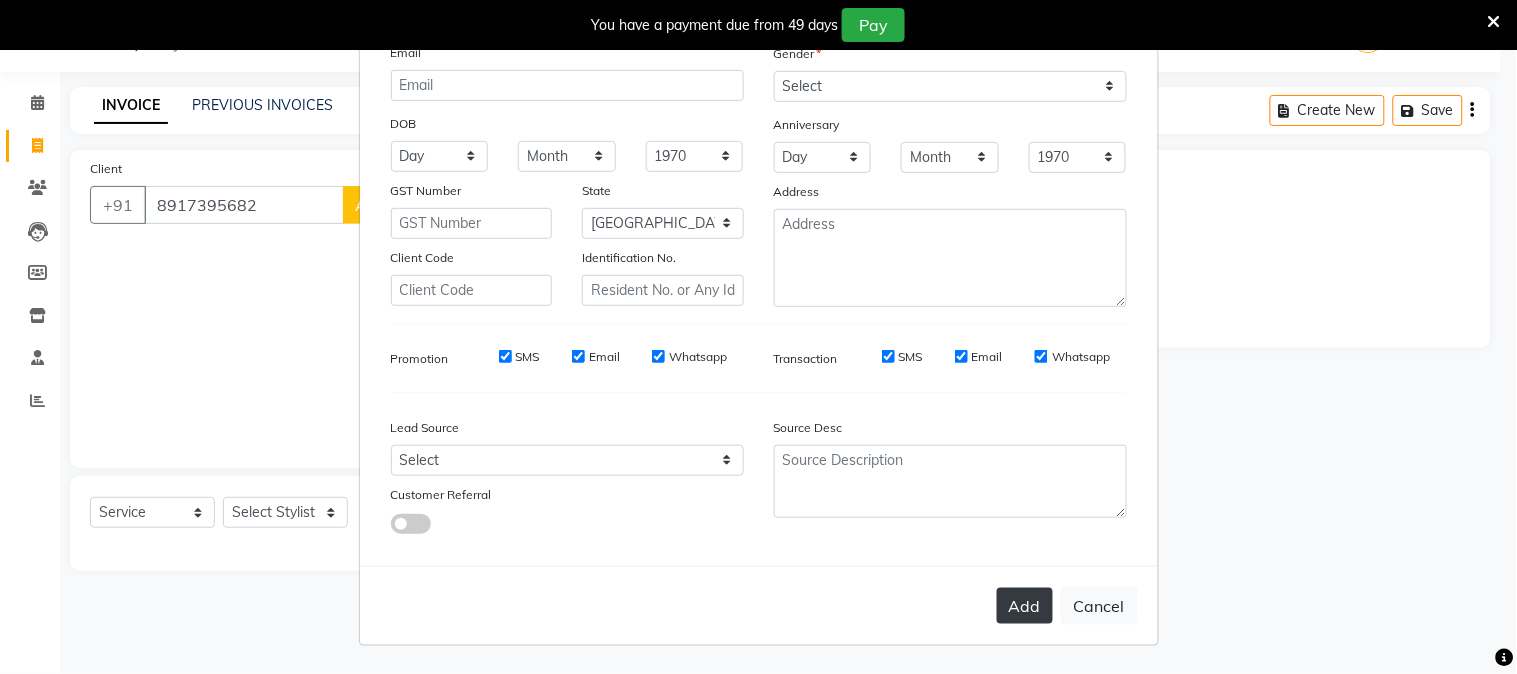 click on "Add" at bounding box center [1025, 606] 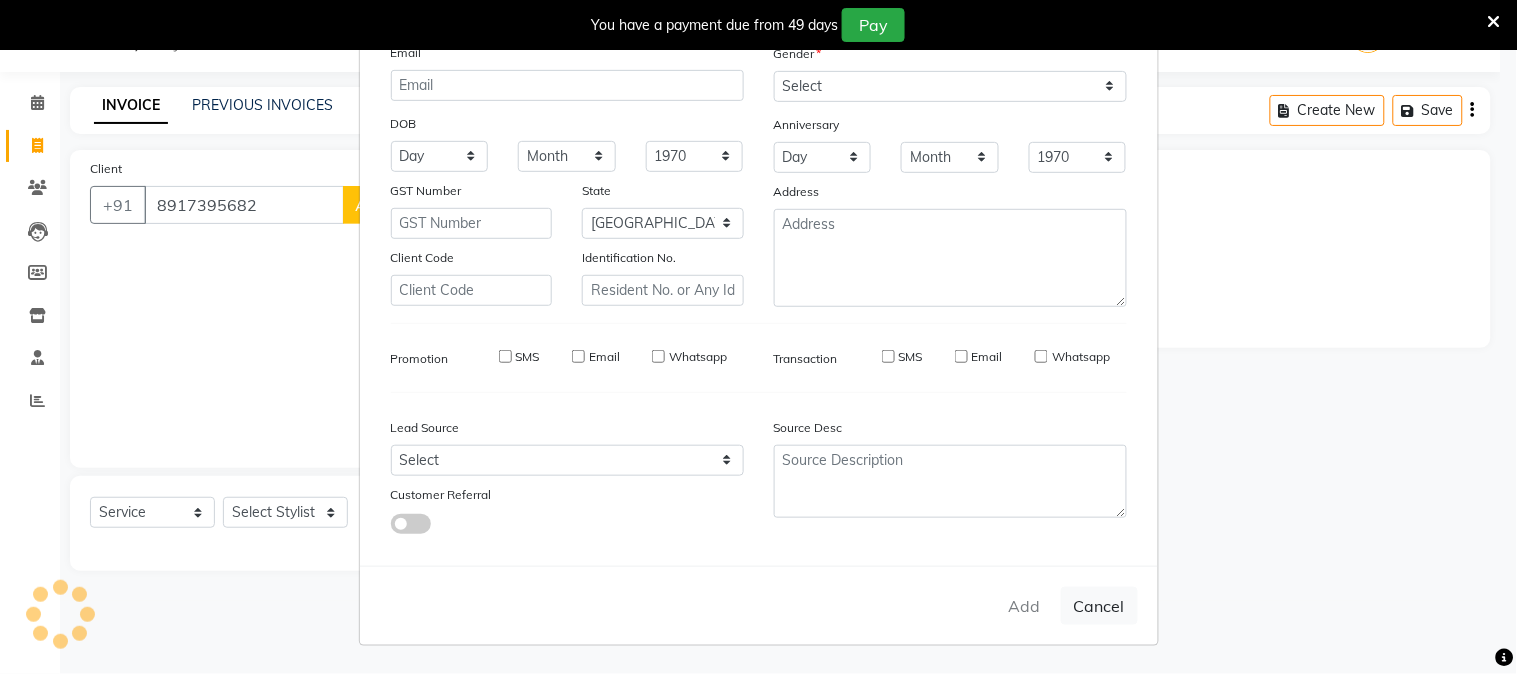 type 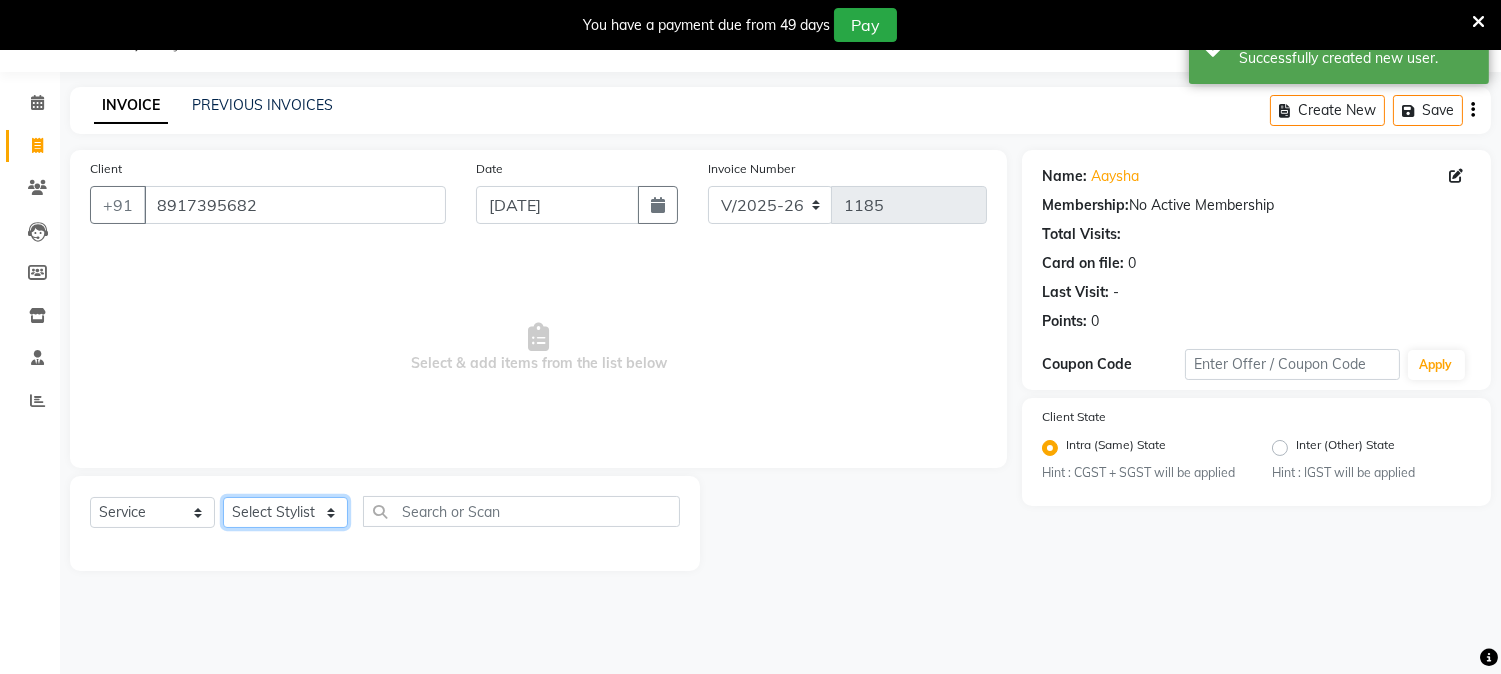 click on "Select Stylist [PERSON_NAME] Mane [PERSON_NAME] [PERSON_NAME]  Reception  [PERSON_NAME] Training Department [PERSON_NAME] [PERSON_NAME] Sir" 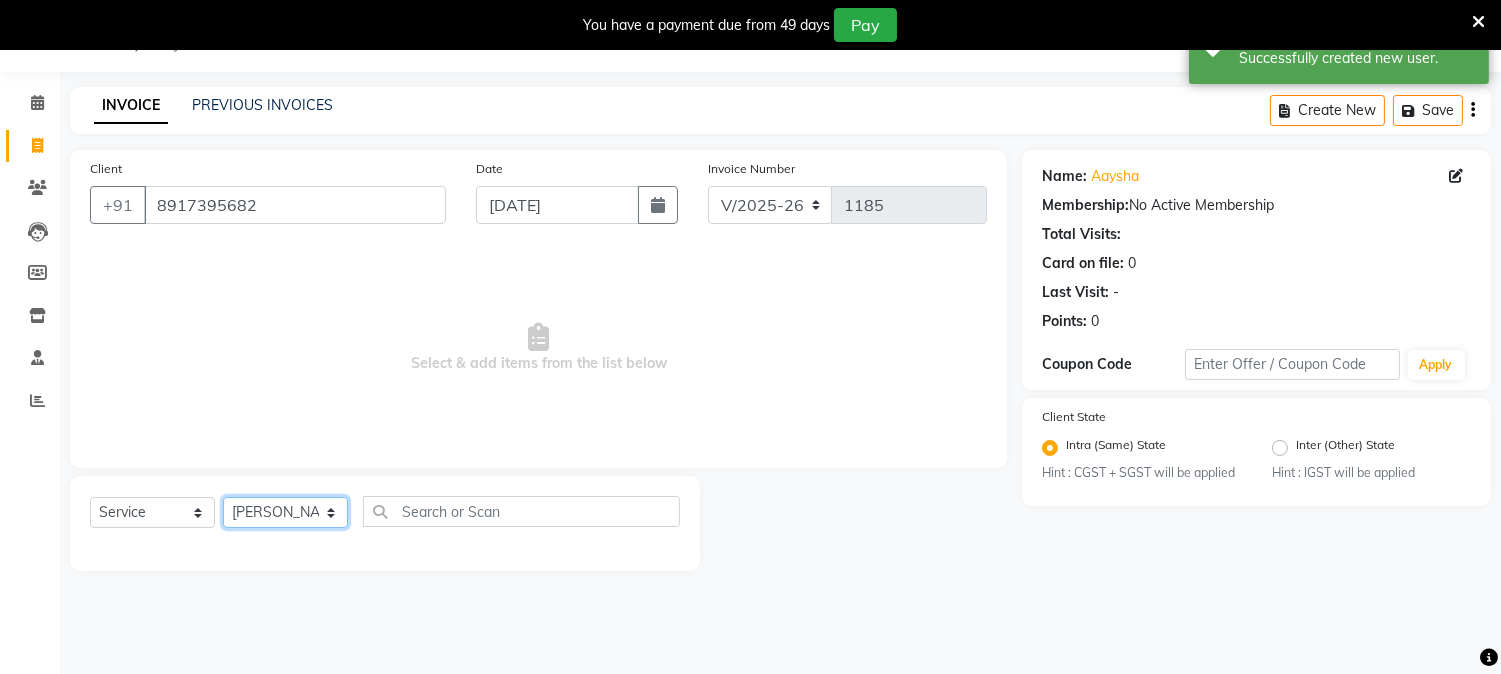 click on "Select Stylist [PERSON_NAME] Mane [PERSON_NAME] [PERSON_NAME]  Reception  [PERSON_NAME] Training Department [PERSON_NAME] [PERSON_NAME] Sir" 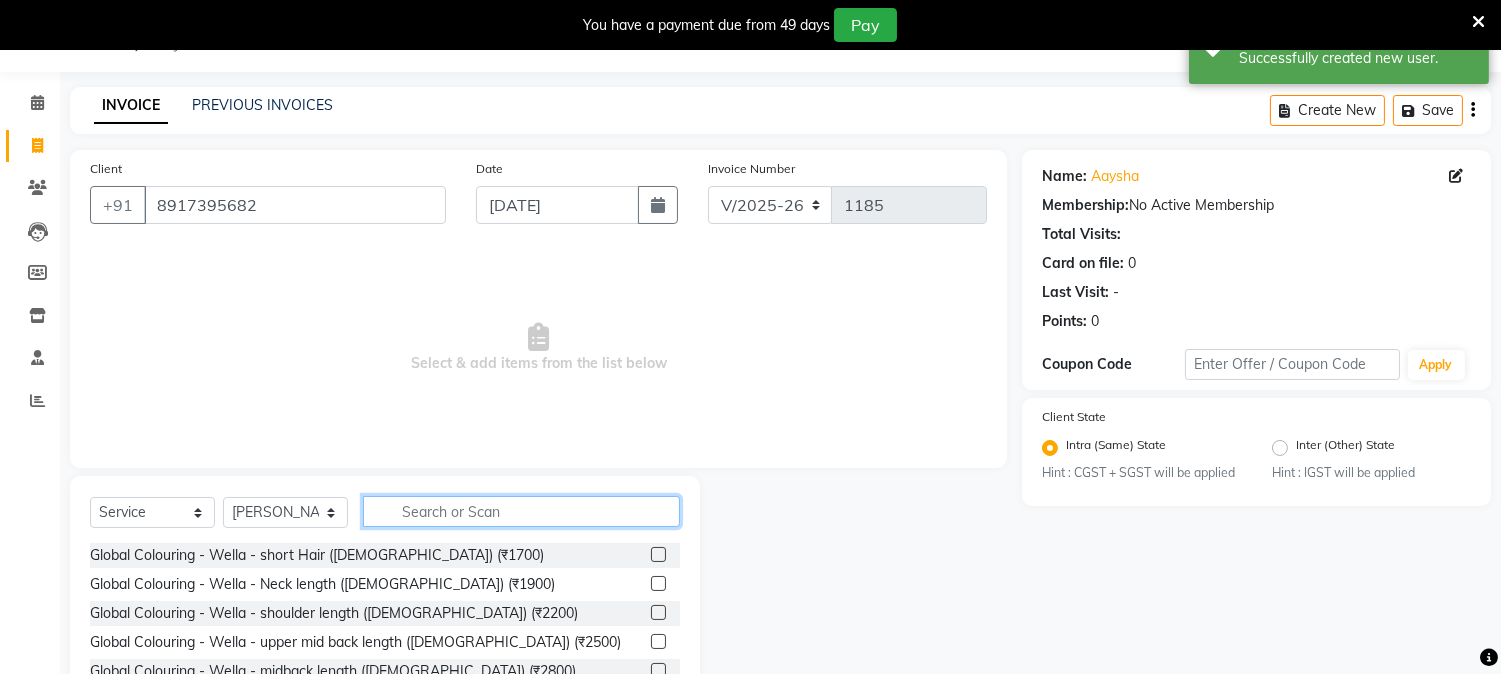 click 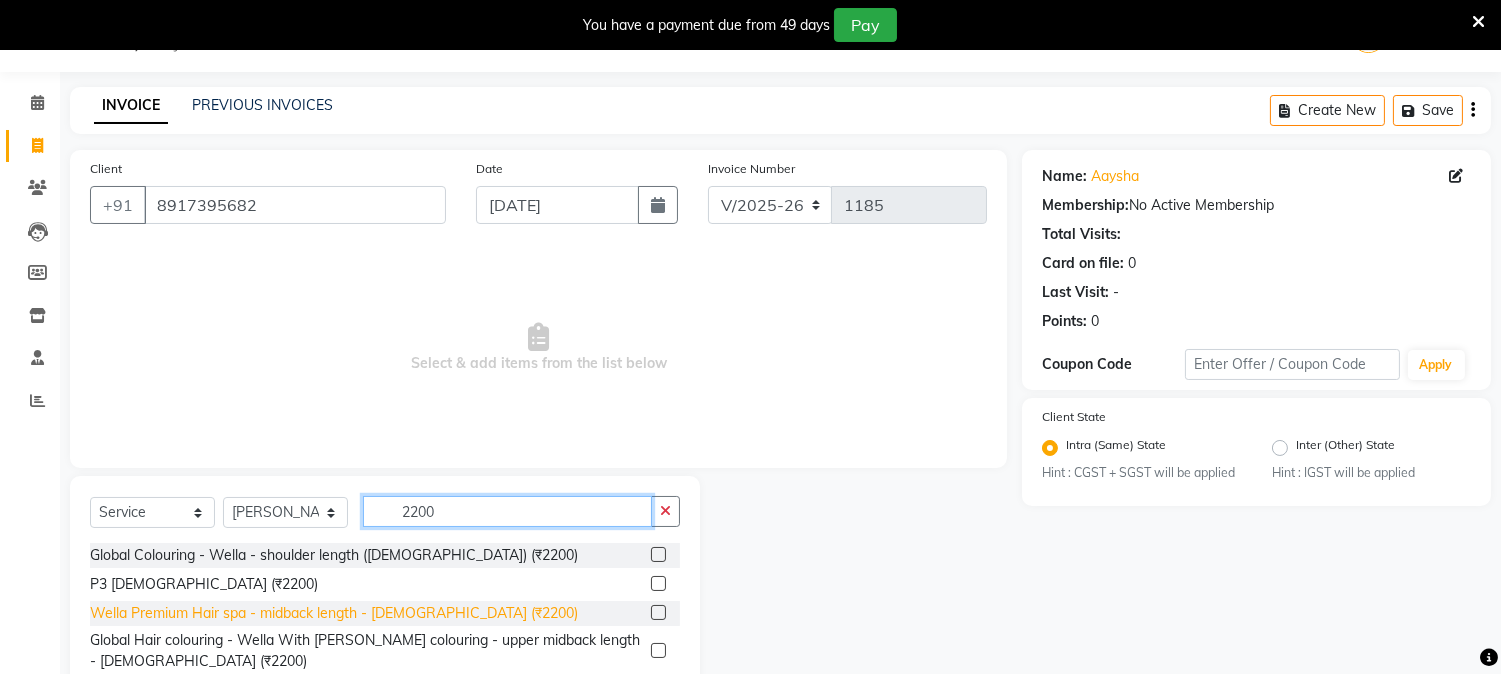 type on "2200" 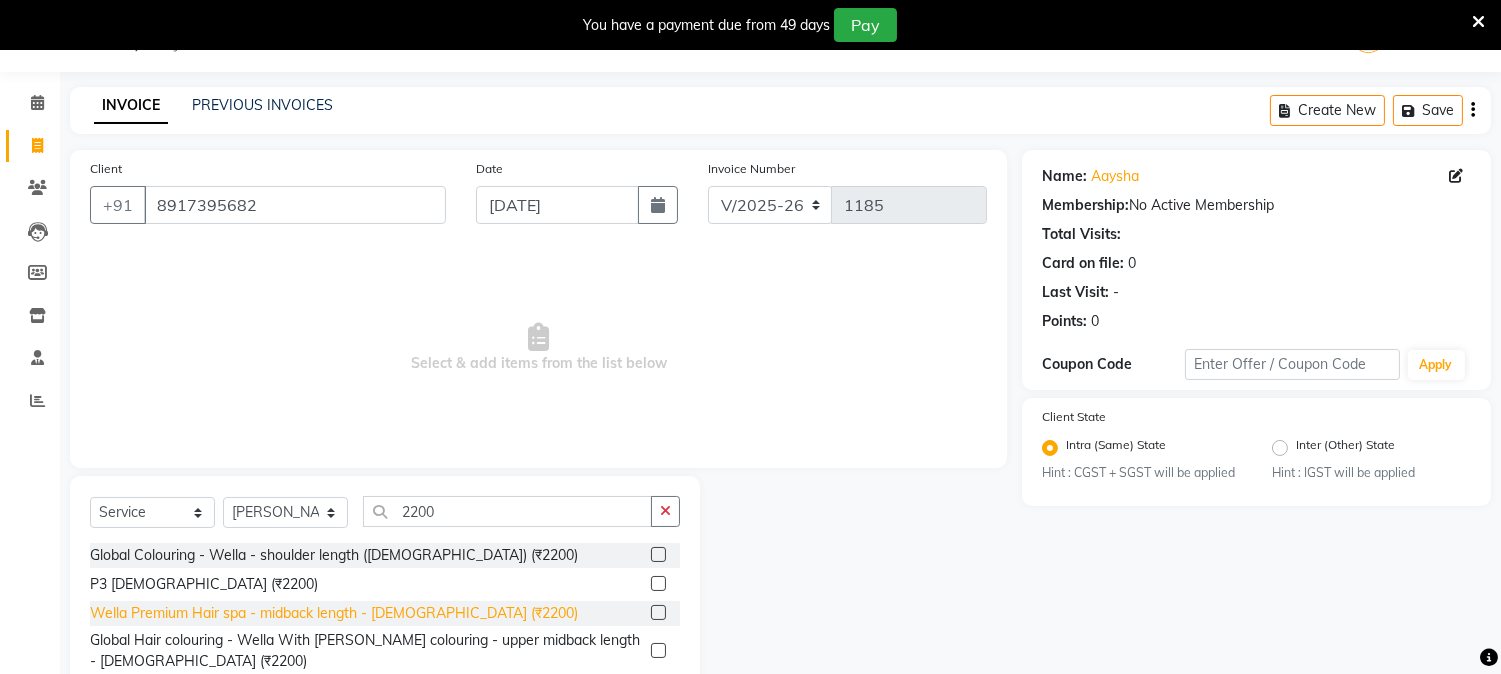 click on "Wella Premium Hair spa - midback length - [DEMOGRAPHIC_DATA] (₹2200)" 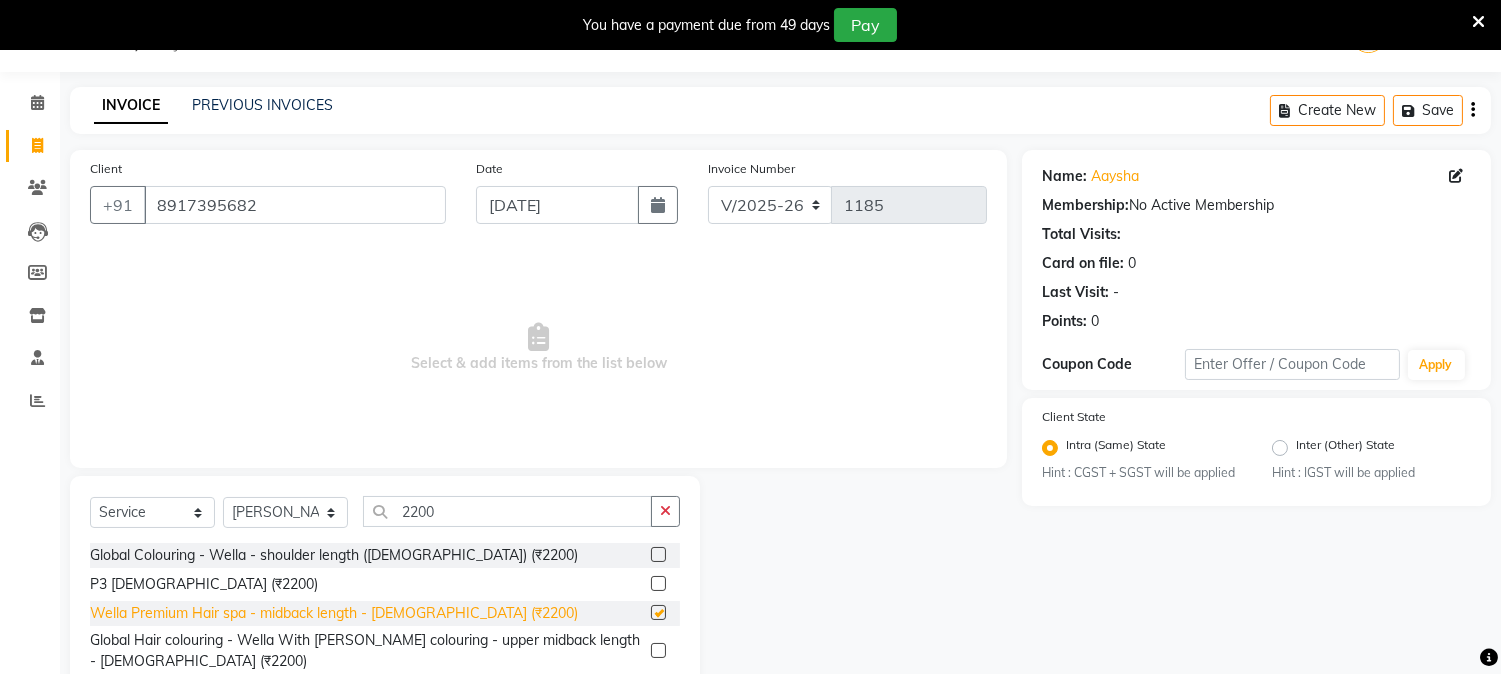 checkbox on "false" 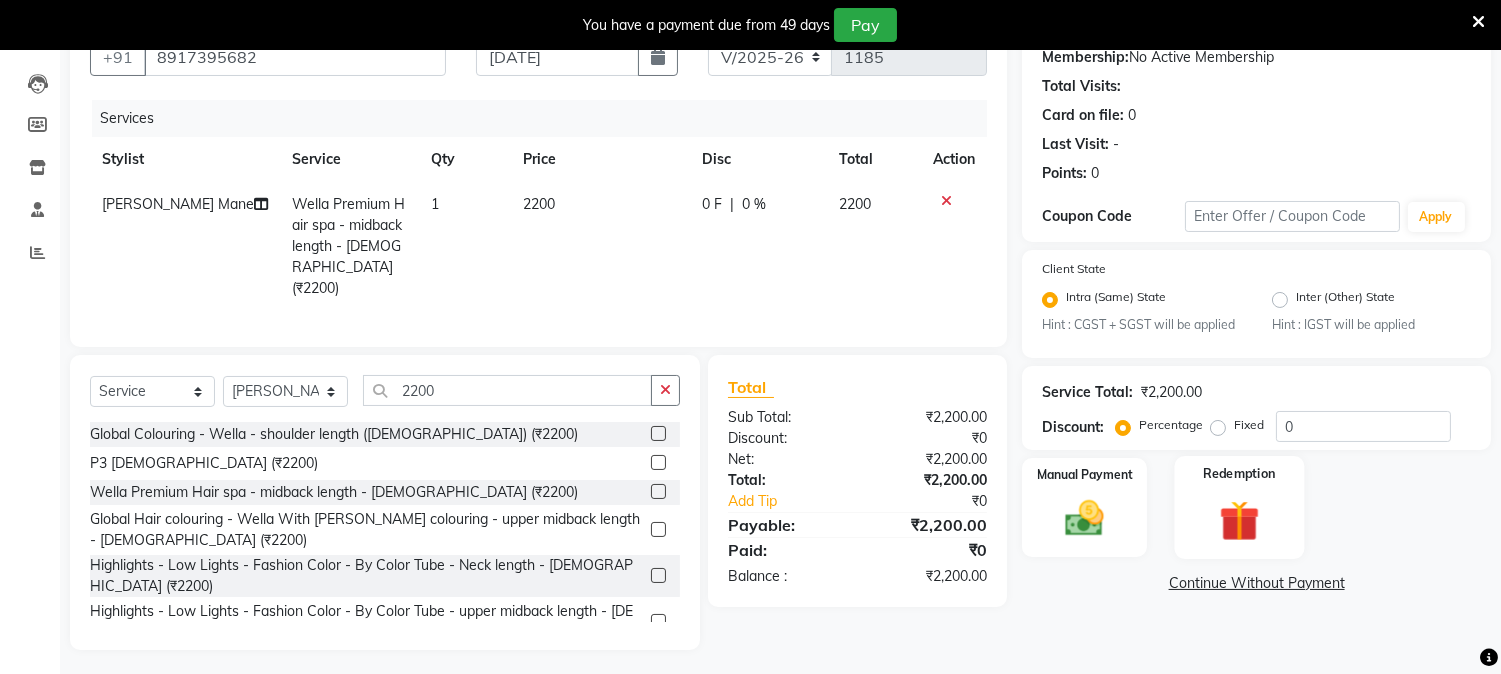 scroll, scrollTop: 200, scrollLeft: 0, axis: vertical 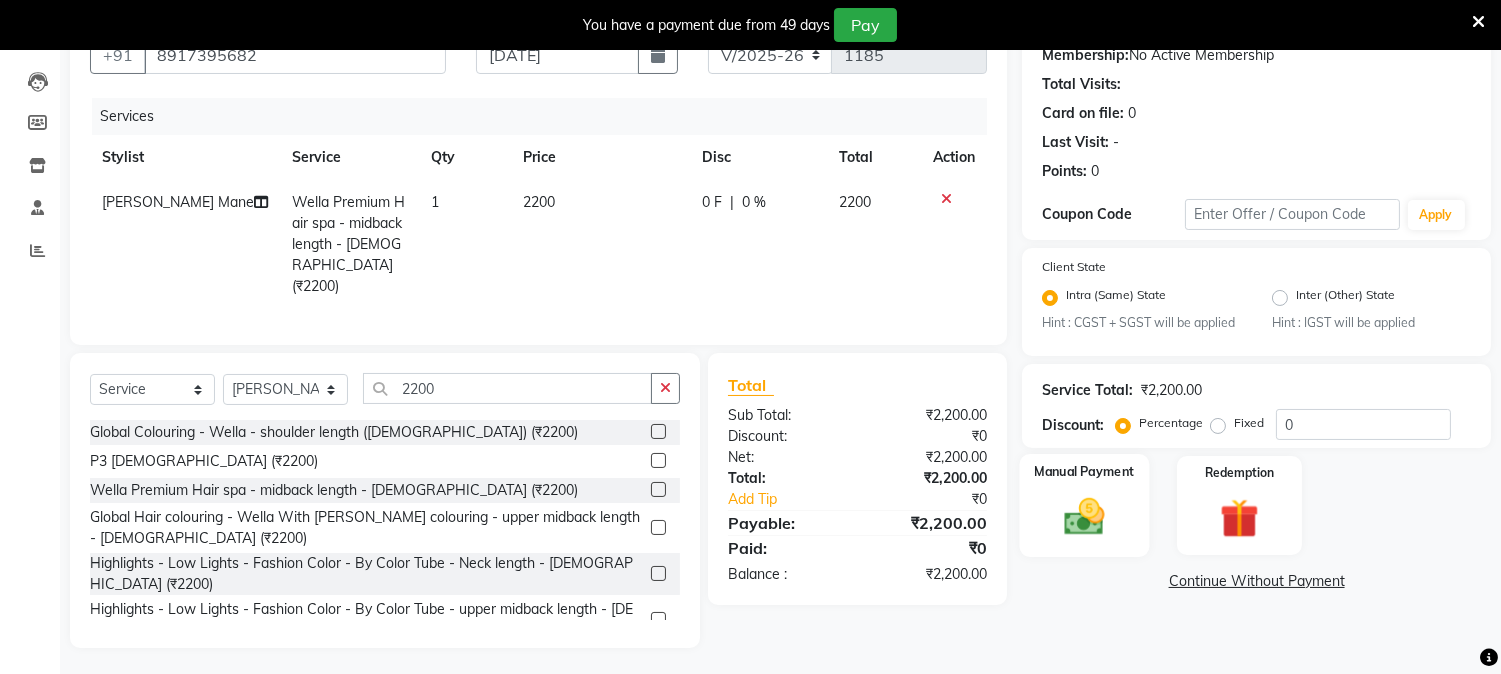 click 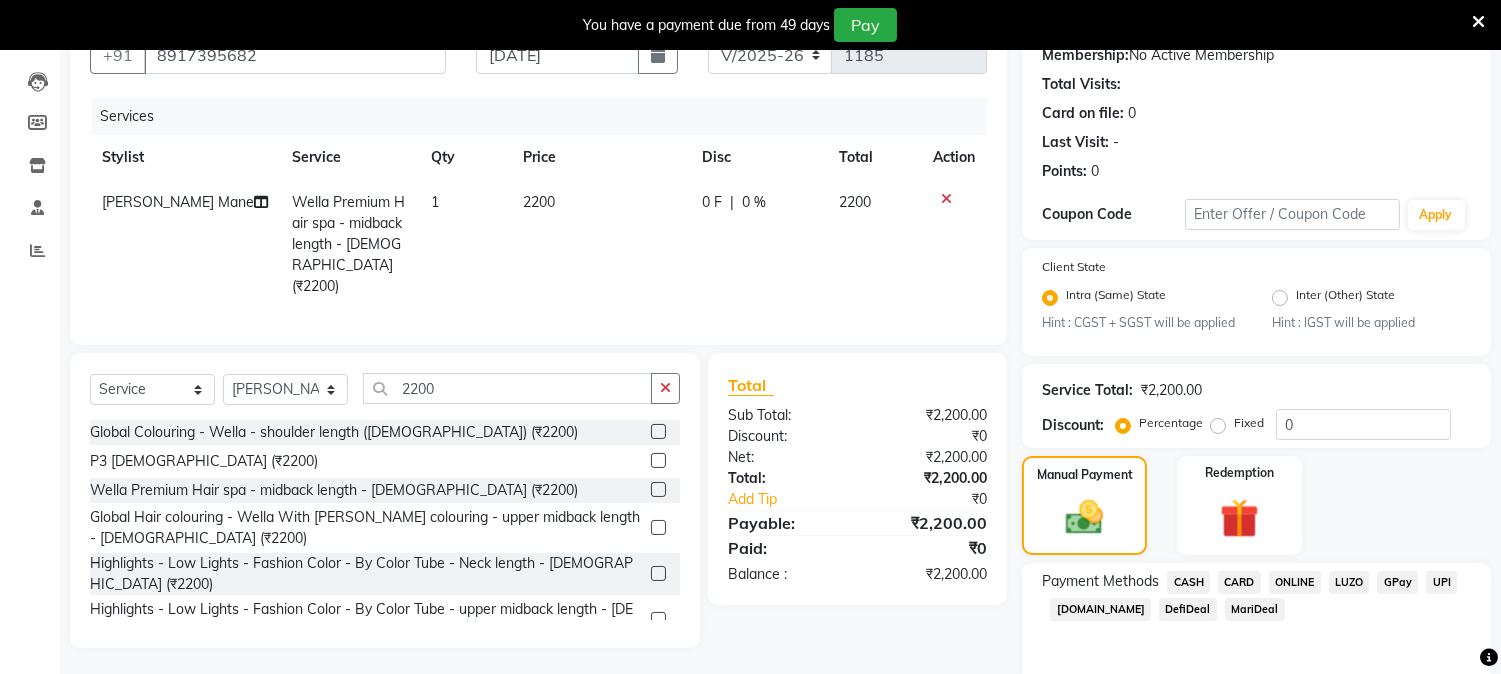 click on "ONLINE" 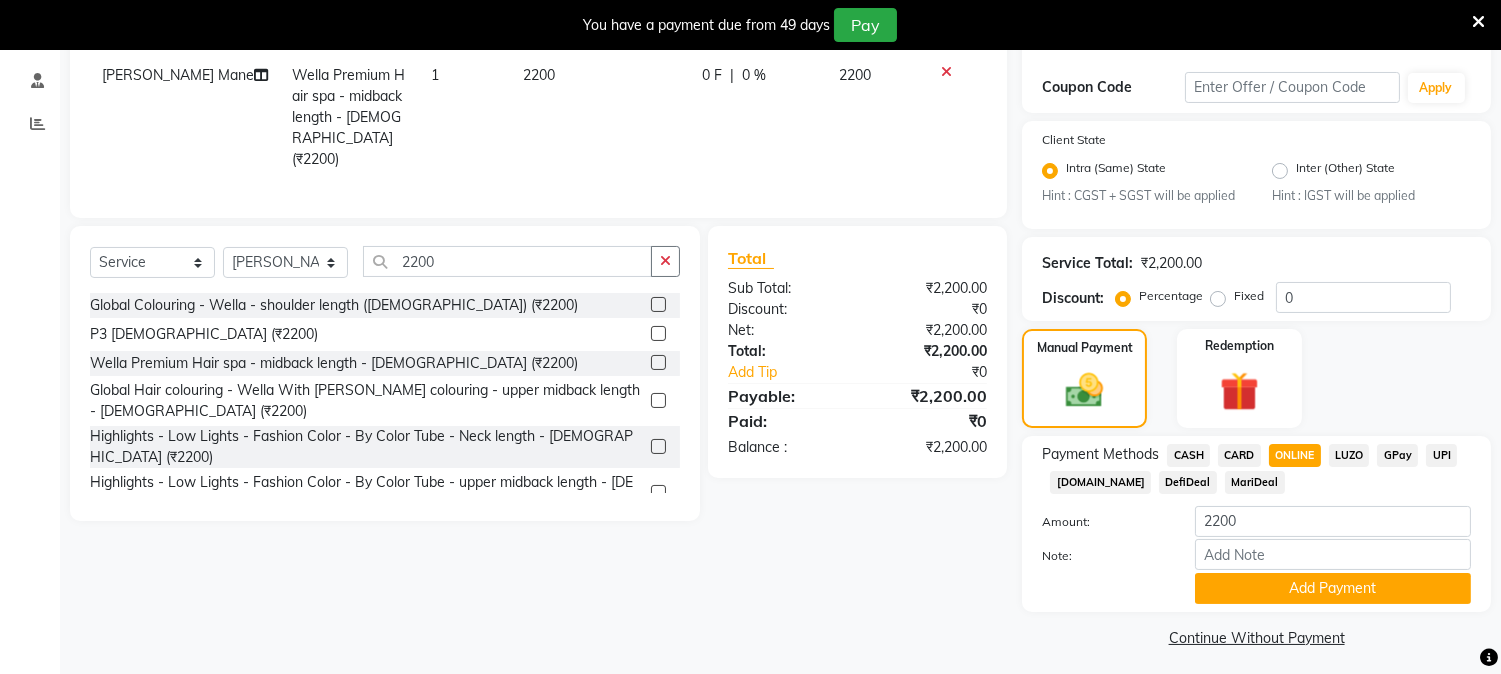 scroll, scrollTop: 336, scrollLeft: 0, axis: vertical 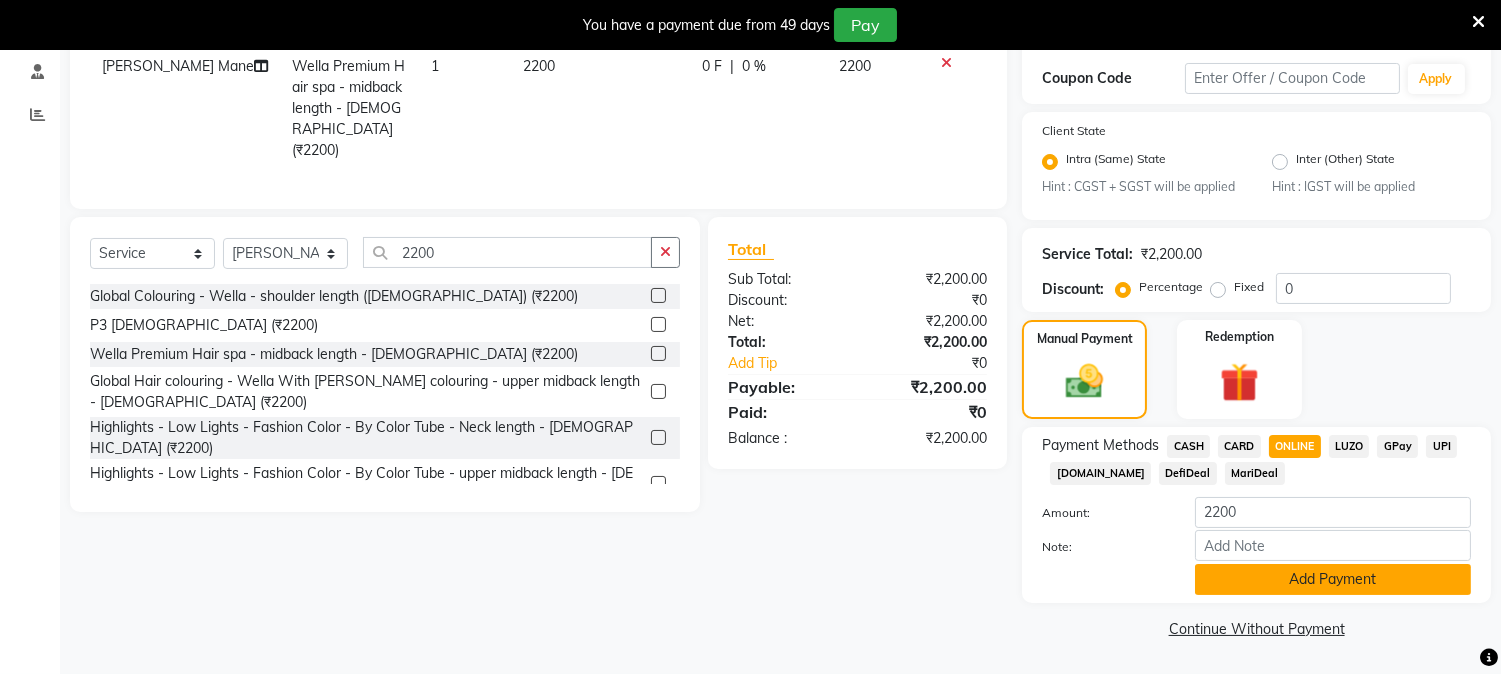 click on "Add Payment" 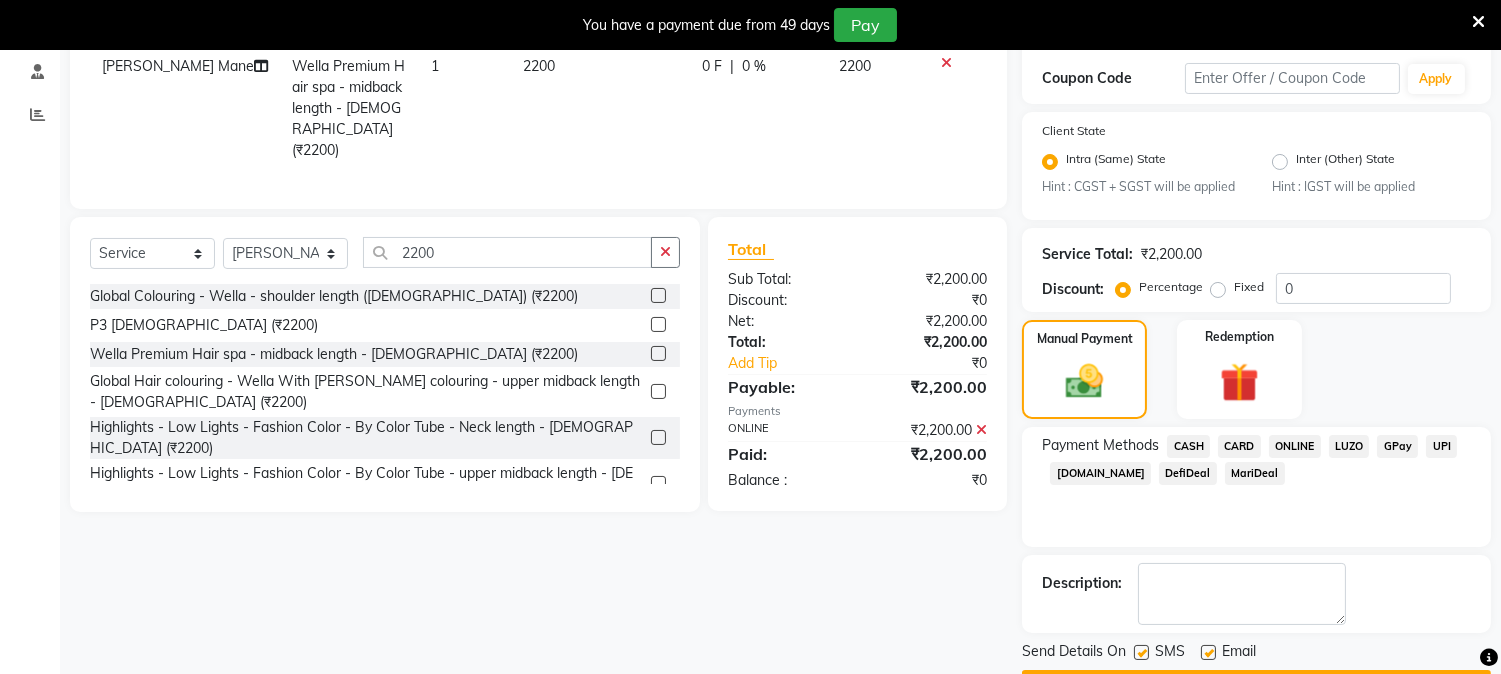 scroll, scrollTop: 393, scrollLeft: 0, axis: vertical 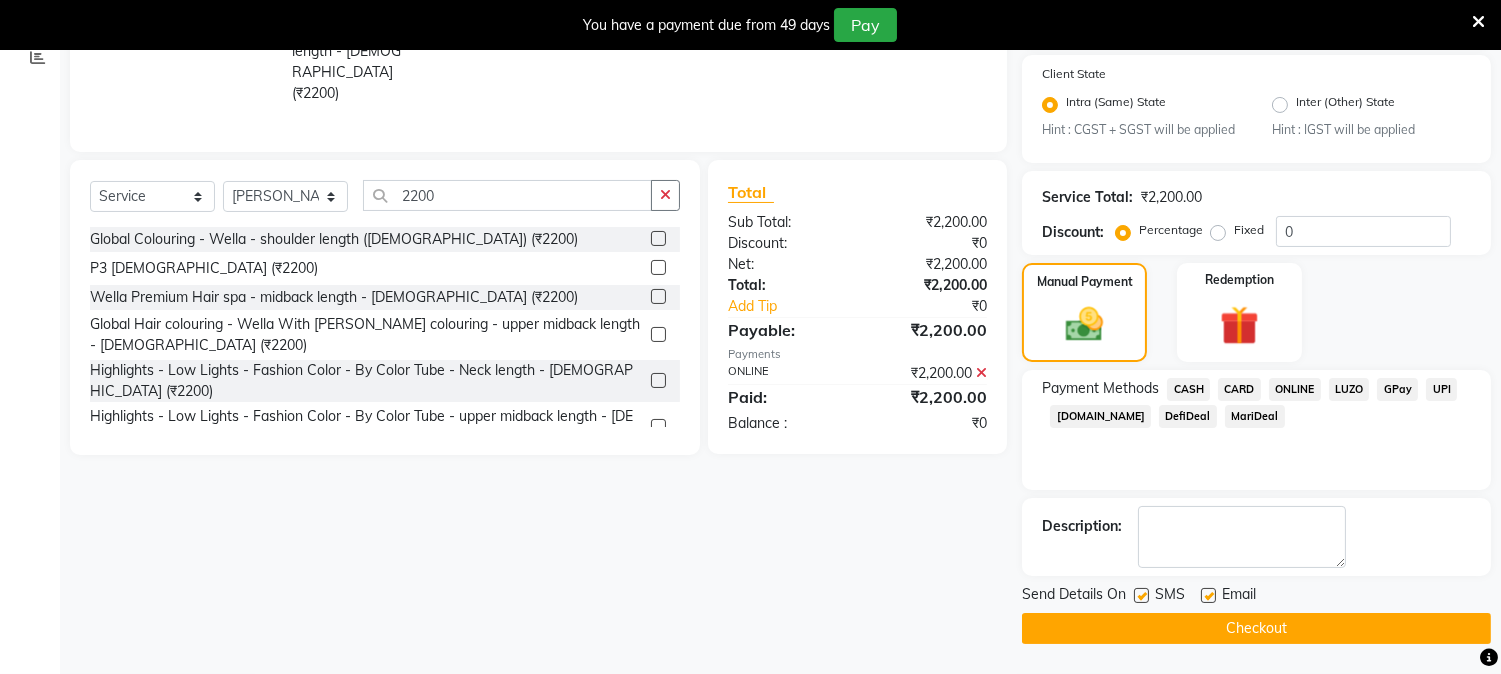 click on "Checkout" 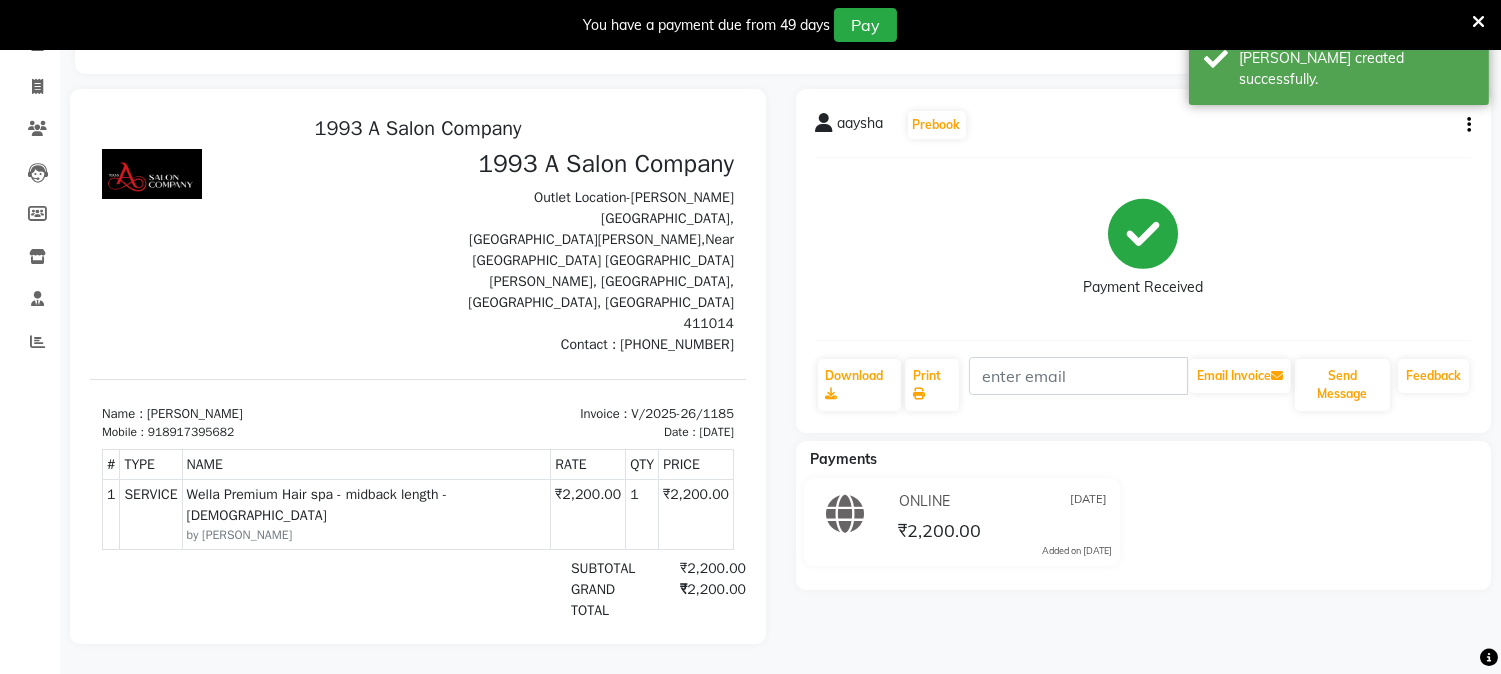 scroll, scrollTop: 0, scrollLeft: 0, axis: both 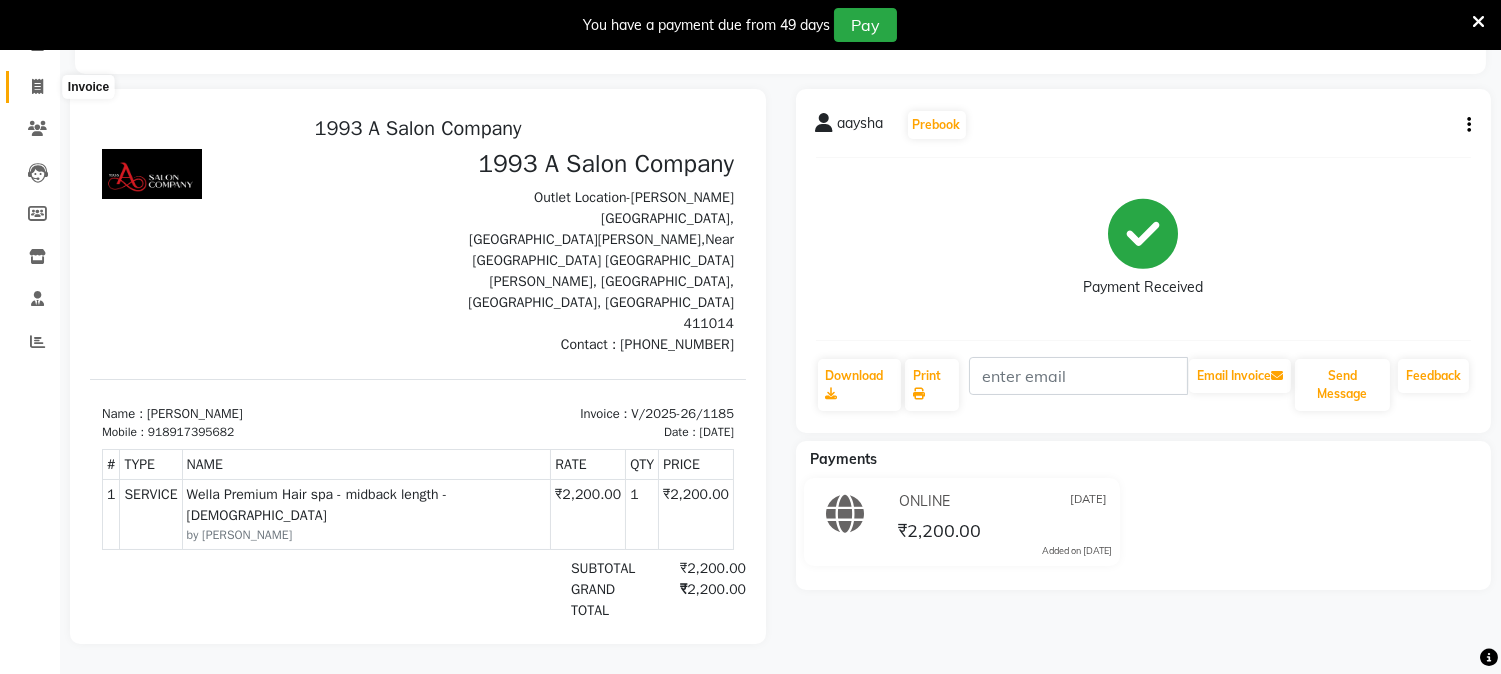click 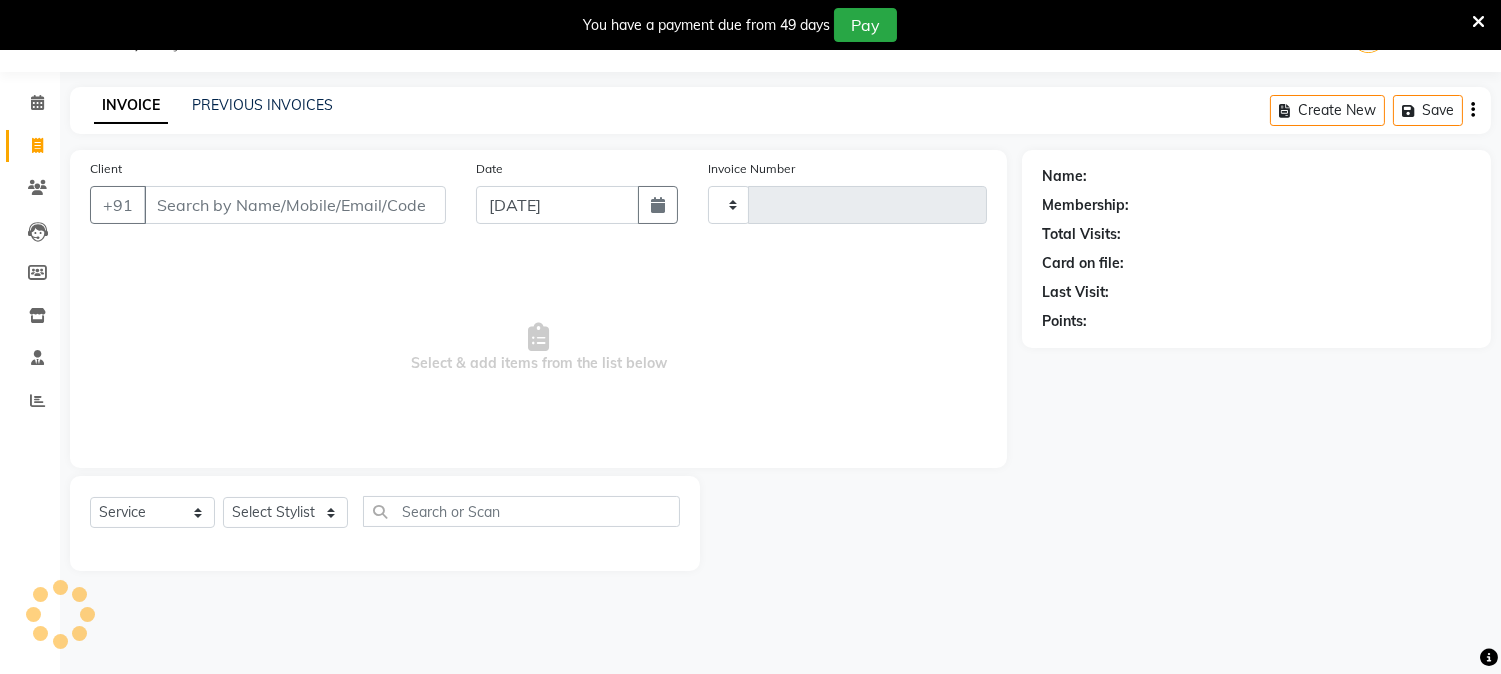scroll, scrollTop: 50, scrollLeft: 0, axis: vertical 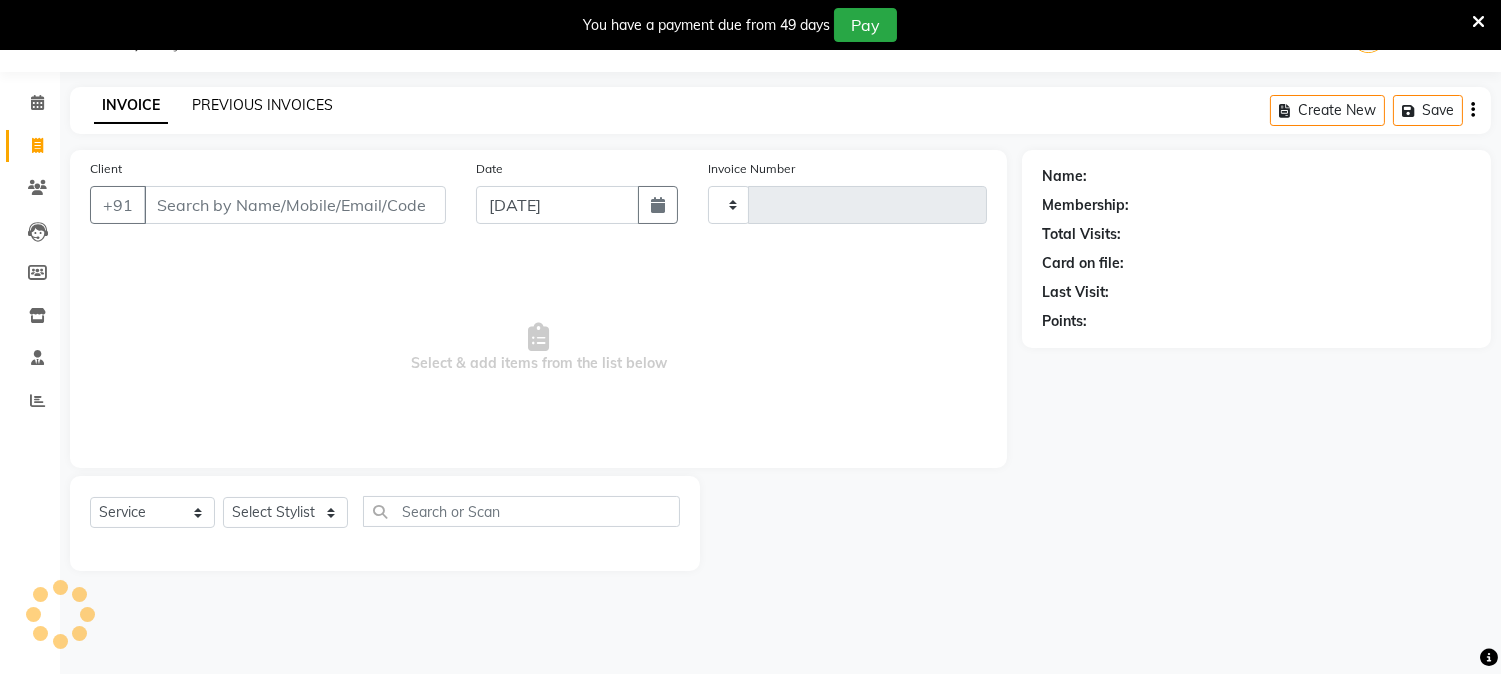 type on "1186" 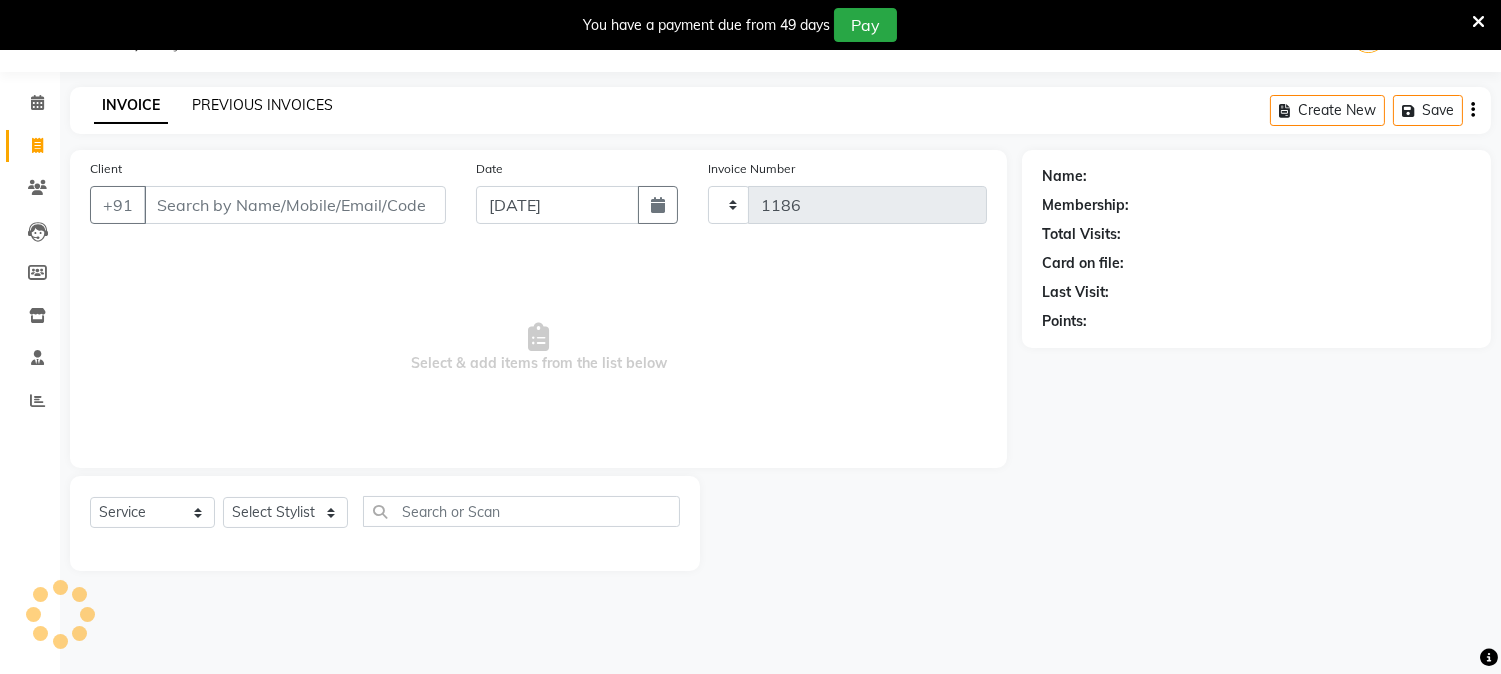 select on "144" 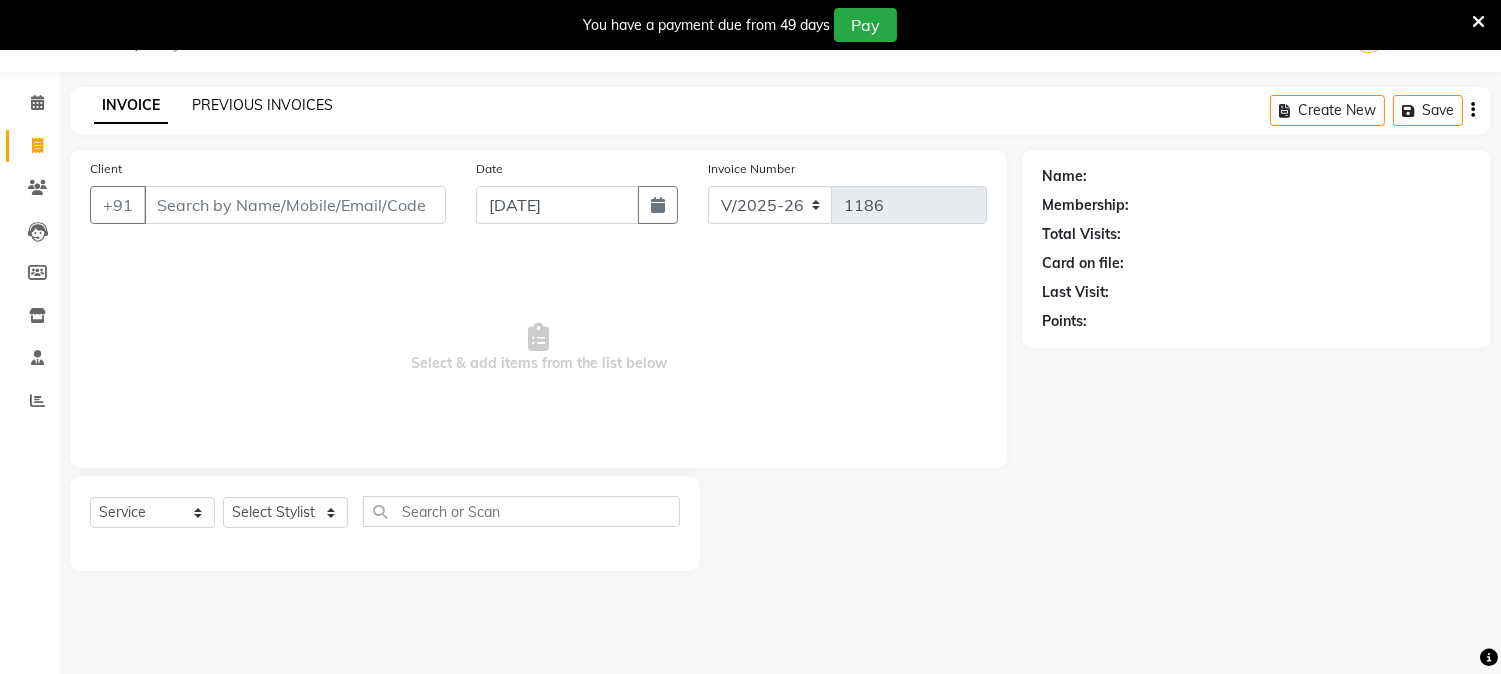 click on "PREVIOUS INVOICES" 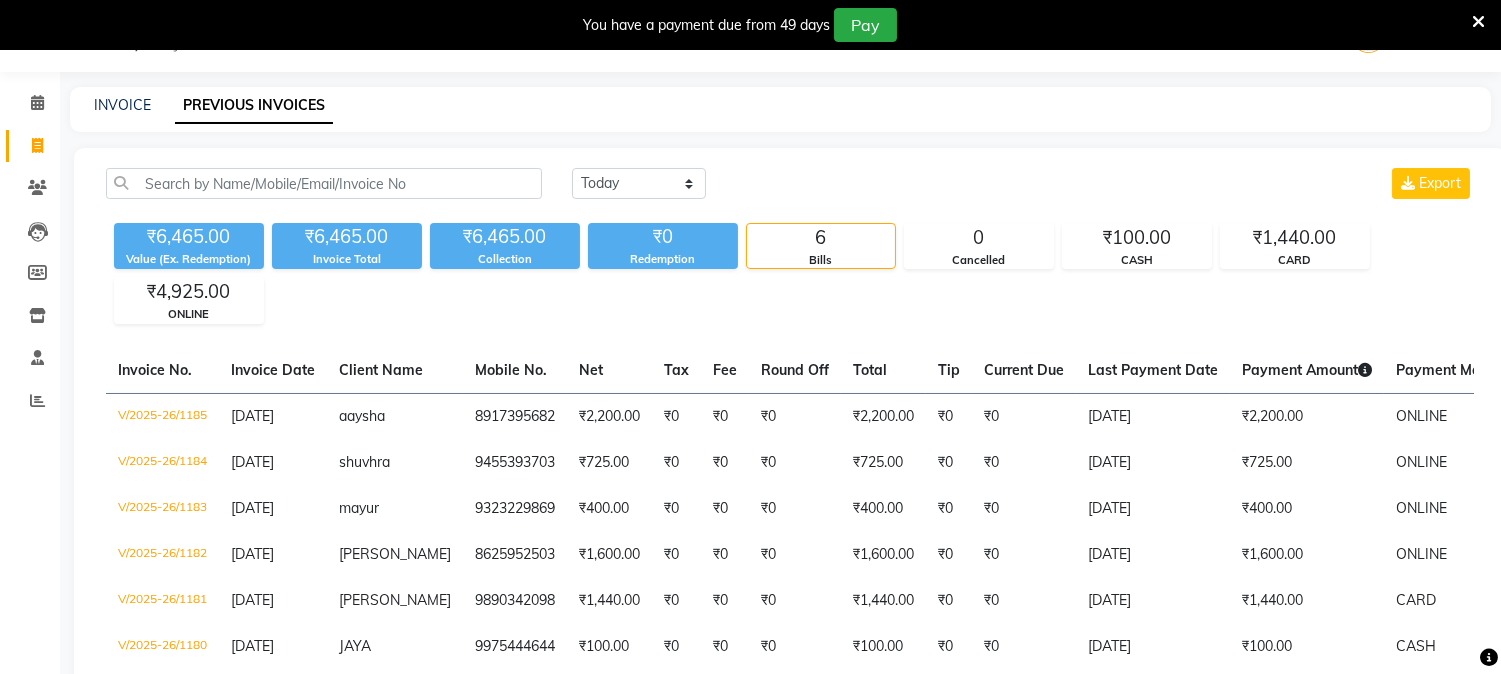 click on "Clients" 